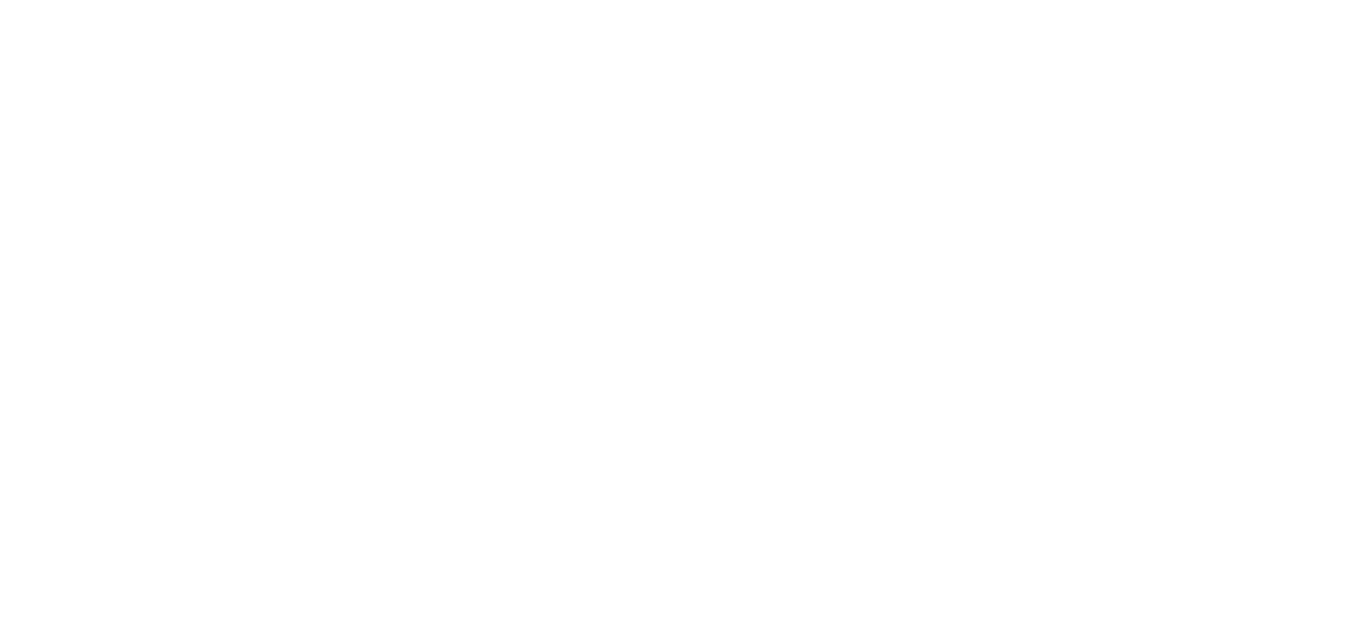 scroll, scrollTop: 0, scrollLeft: 0, axis: both 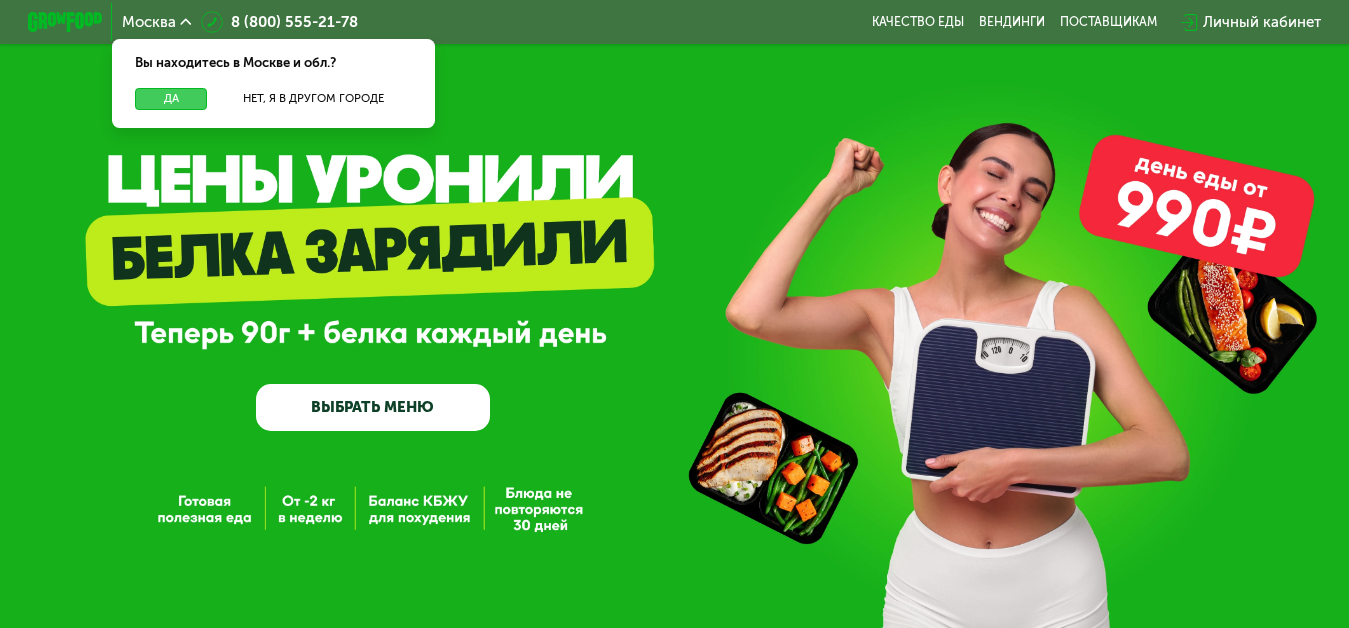 click on "Да" at bounding box center (171, 99) 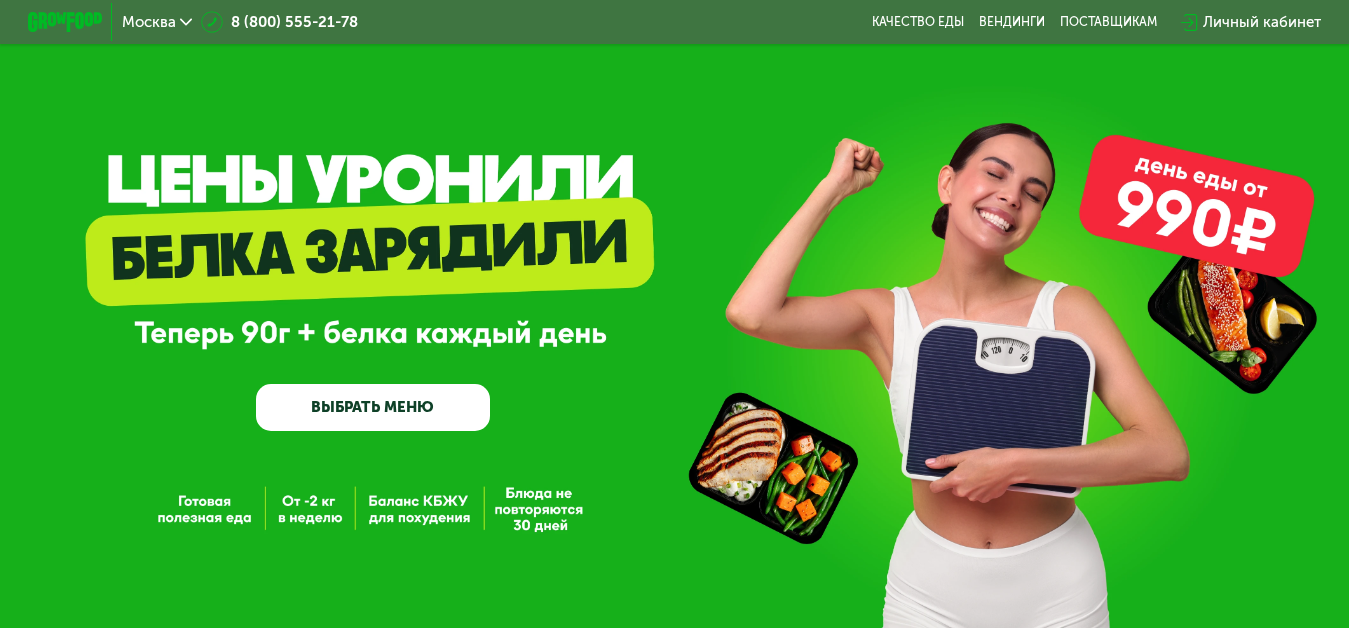 click on "Личный кабинет" at bounding box center [1262, 22] 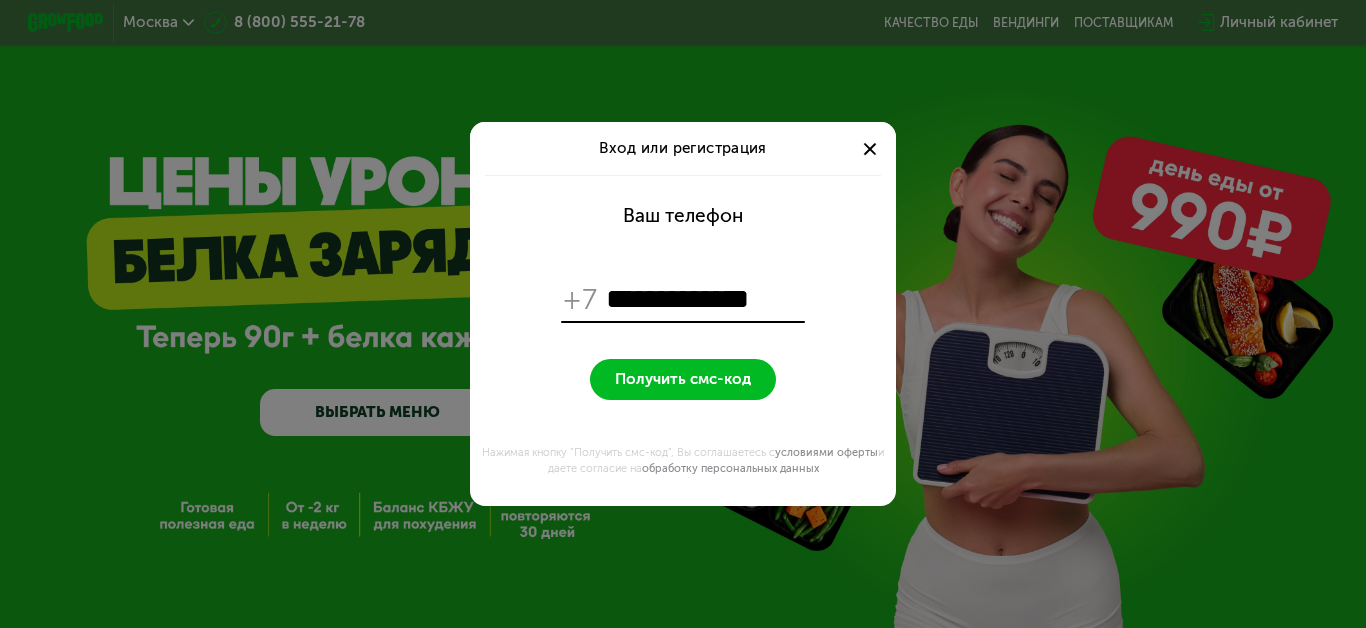 type on "**********" 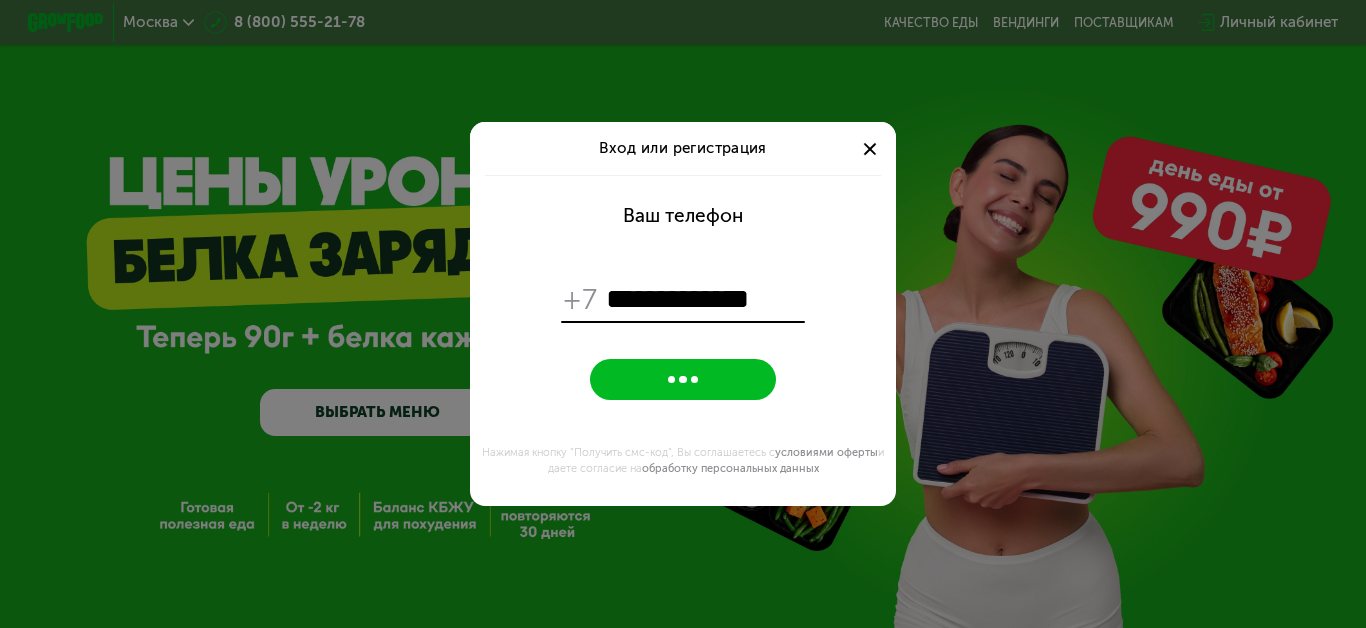 drag, startPoint x: 735, startPoint y: 165, endPoint x: 732, endPoint y: 155, distance: 10.440307 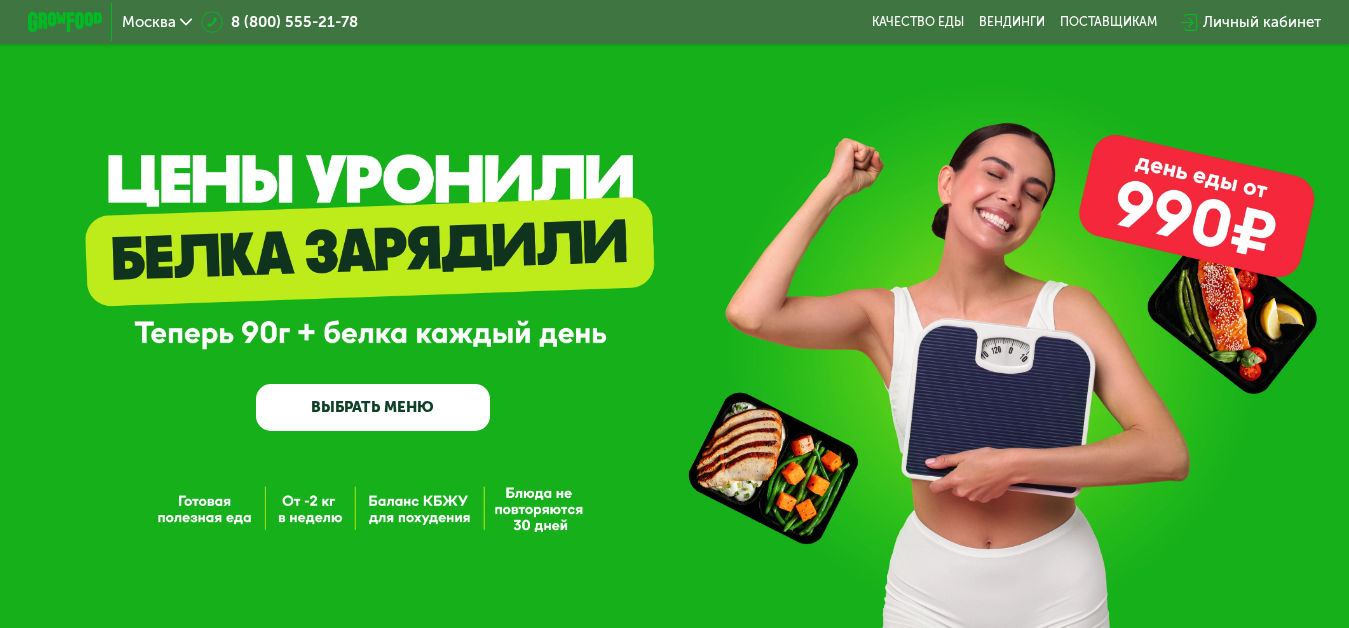 click on "Личный кабинет" at bounding box center (1262, 22) 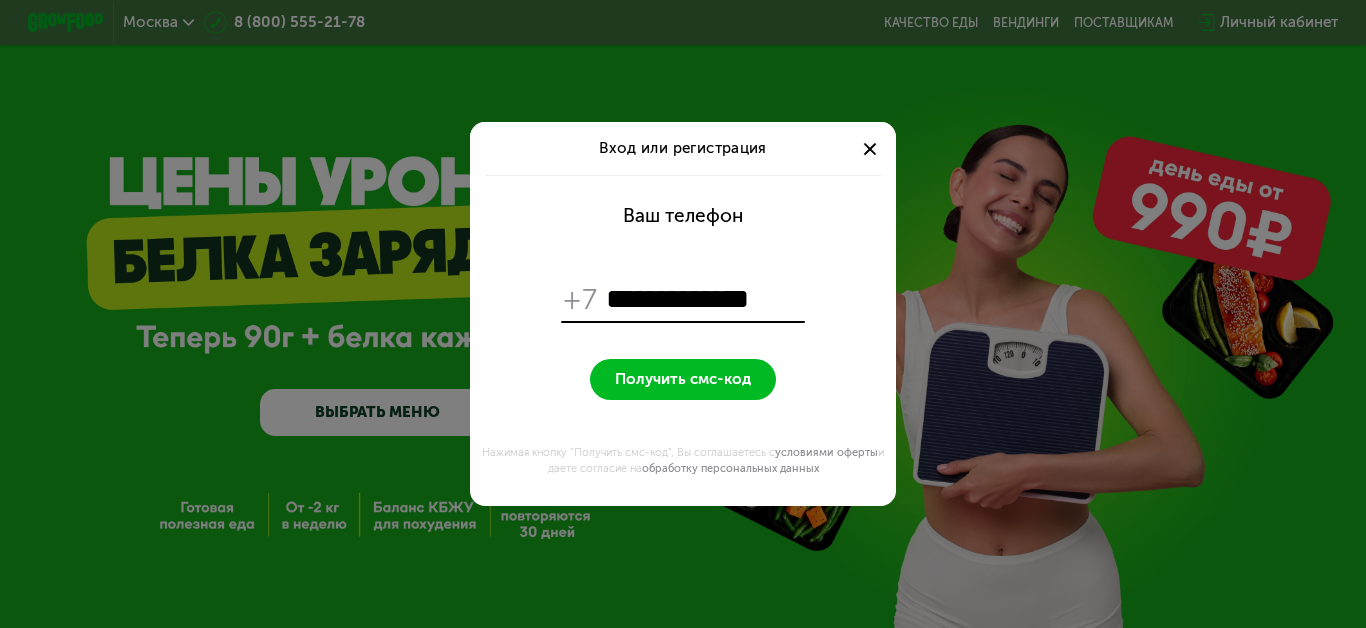 type on "**********" 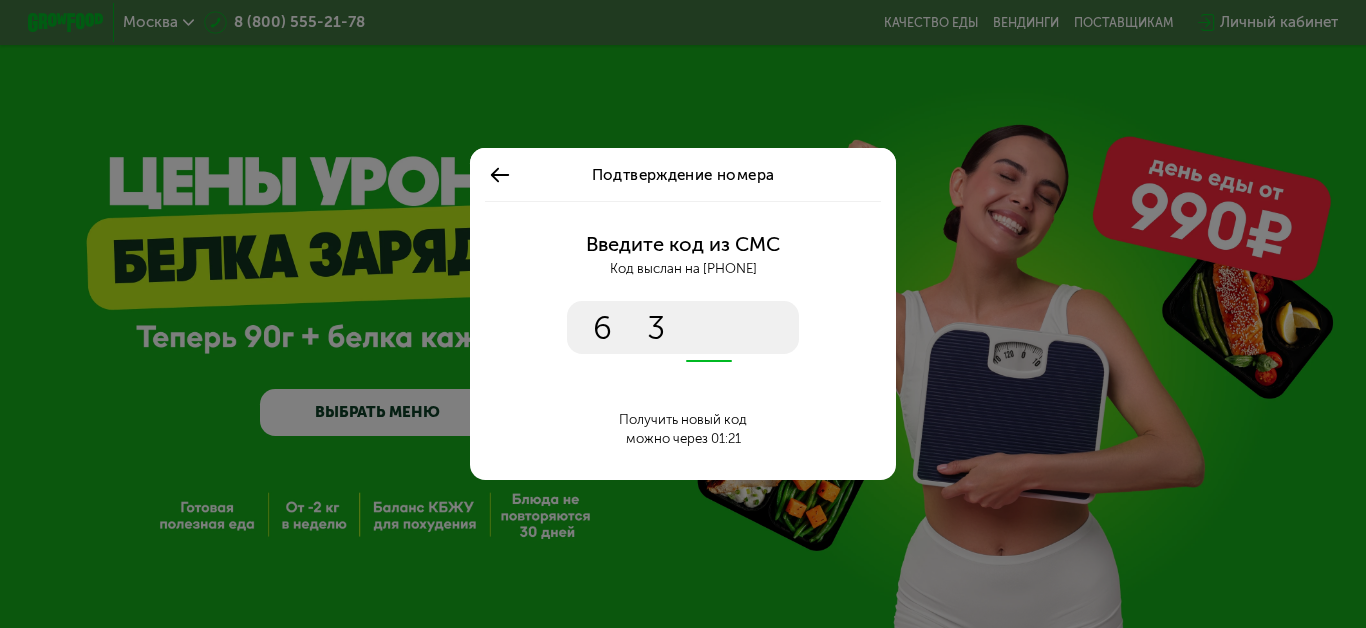type on "****" 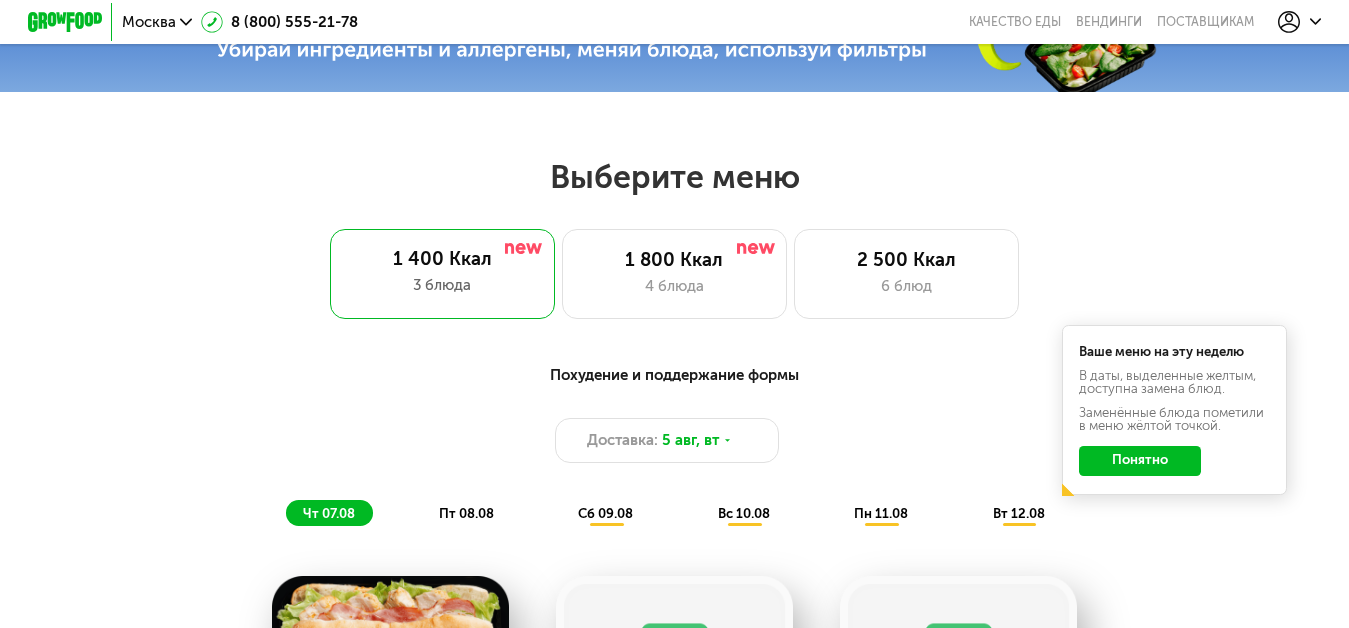 scroll, scrollTop: 1100, scrollLeft: 0, axis: vertical 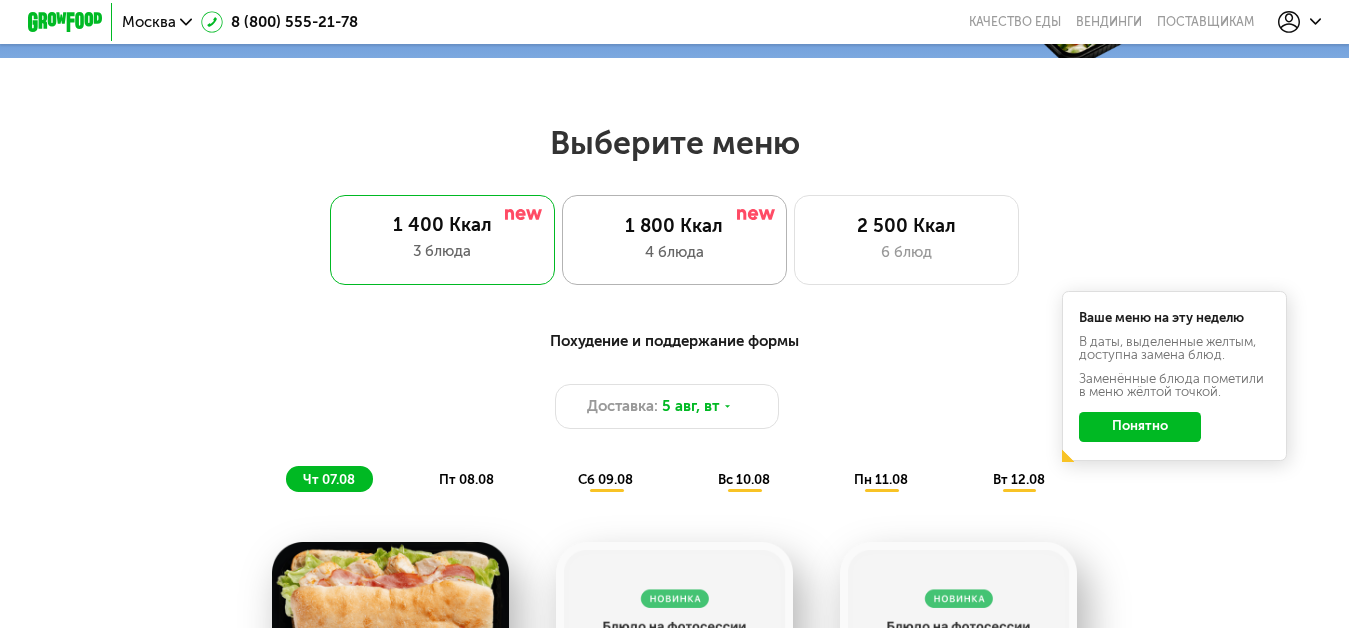 click on "1 800 Ккал 4 блюда" 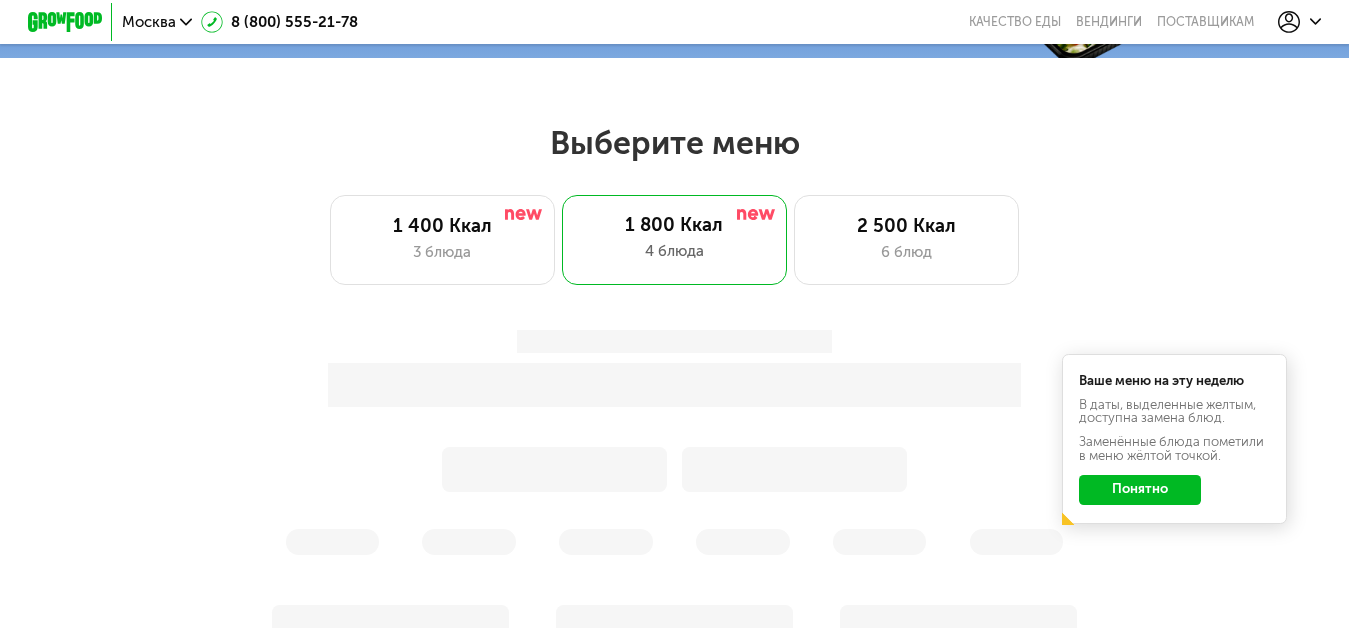 click on "Понятно" 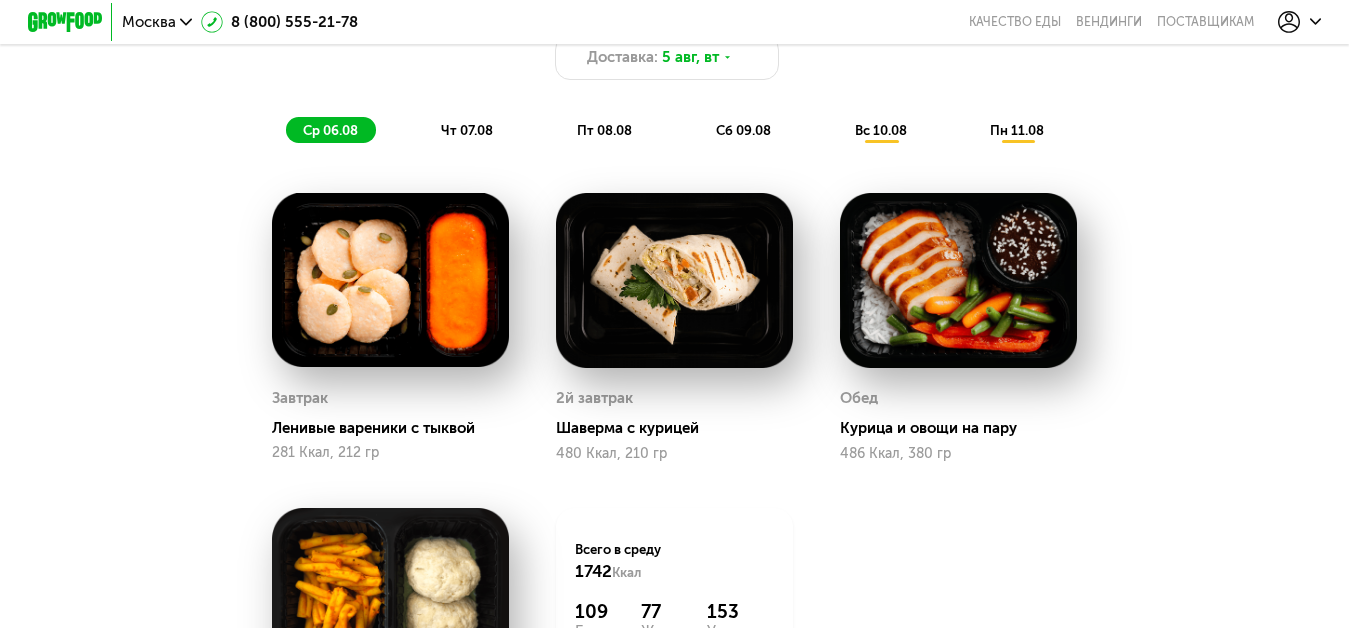 scroll, scrollTop: 1400, scrollLeft: 0, axis: vertical 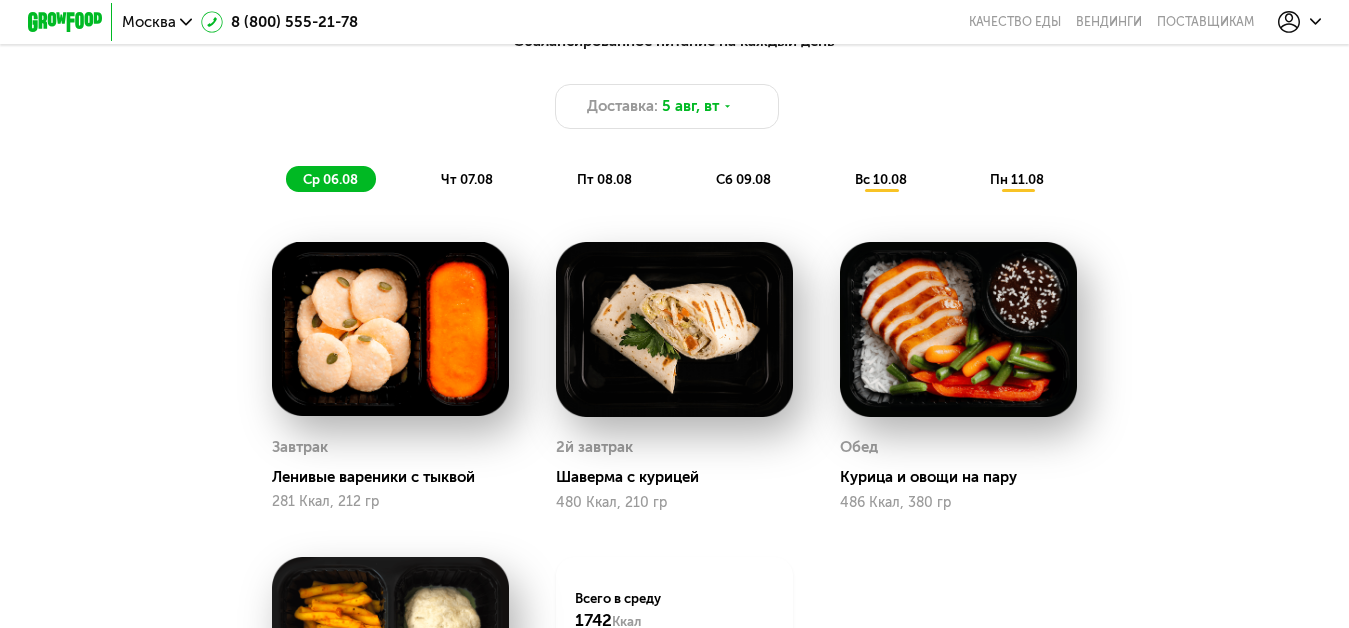 click on "чт 07.08" 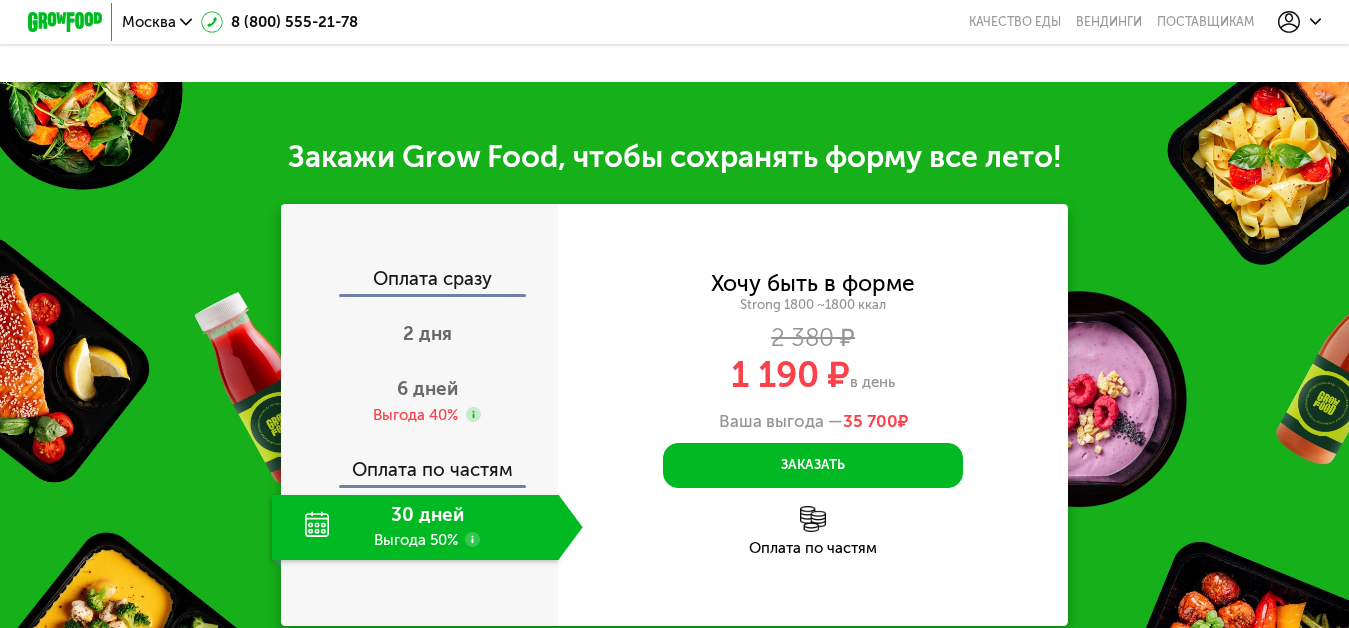 scroll, scrollTop: 1300, scrollLeft: 0, axis: vertical 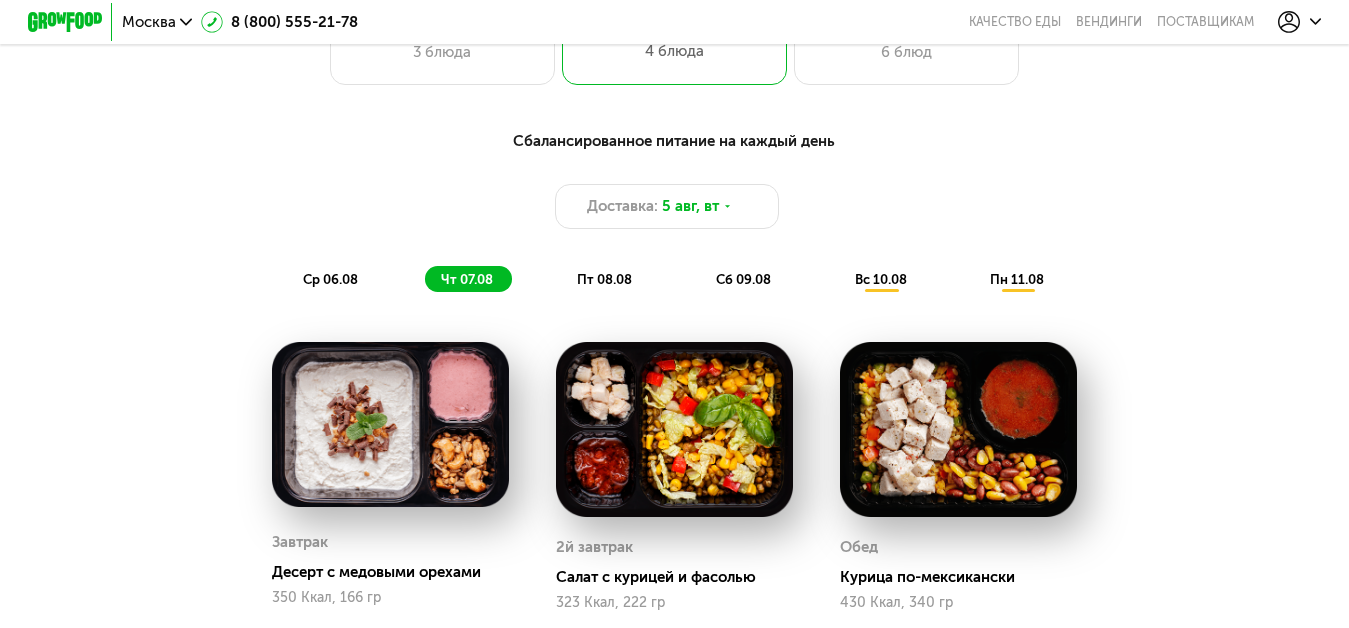 click on "вс 10.08" at bounding box center [881, 279] 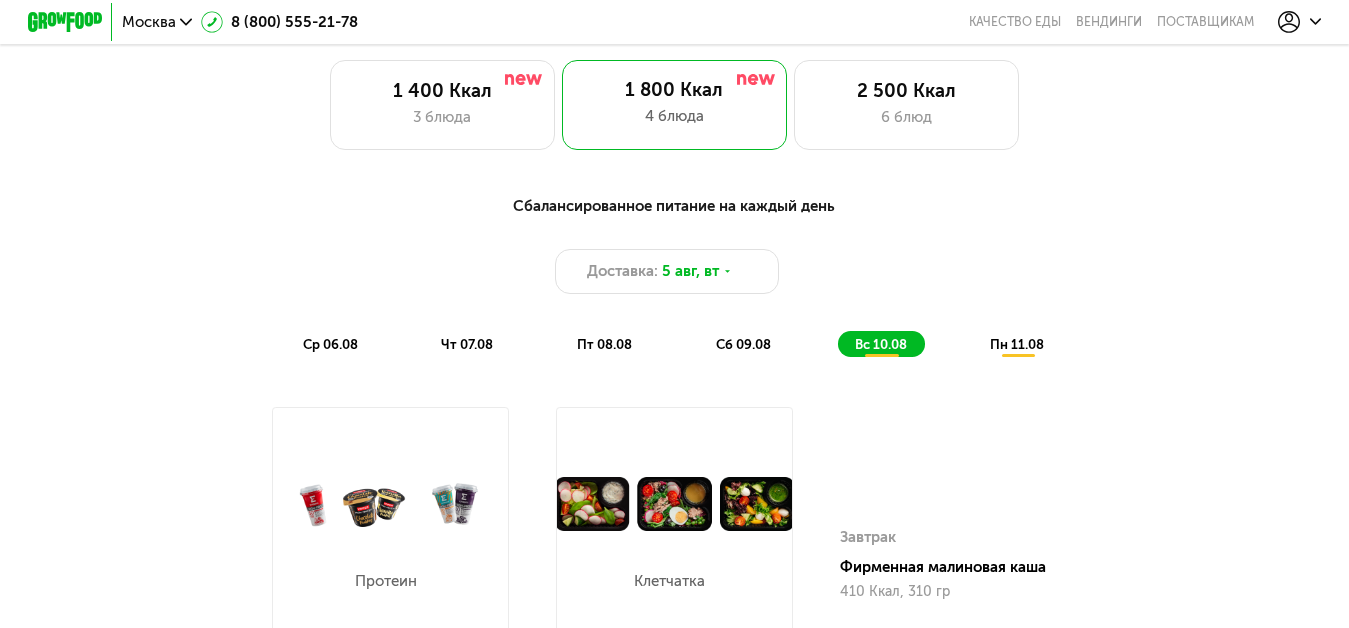 scroll, scrollTop: 1200, scrollLeft: 0, axis: vertical 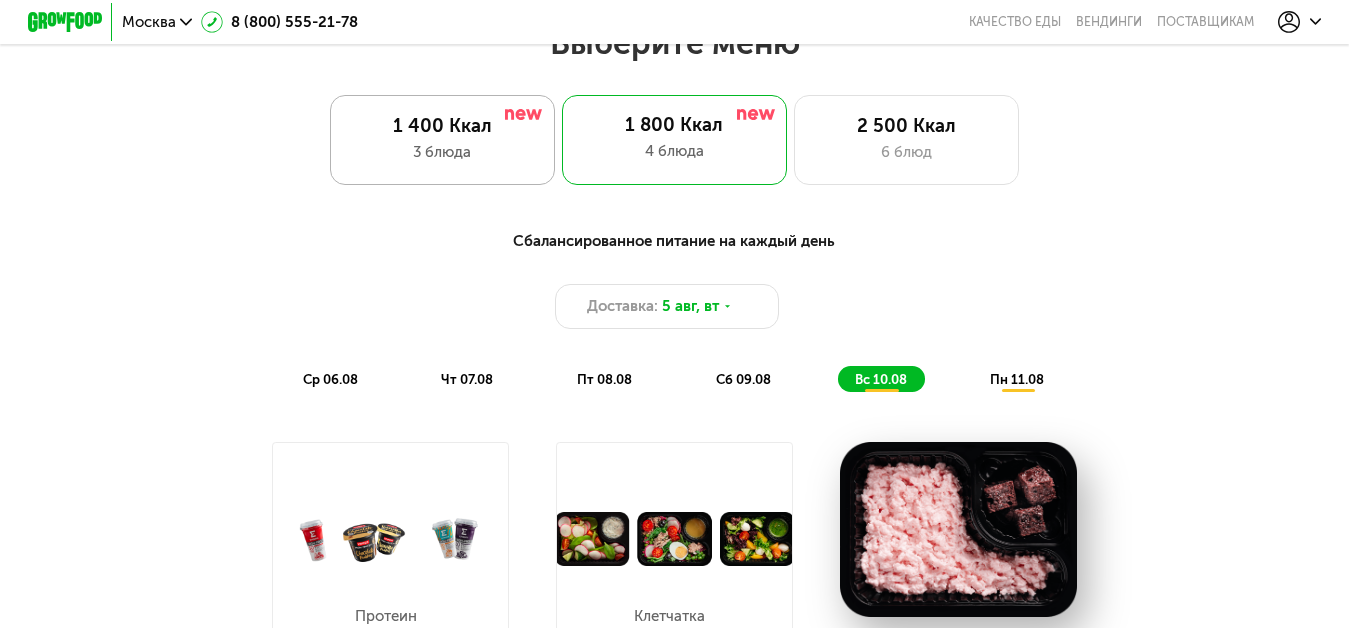 click on "1 400 Ккал 3 блюда" 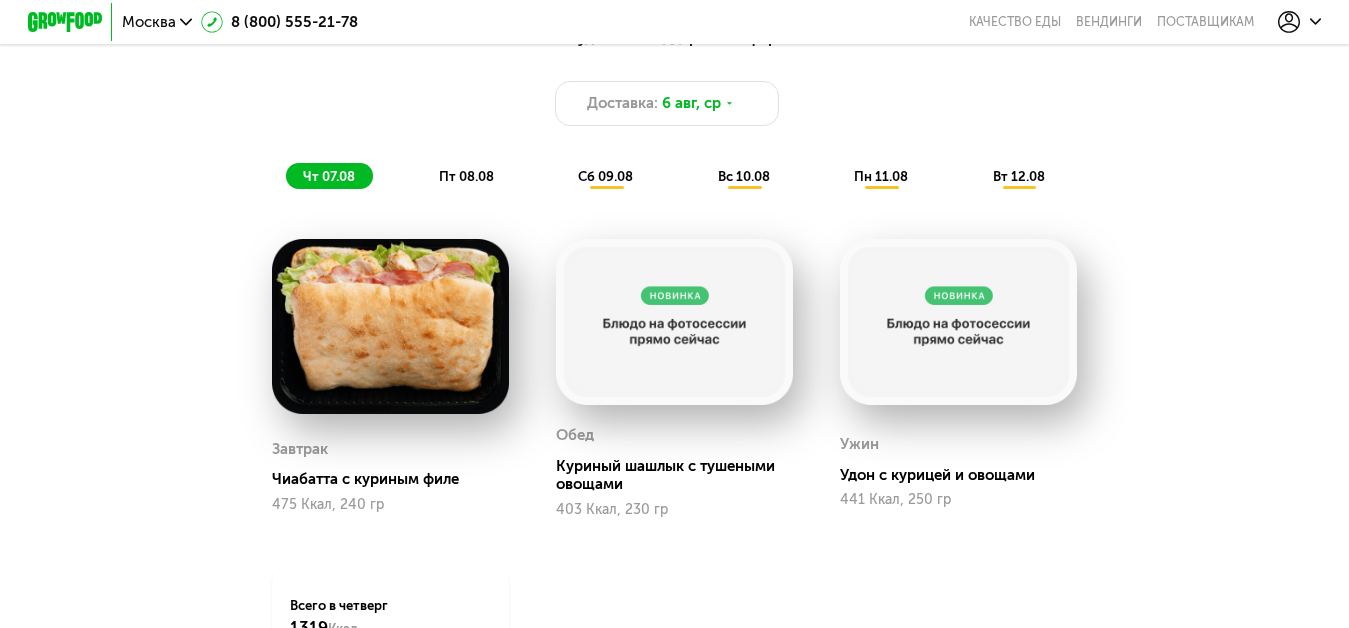 scroll, scrollTop: 1400, scrollLeft: 0, axis: vertical 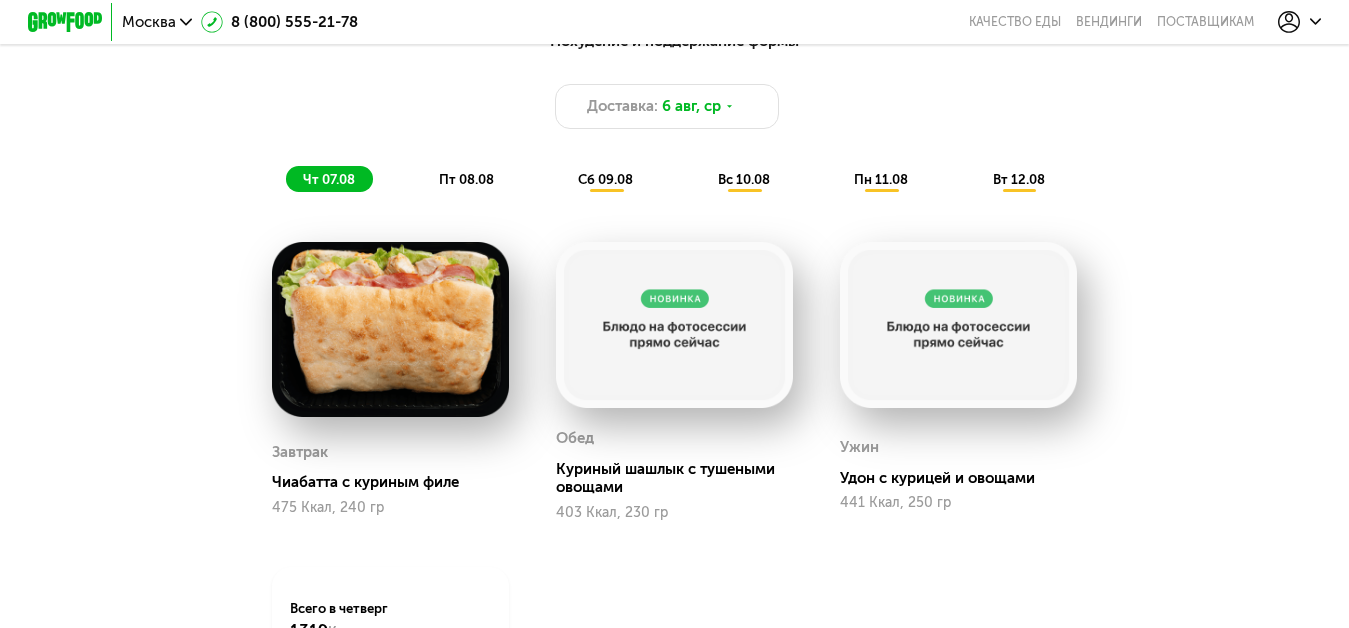 click on "пт 08.08" at bounding box center [466, 179] 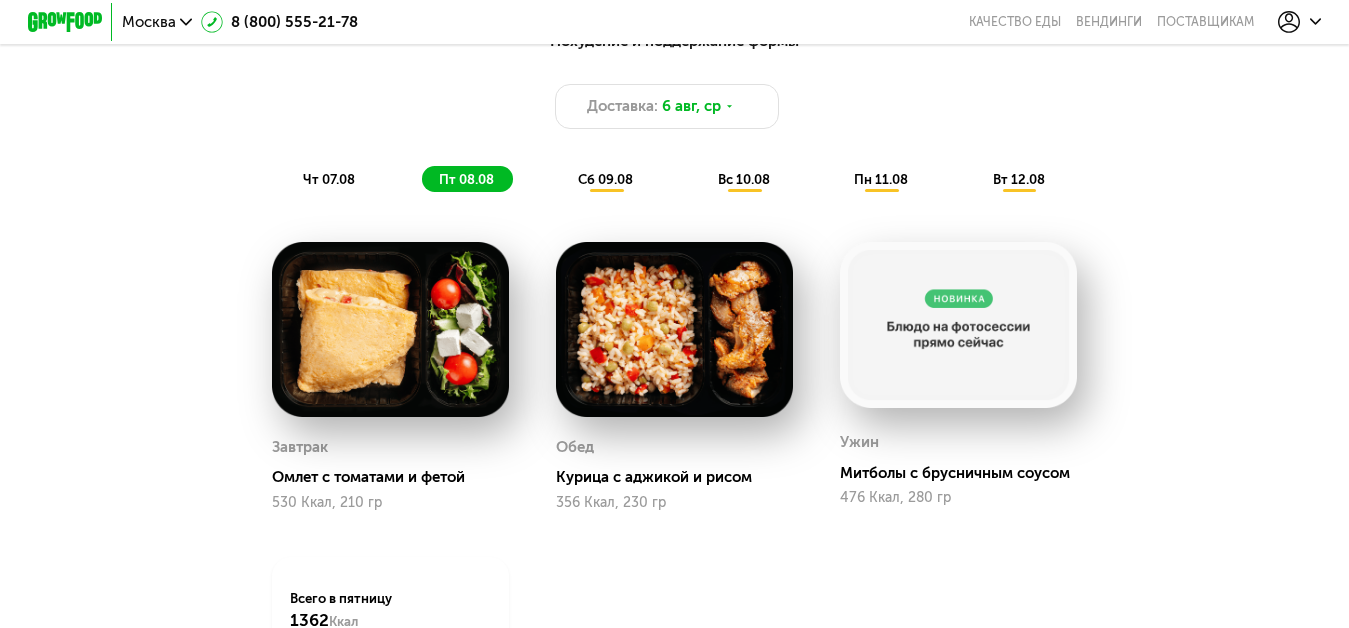 click on "сб 09.08" 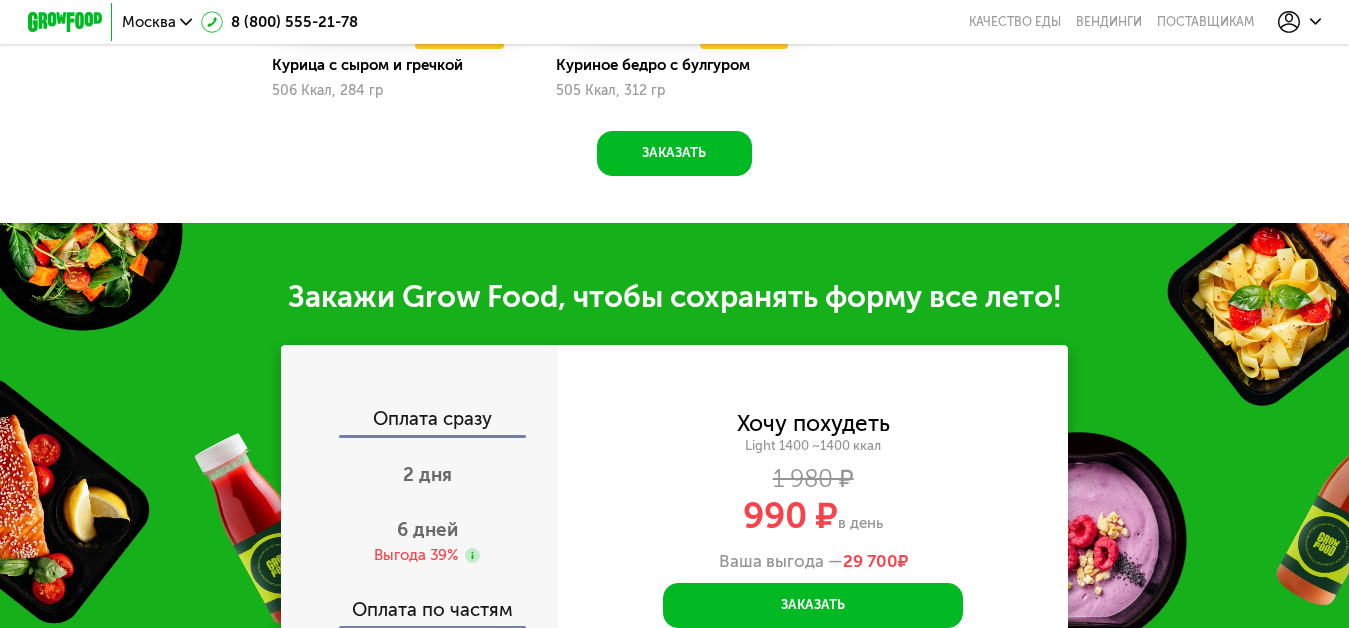 scroll, scrollTop: 2300, scrollLeft: 0, axis: vertical 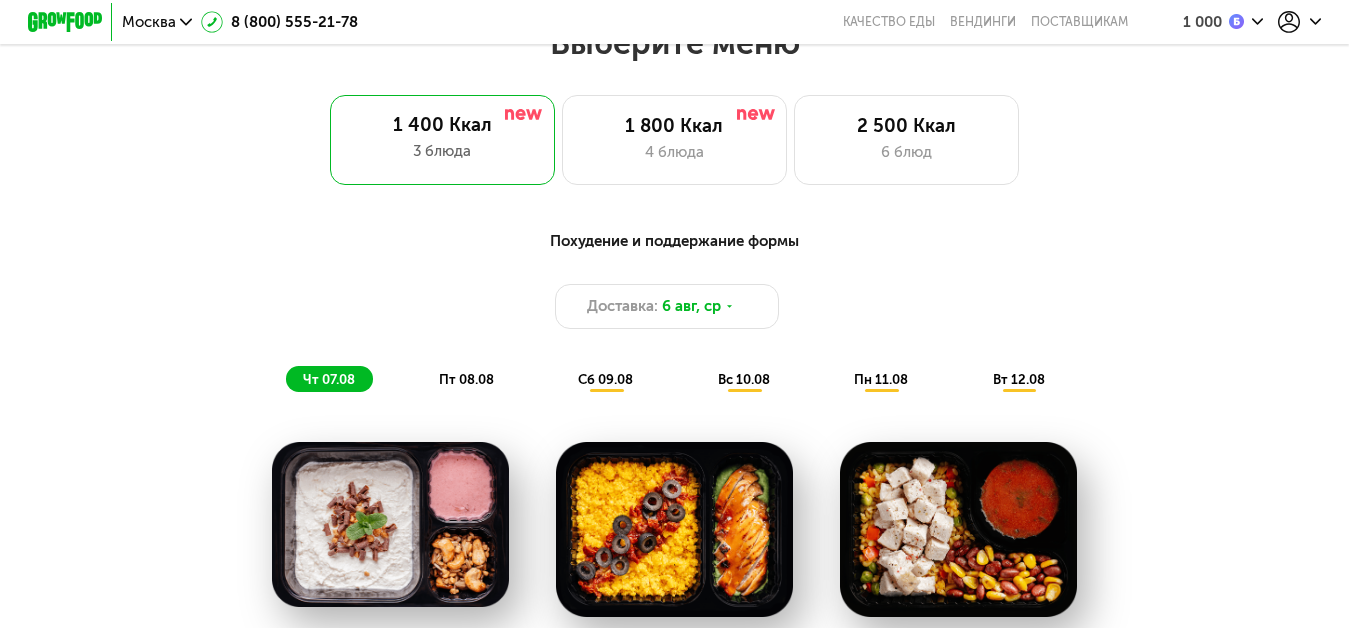 click on "сб 09.08" at bounding box center (605, 379) 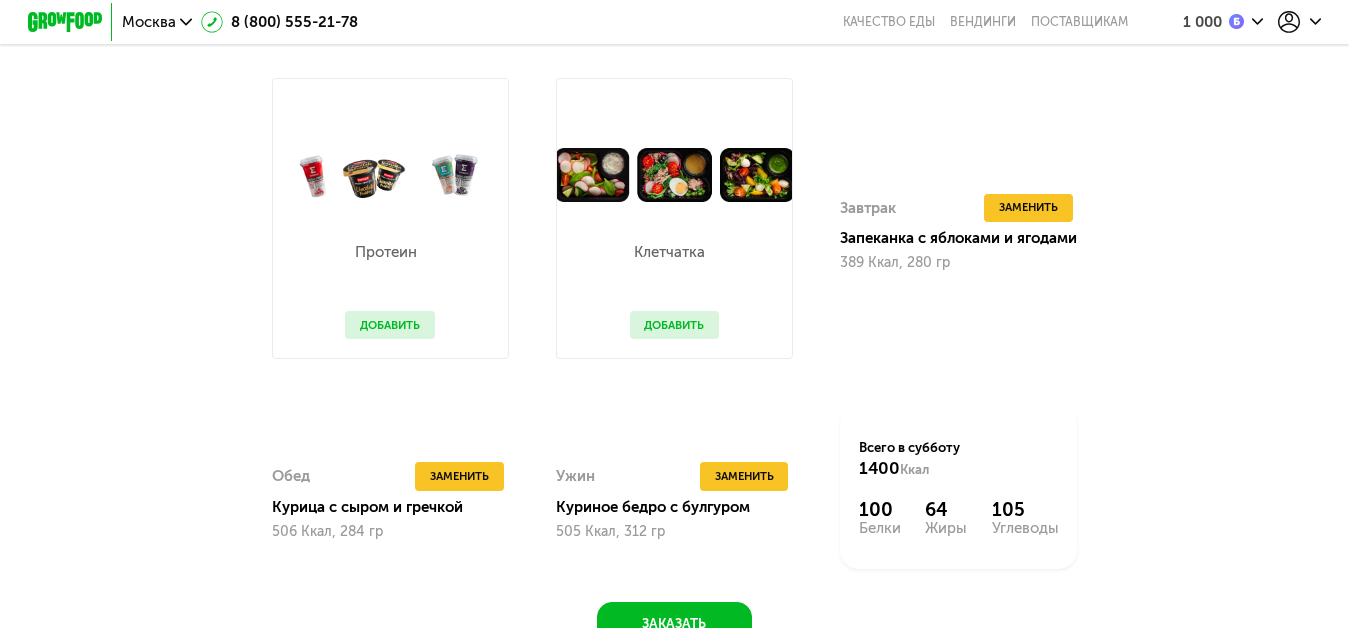 scroll, scrollTop: 1600, scrollLeft: 0, axis: vertical 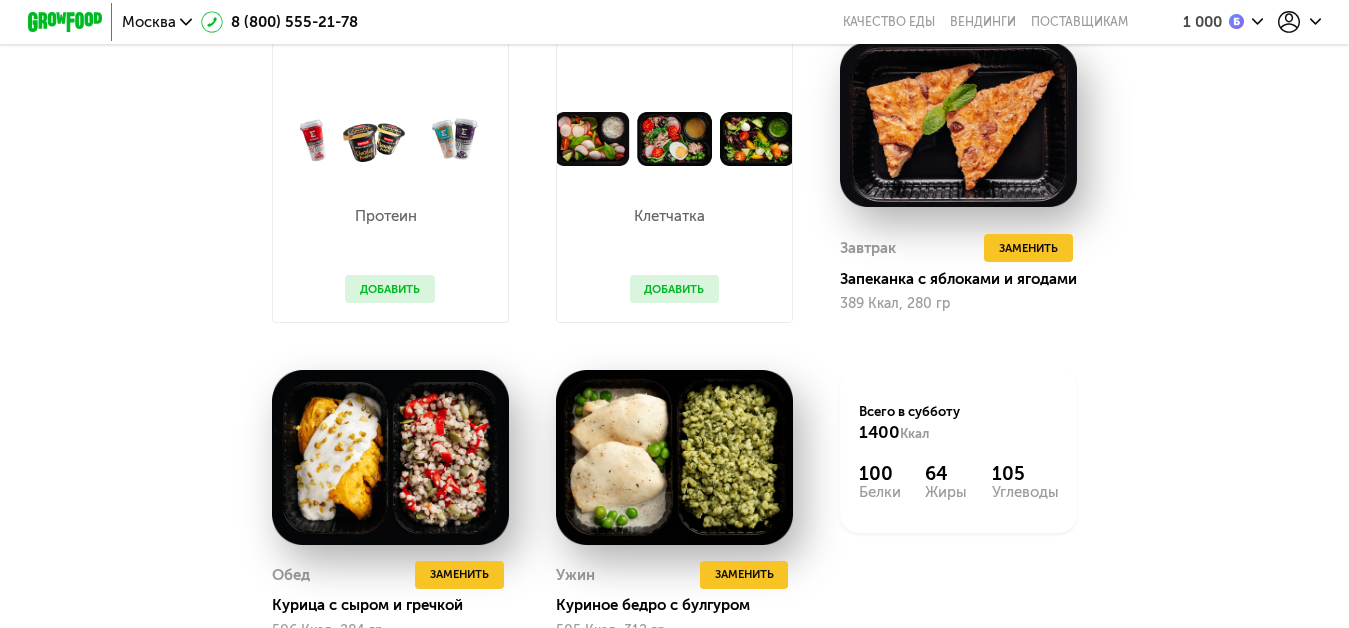 click on "Добавить" at bounding box center (675, 289) 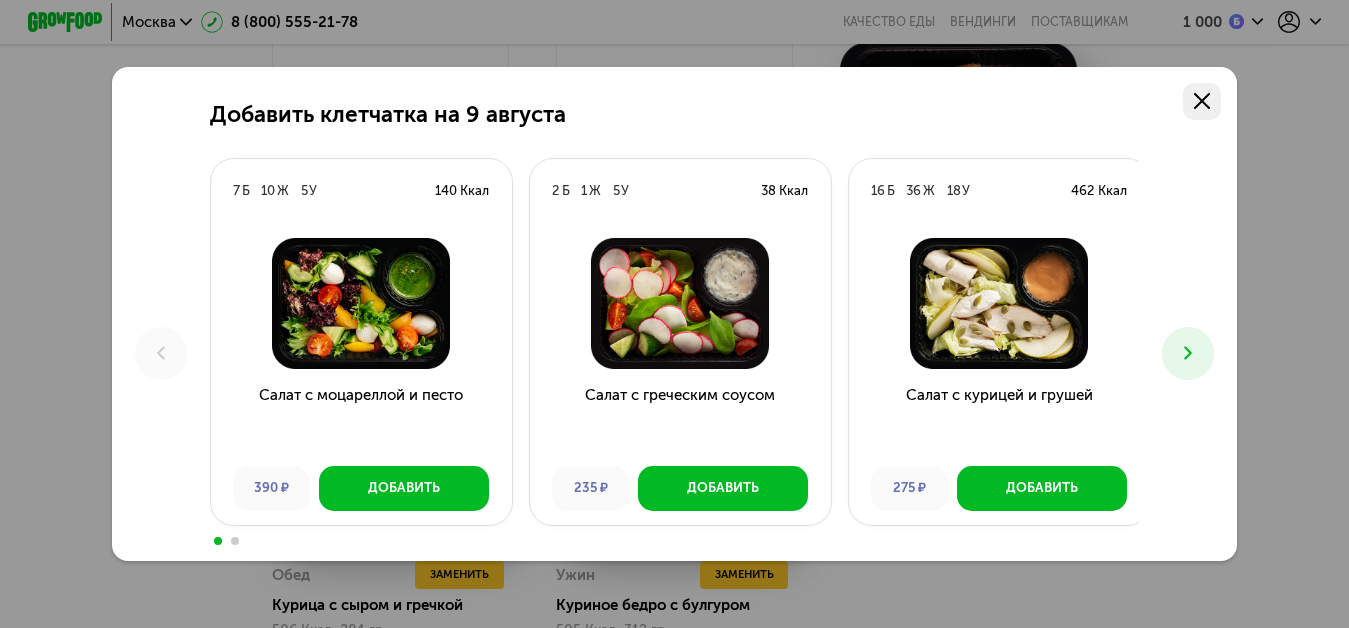 click 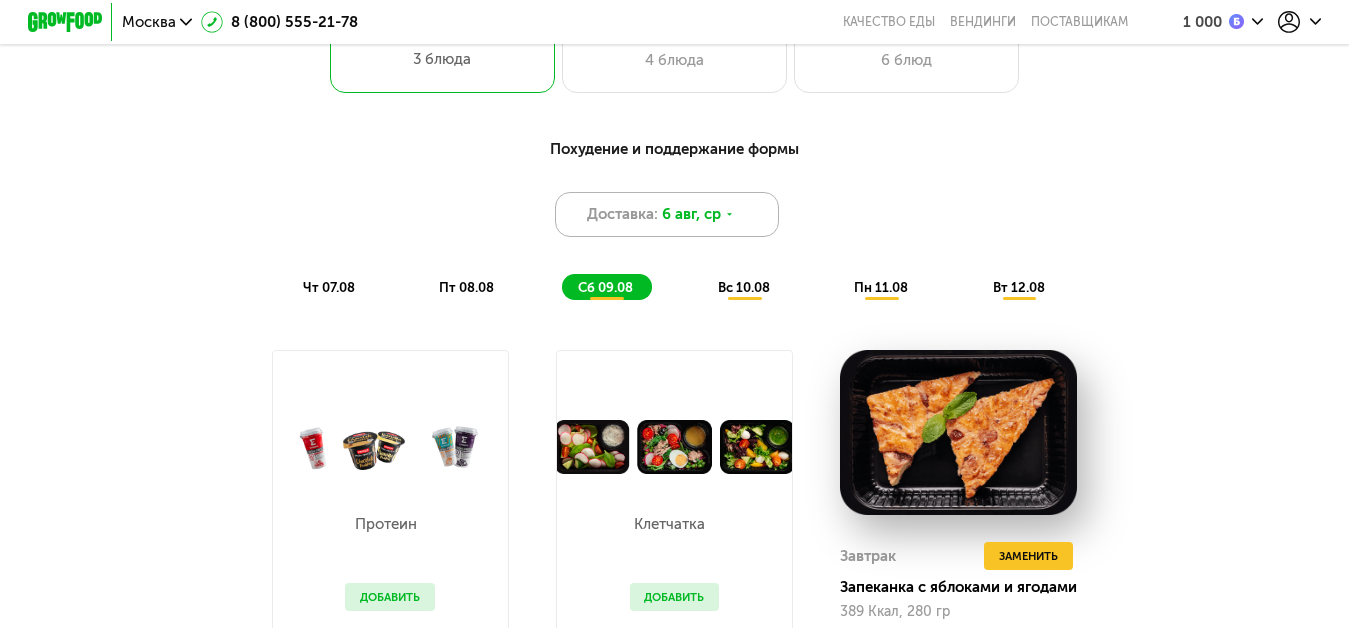scroll, scrollTop: 1300, scrollLeft: 0, axis: vertical 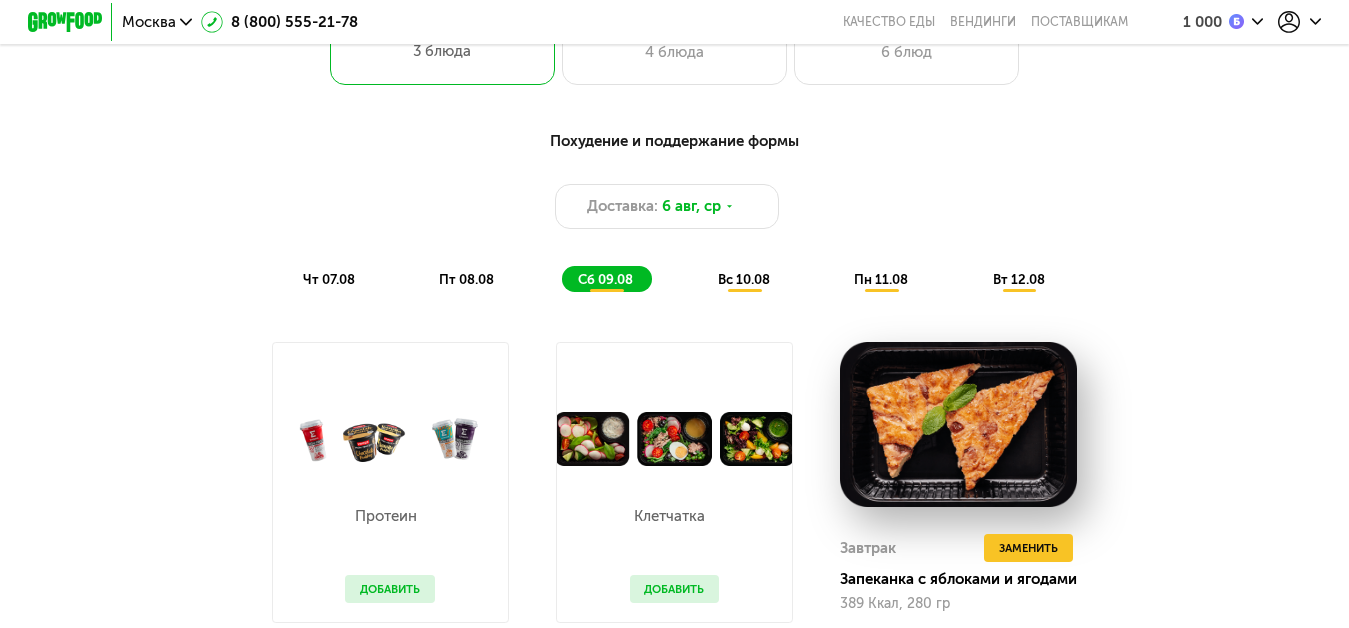 click on "вс 10.08" at bounding box center [744, 279] 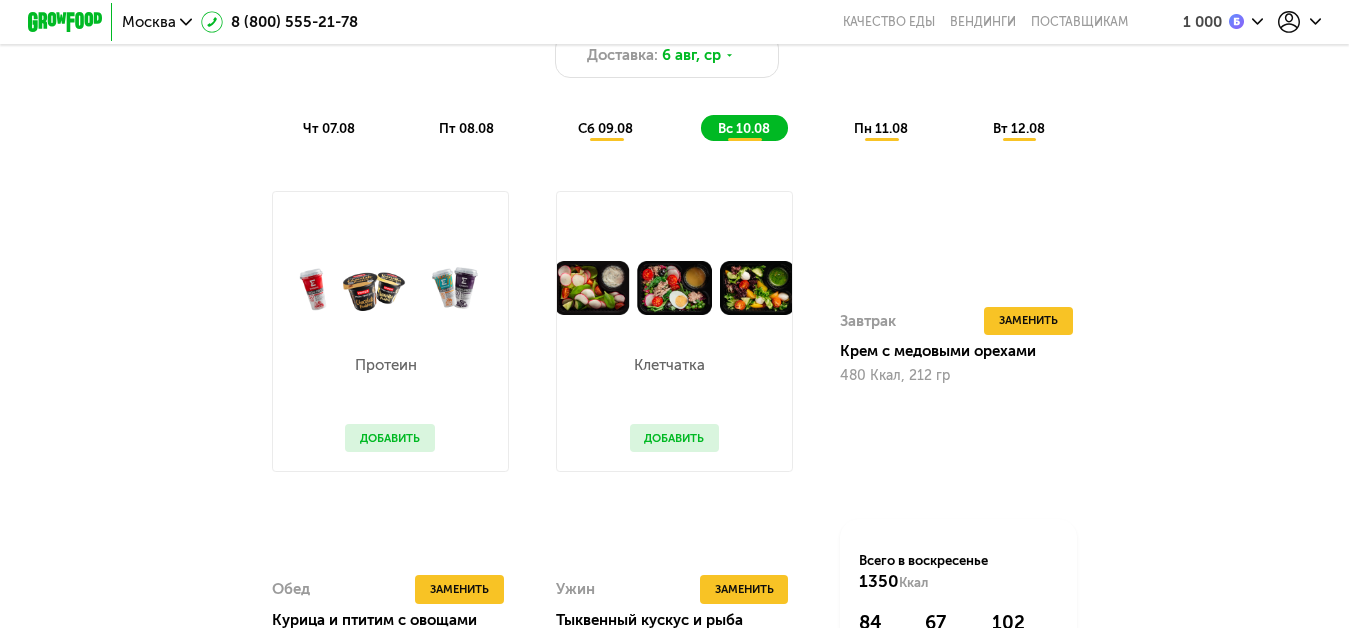 scroll, scrollTop: 1500, scrollLeft: 0, axis: vertical 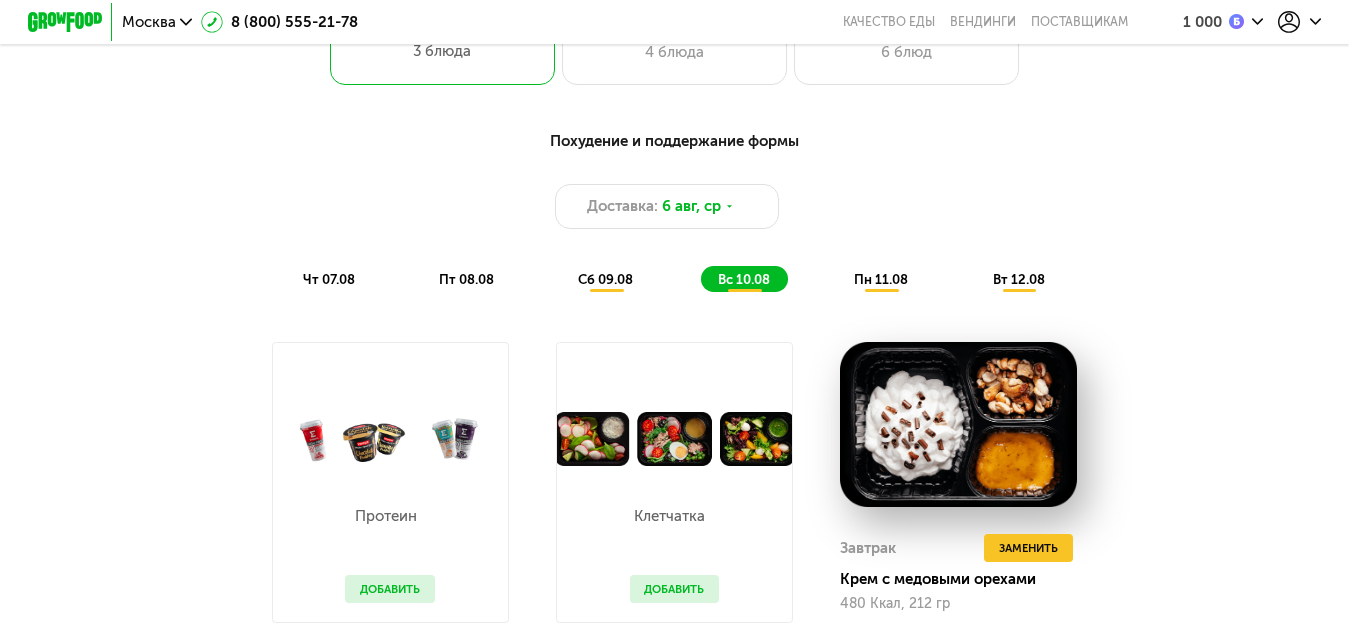 click on "чт 07.08" at bounding box center [329, 279] 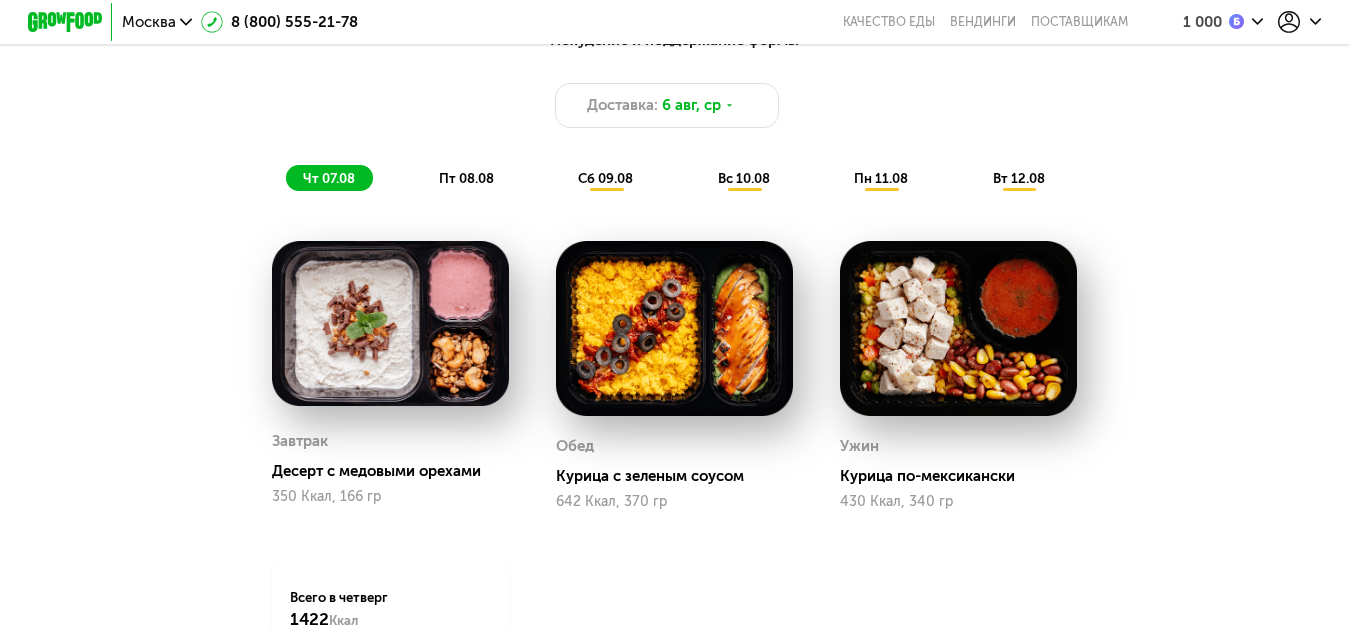 scroll, scrollTop: 1400, scrollLeft: 0, axis: vertical 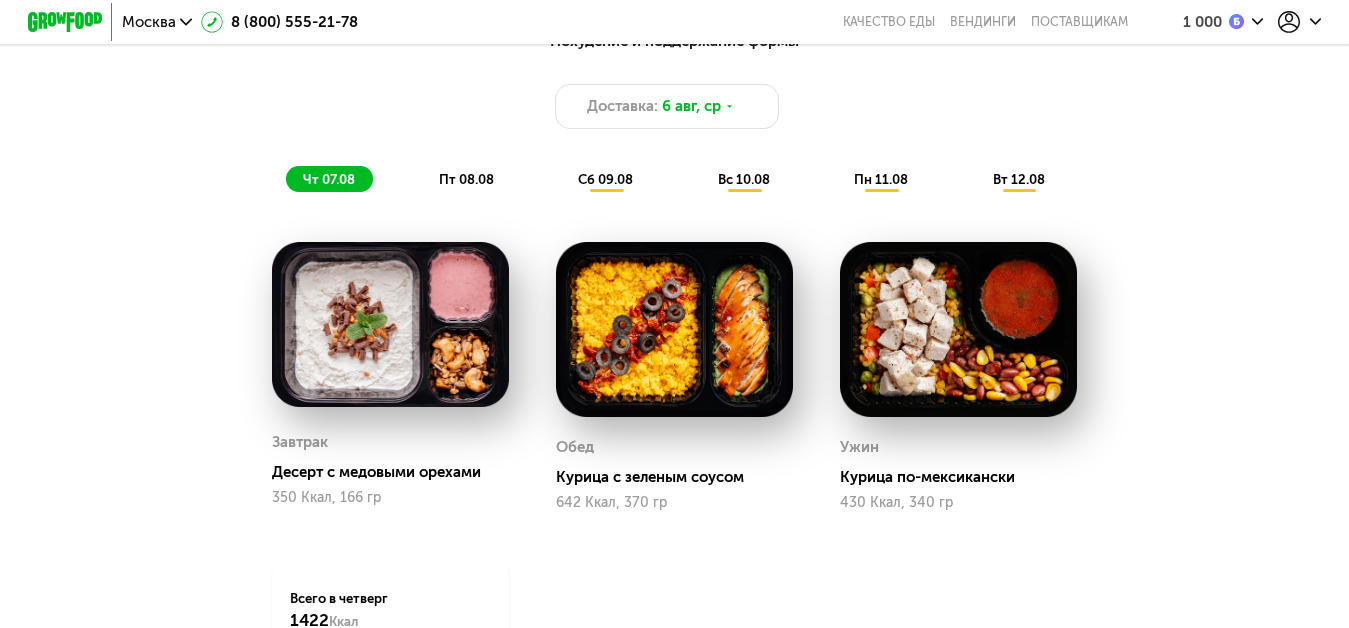 click on "пт 08.08" at bounding box center [466, 179] 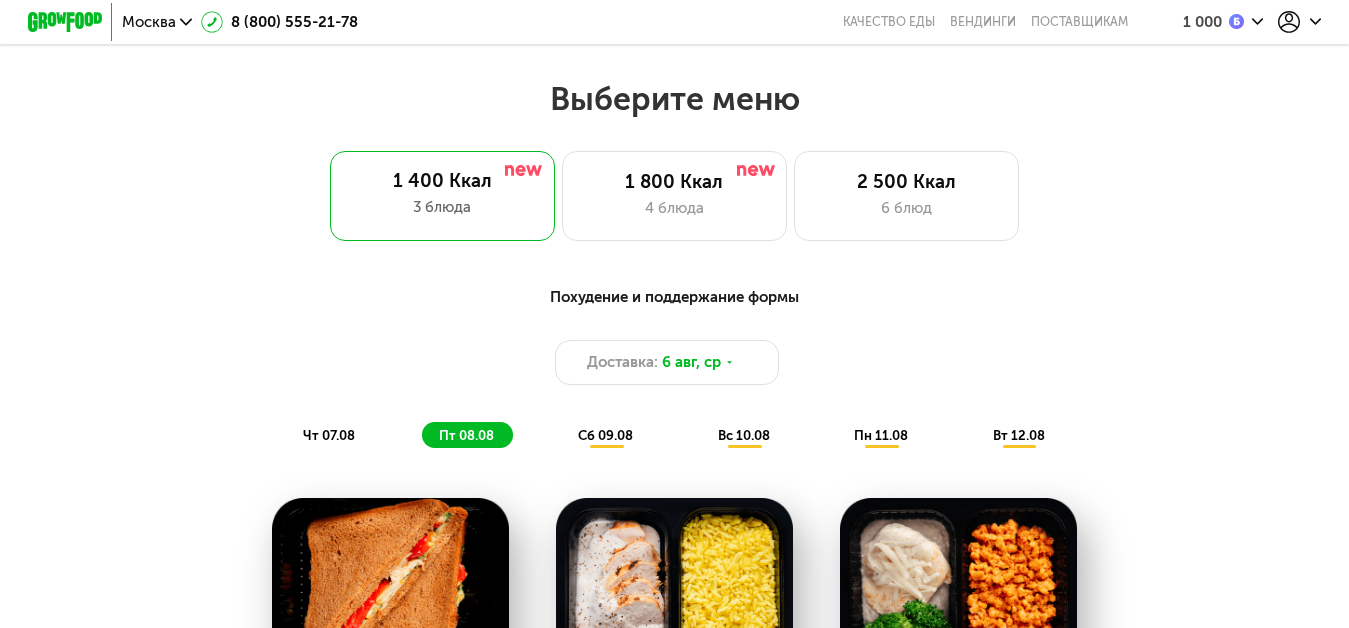 scroll, scrollTop: 1100, scrollLeft: 0, axis: vertical 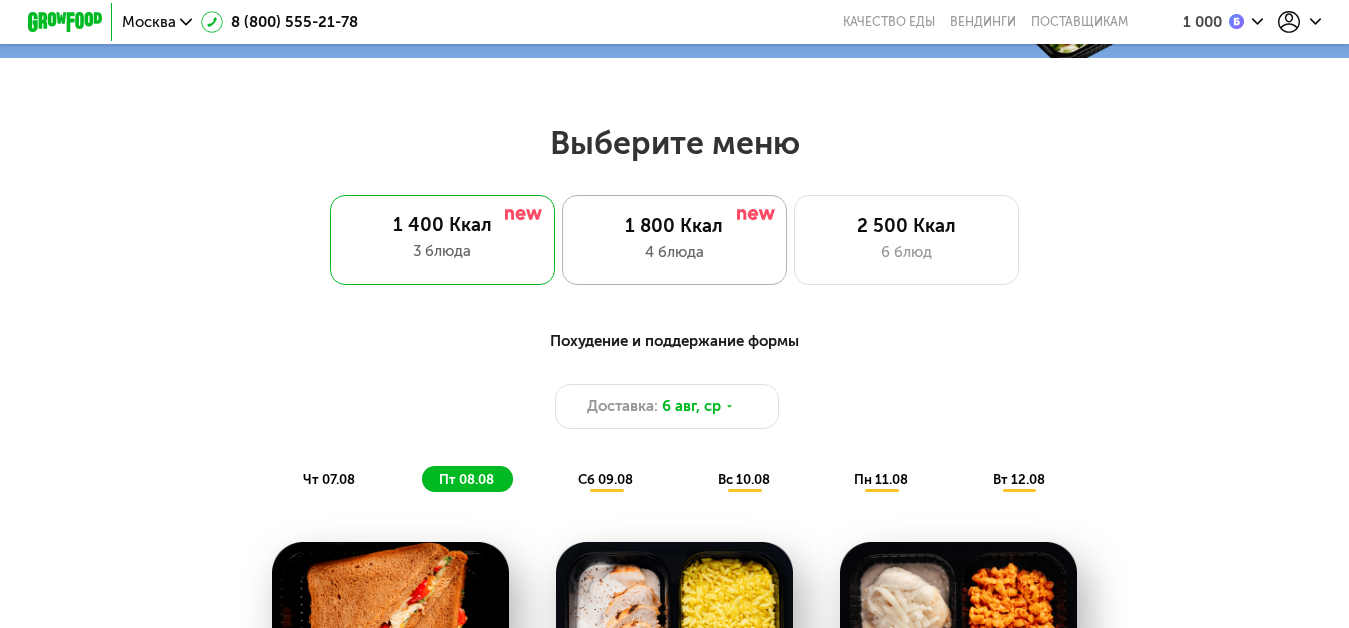 click on "1 800 Ккал" at bounding box center [674, 226] 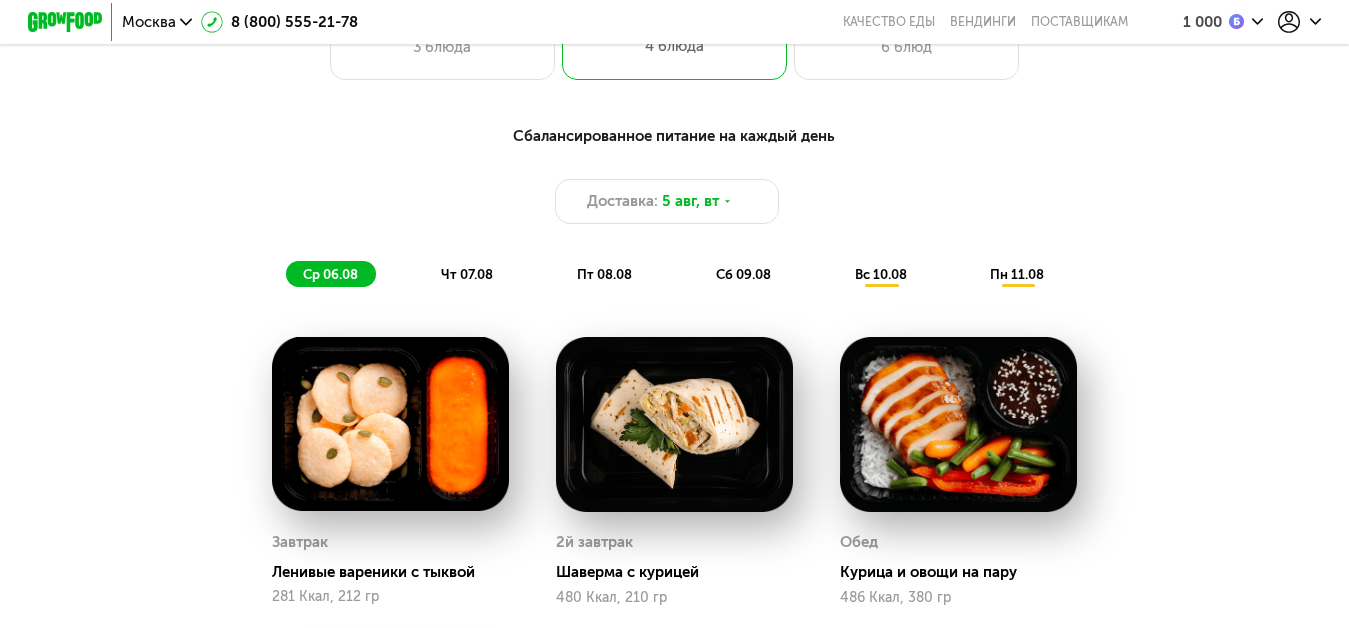 scroll, scrollTop: 1300, scrollLeft: 0, axis: vertical 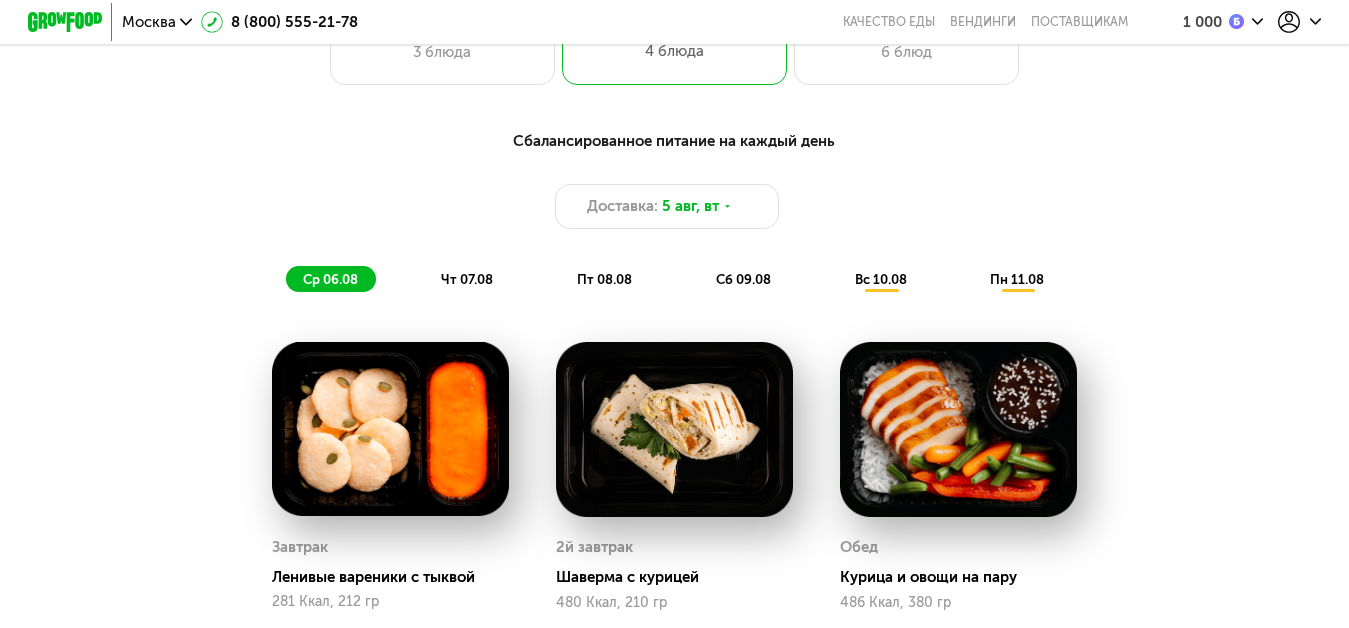 click on "вс 10.08" at bounding box center [881, 279] 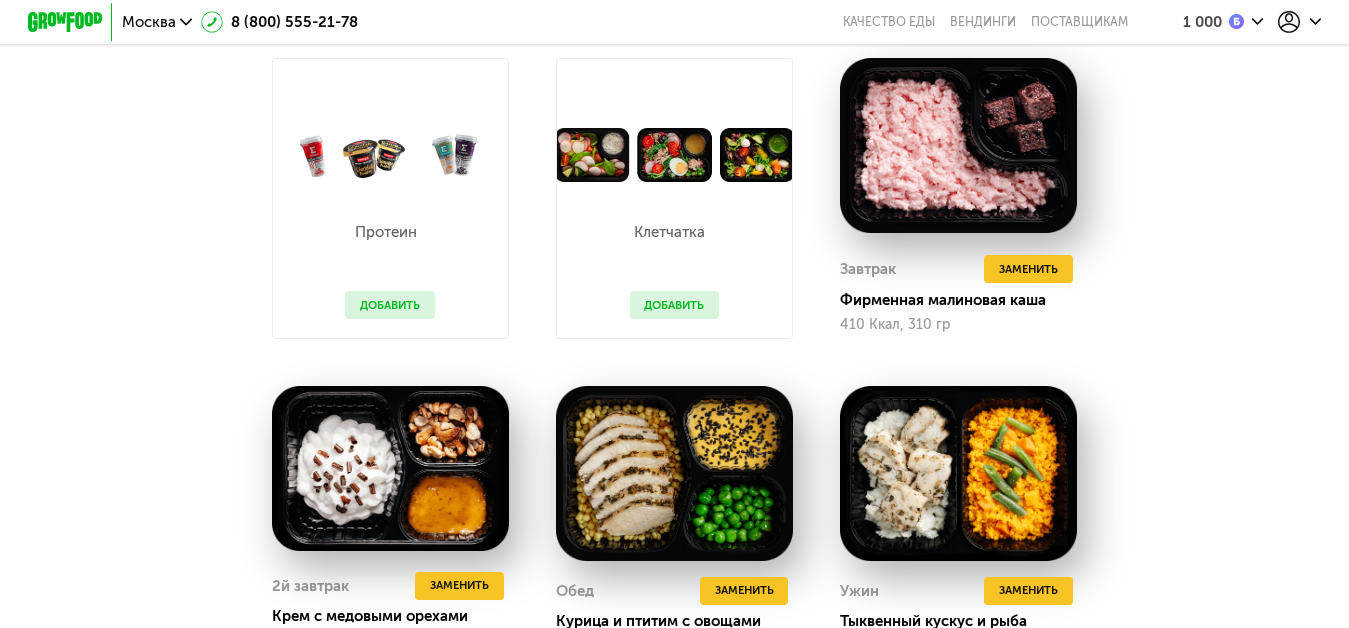 scroll, scrollTop: 1700, scrollLeft: 0, axis: vertical 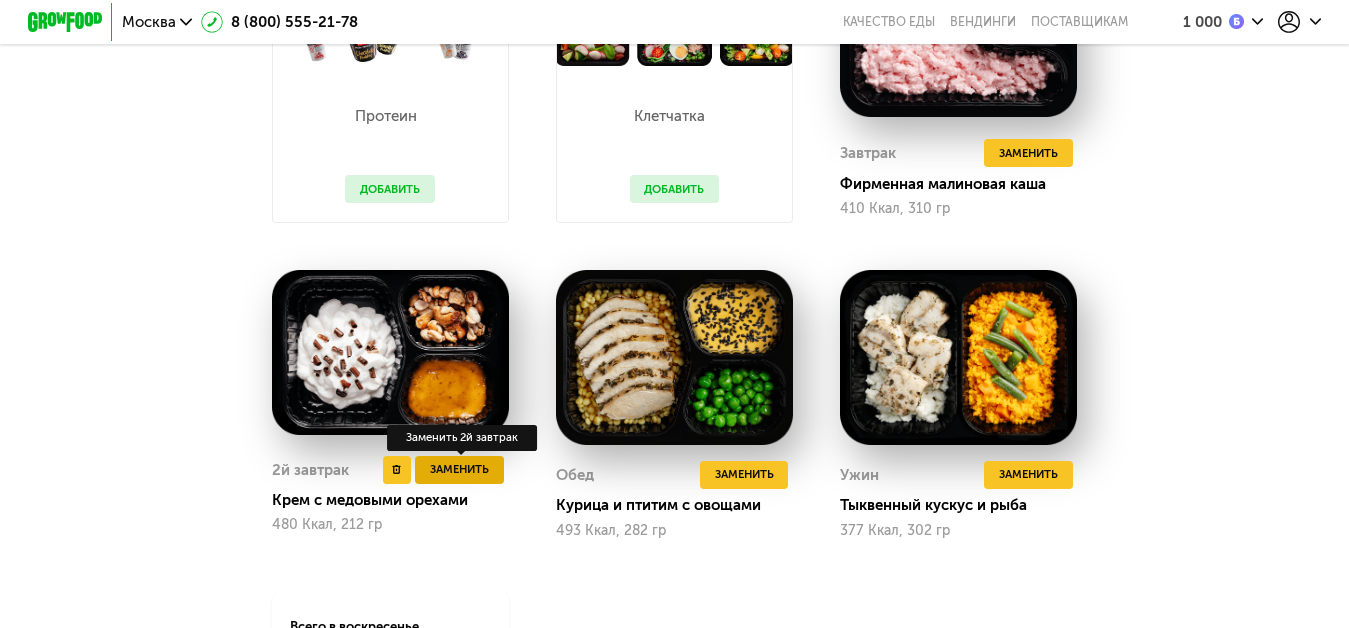click on "Заменить" at bounding box center (459, 469) 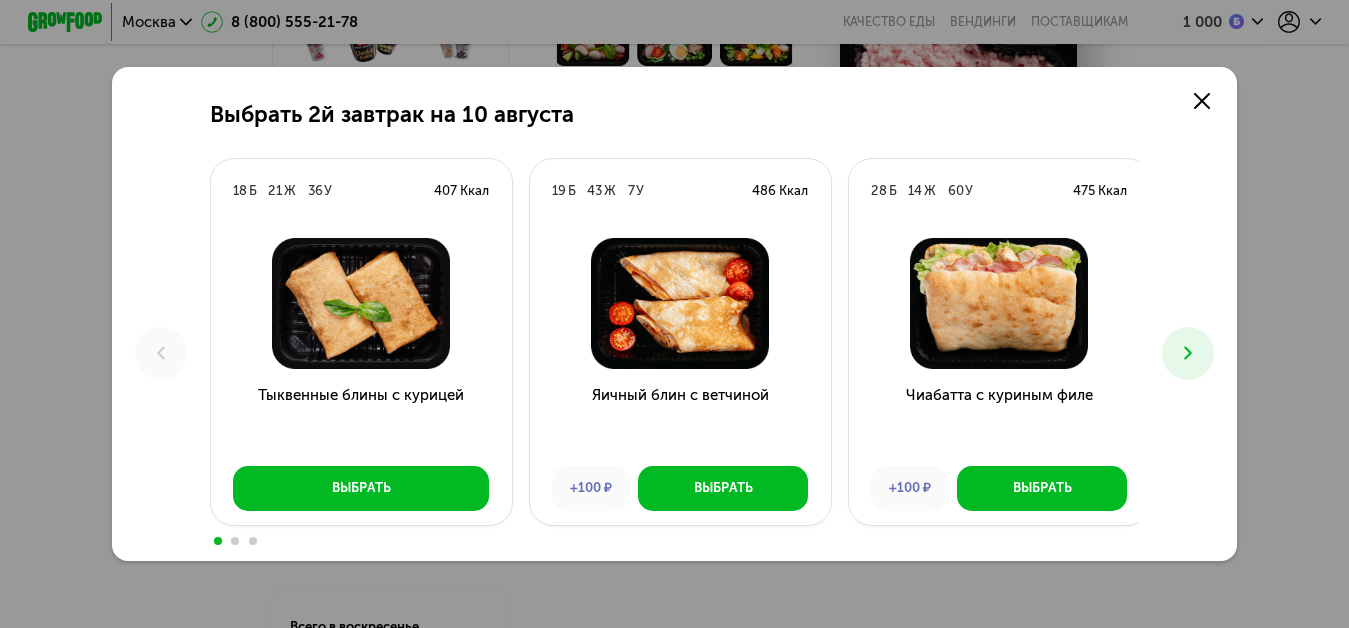 click 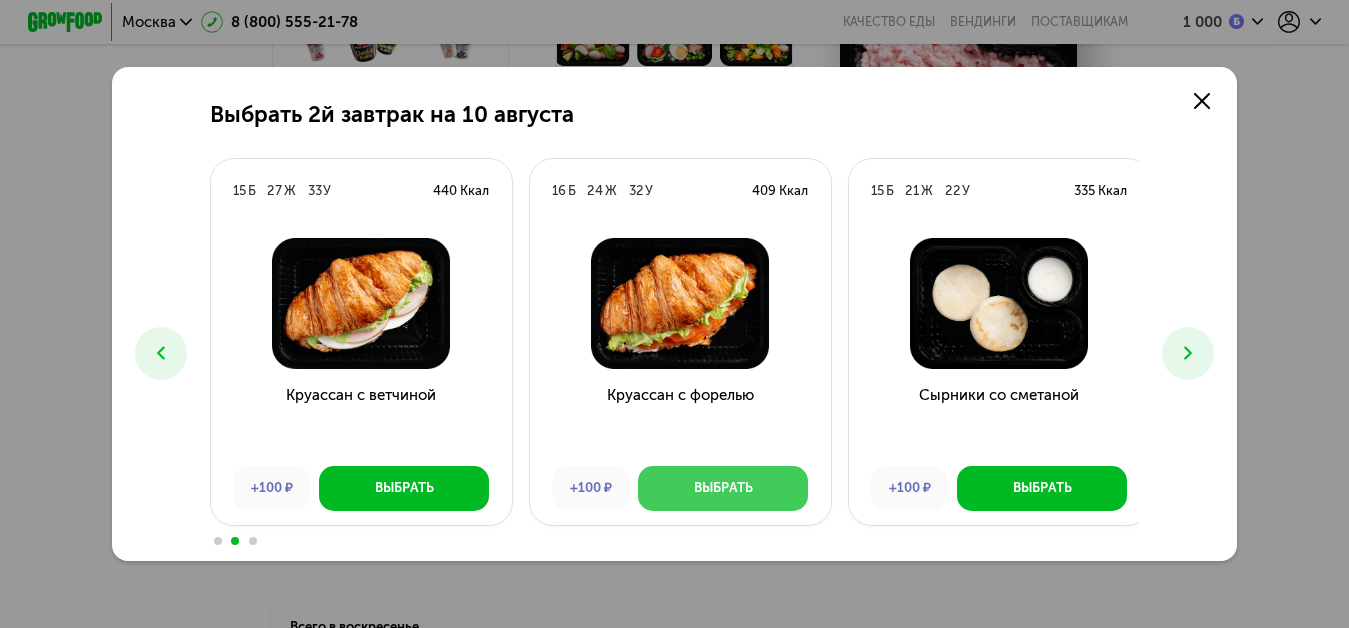 click on "Выбрать" at bounding box center (723, 488) 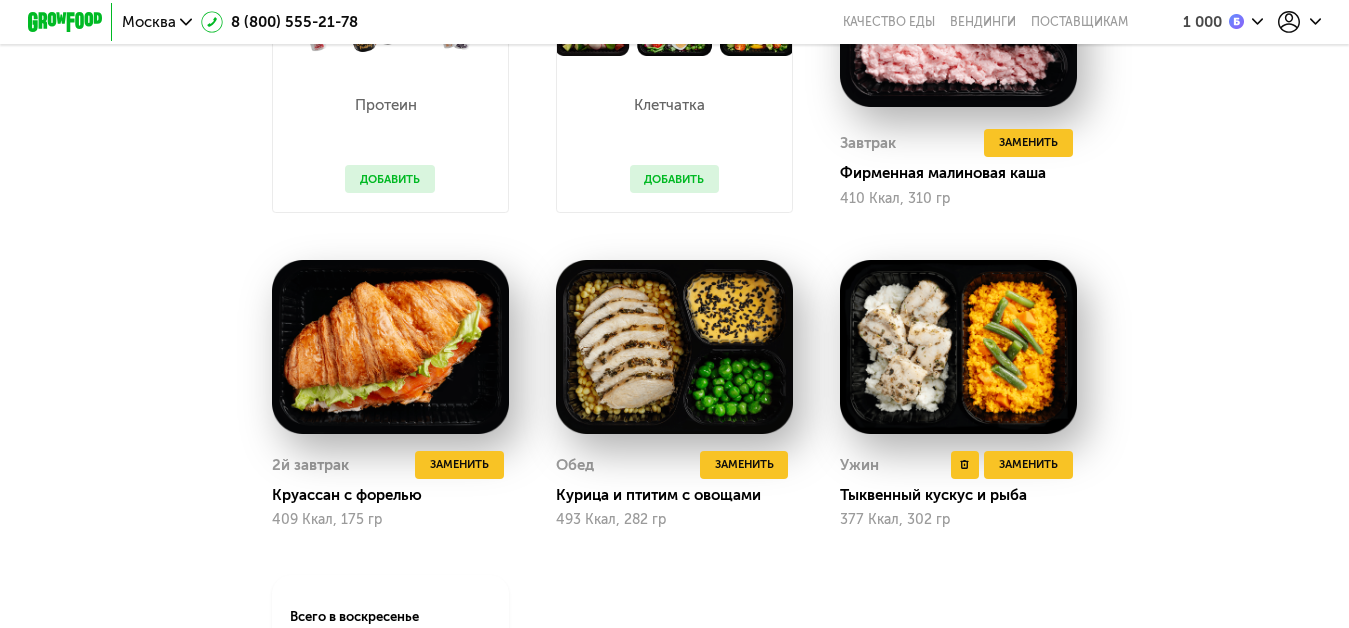 scroll, scrollTop: 1848, scrollLeft: 0, axis: vertical 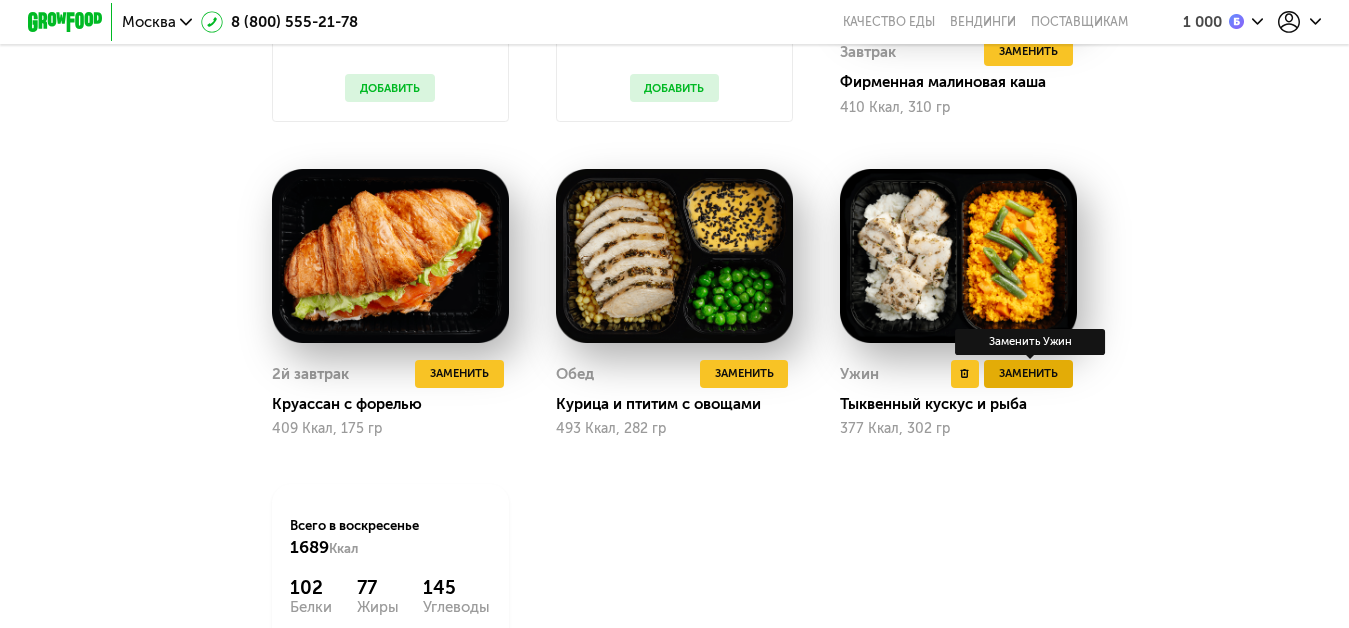 click on "Заменить" at bounding box center (1028, 373) 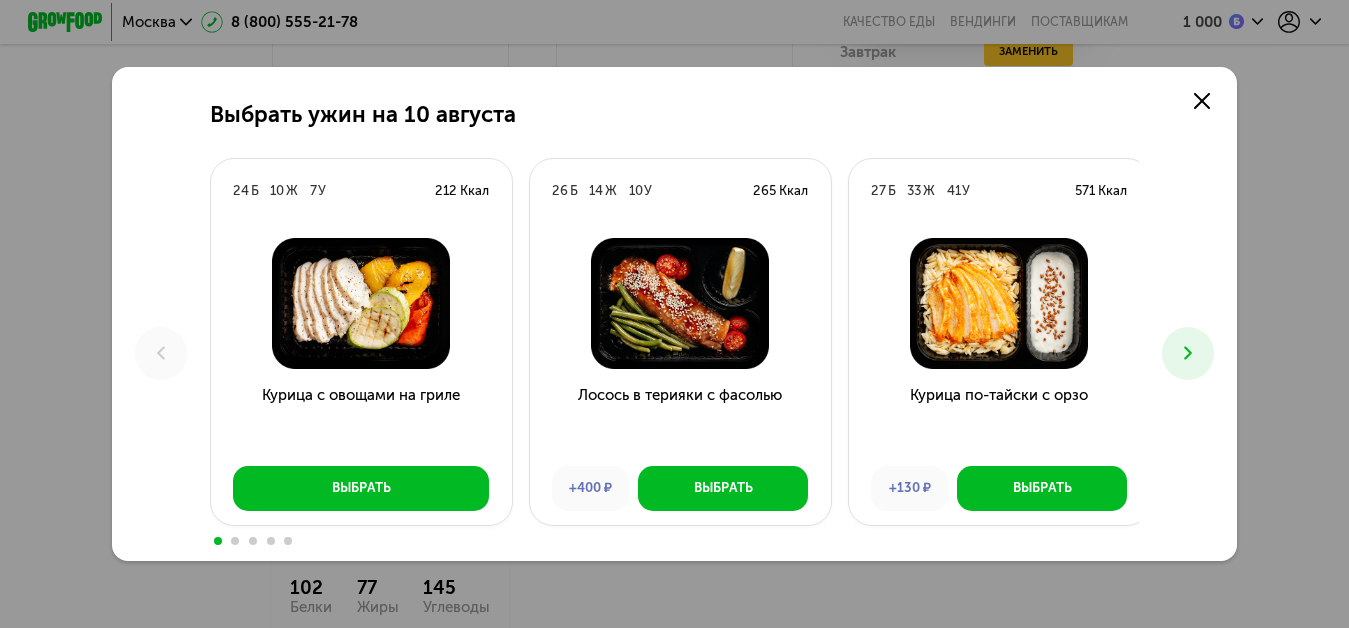 click 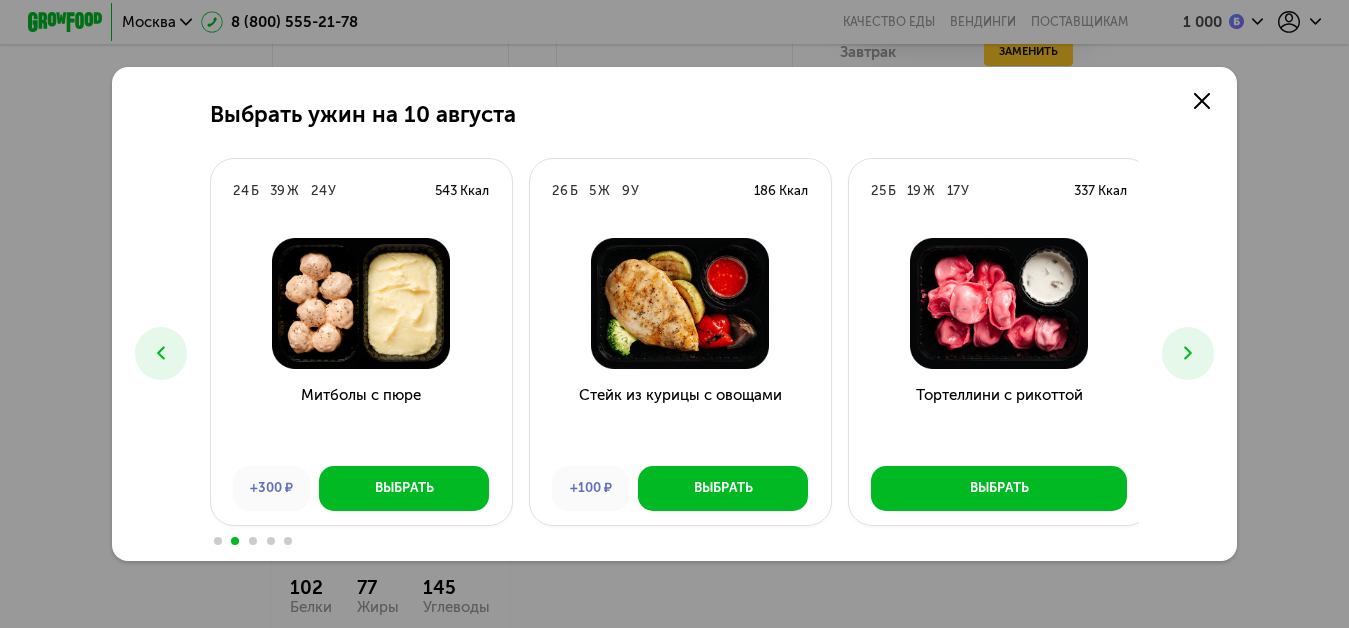 click 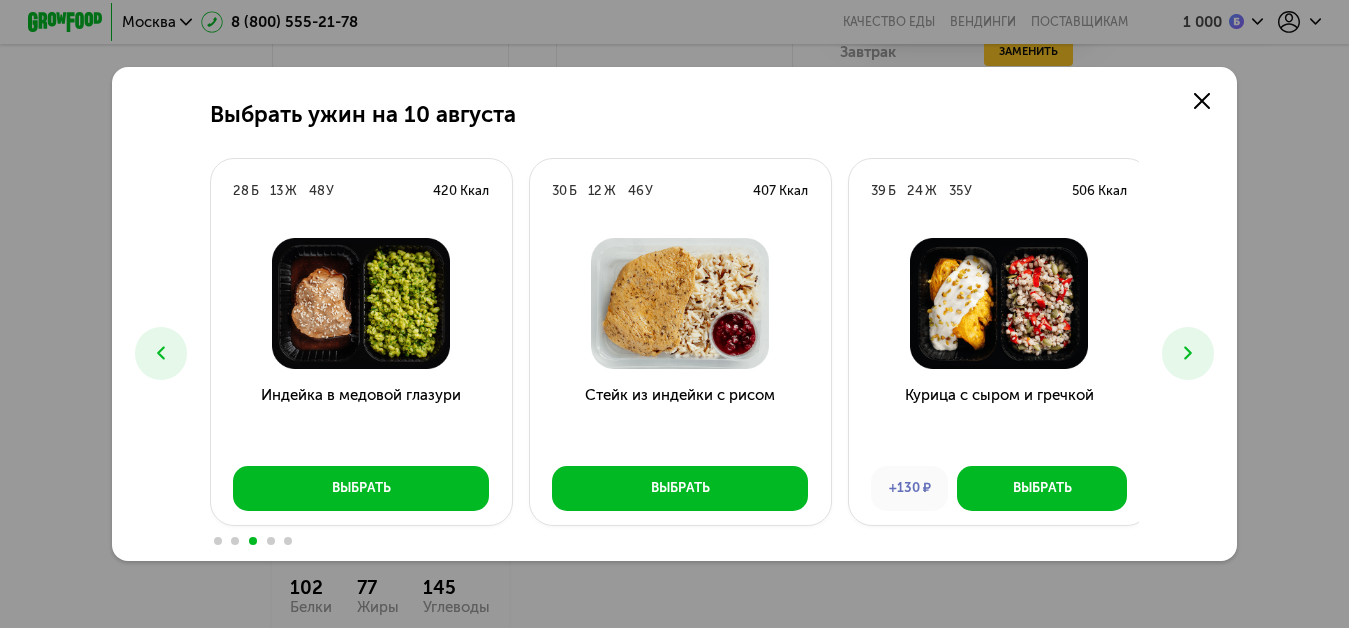 click 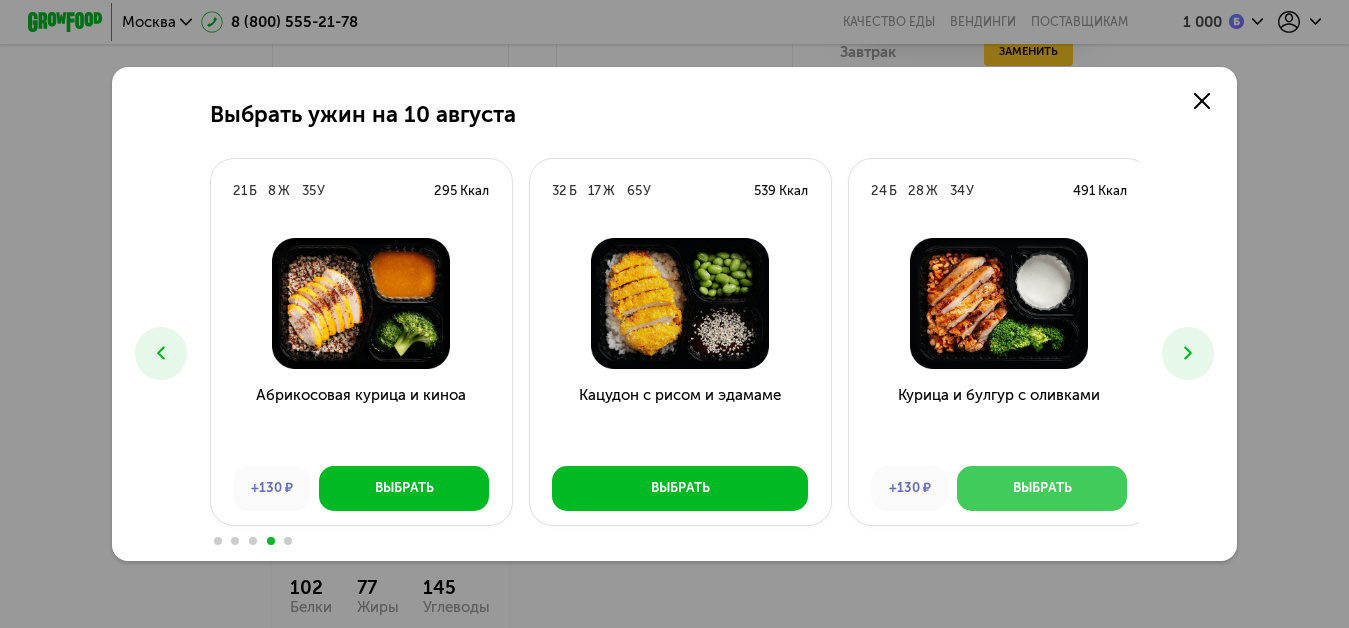 click on "Выбрать" at bounding box center (1042, 488) 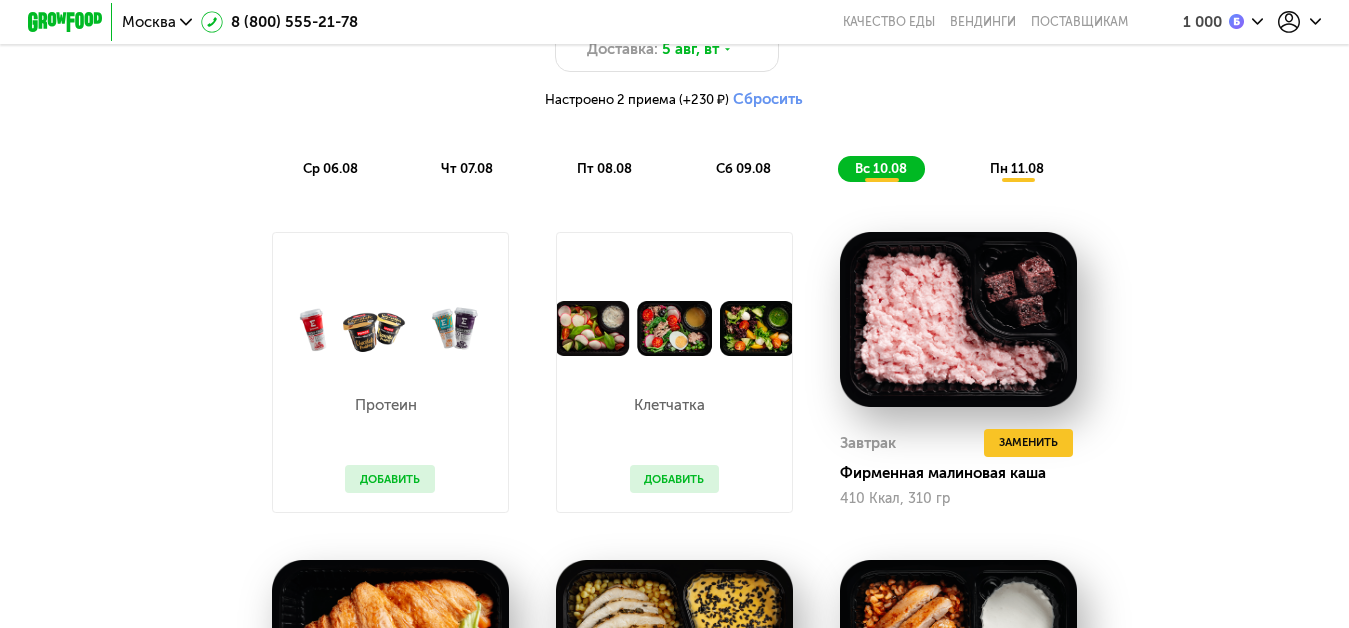 scroll, scrollTop: 1448, scrollLeft: 0, axis: vertical 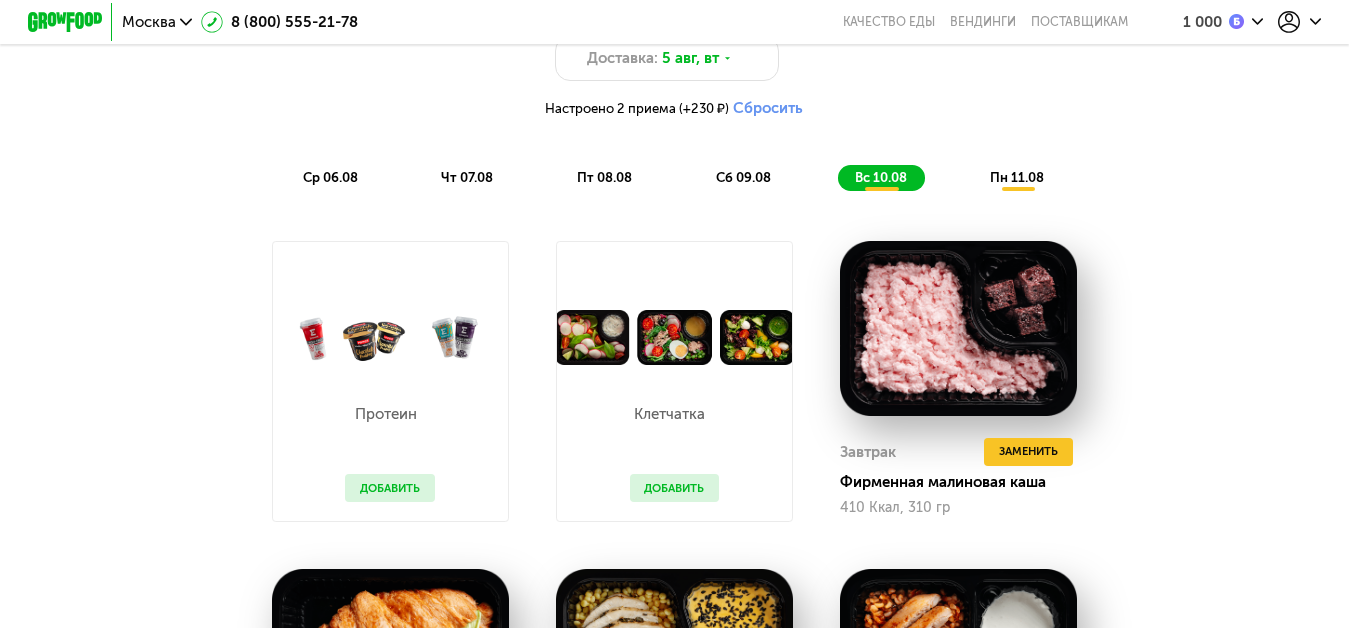 click on "пн 11.08" at bounding box center (1017, 177) 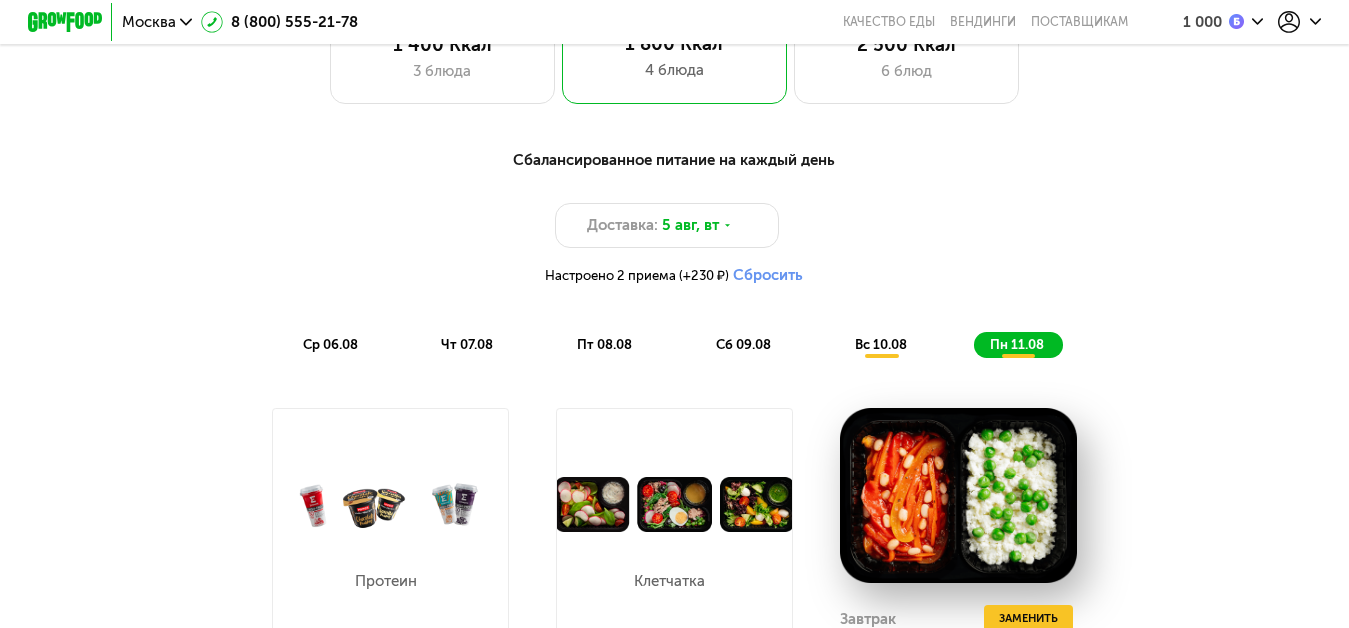 scroll, scrollTop: 1248, scrollLeft: 0, axis: vertical 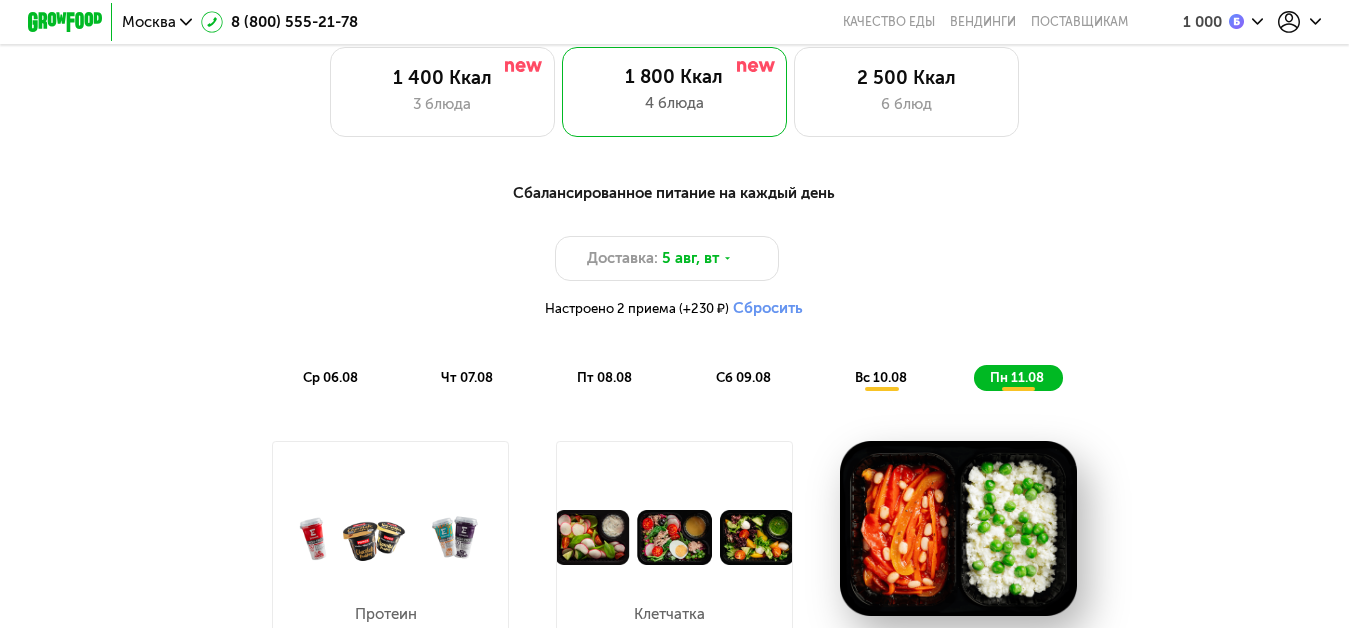 click on "ср 06.08" at bounding box center (330, 377) 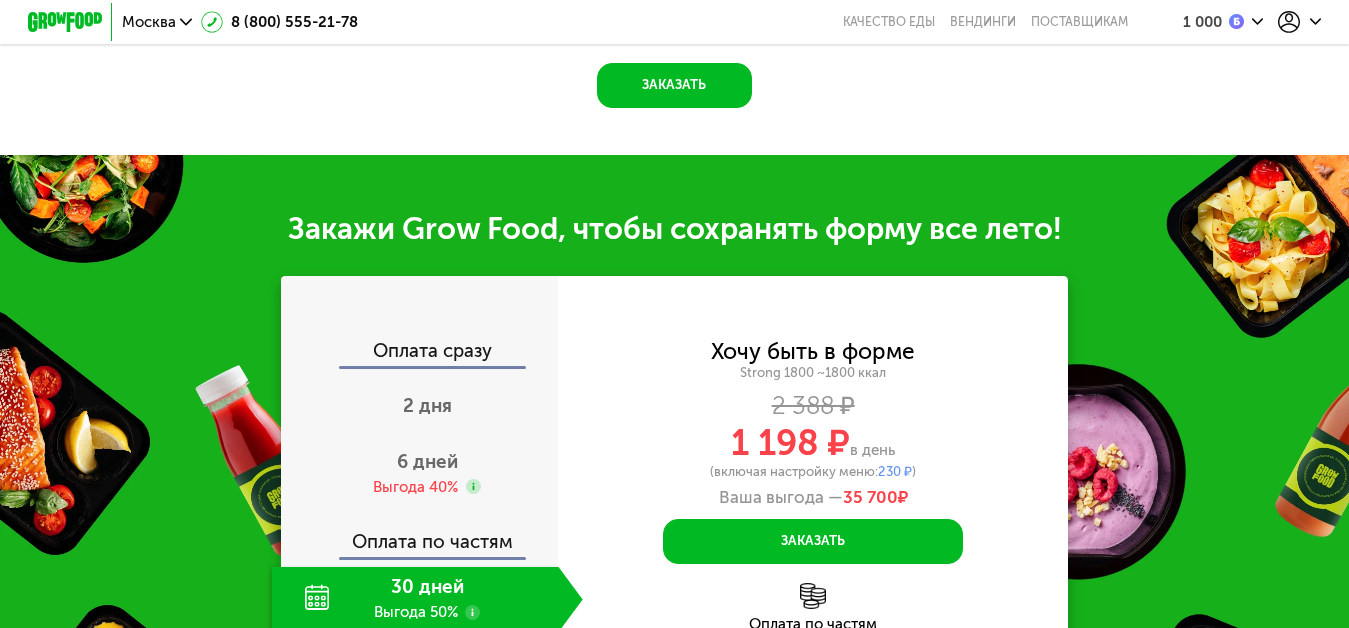scroll, scrollTop: 2040, scrollLeft: 0, axis: vertical 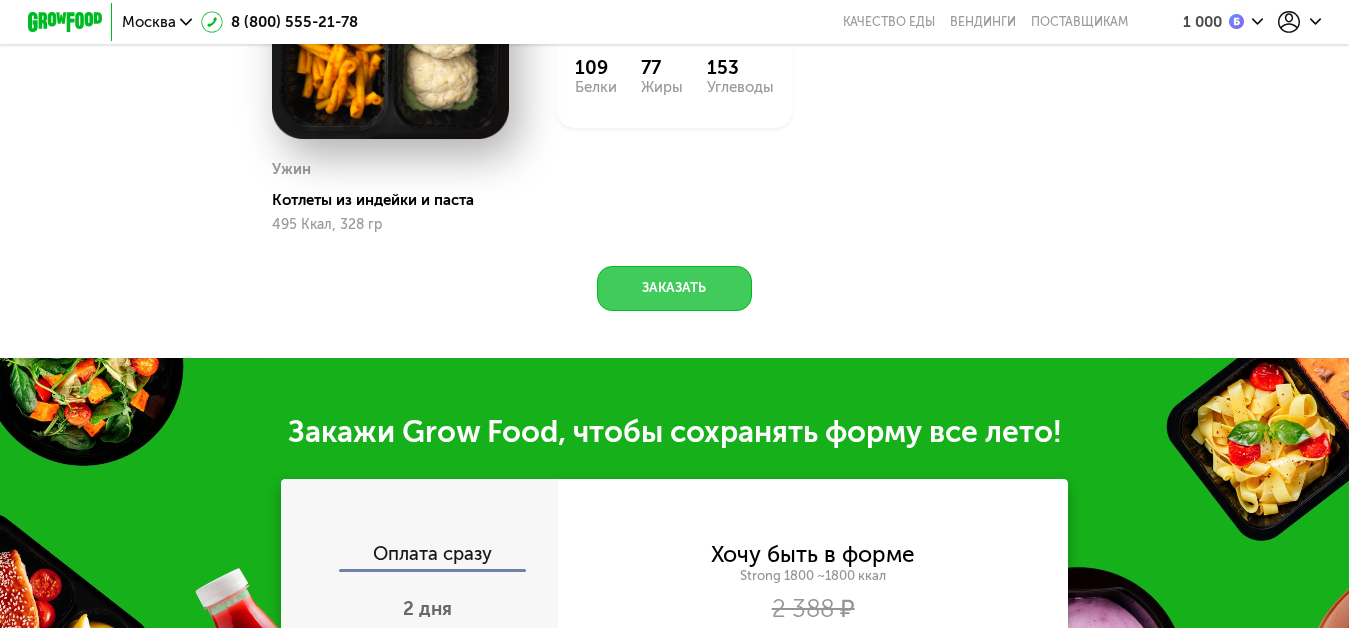 click on "Заказать" 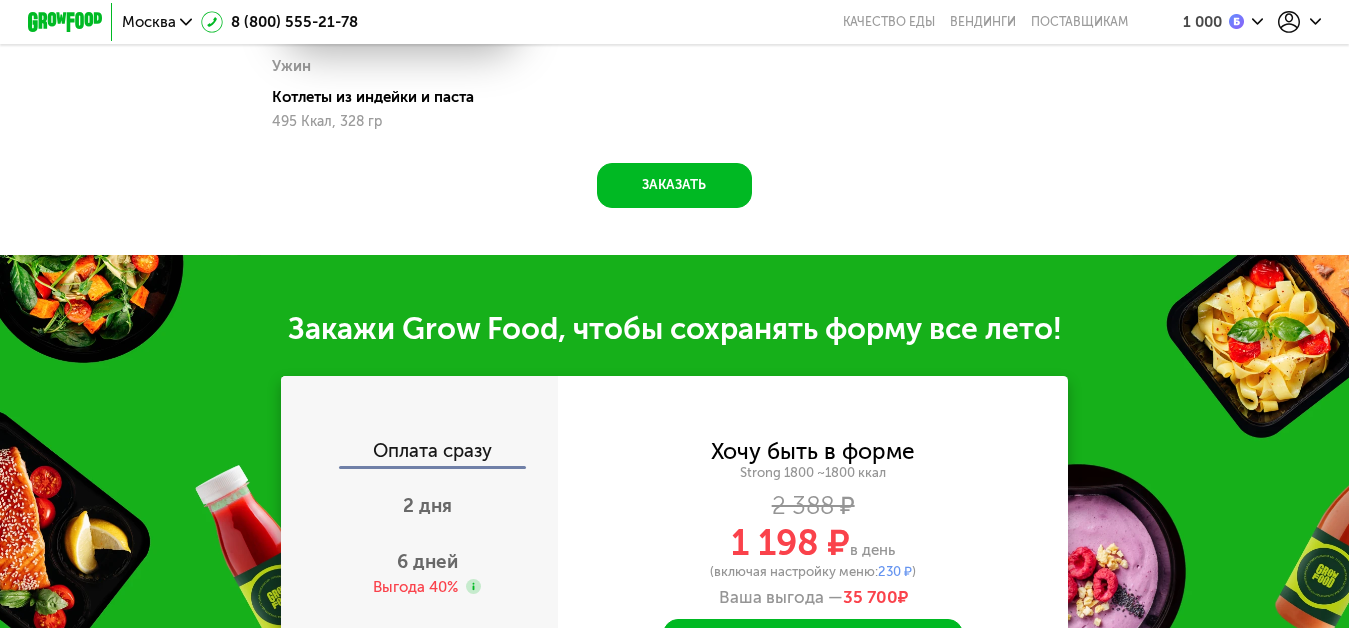 scroll, scrollTop: 2425, scrollLeft: 0, axis: vertical 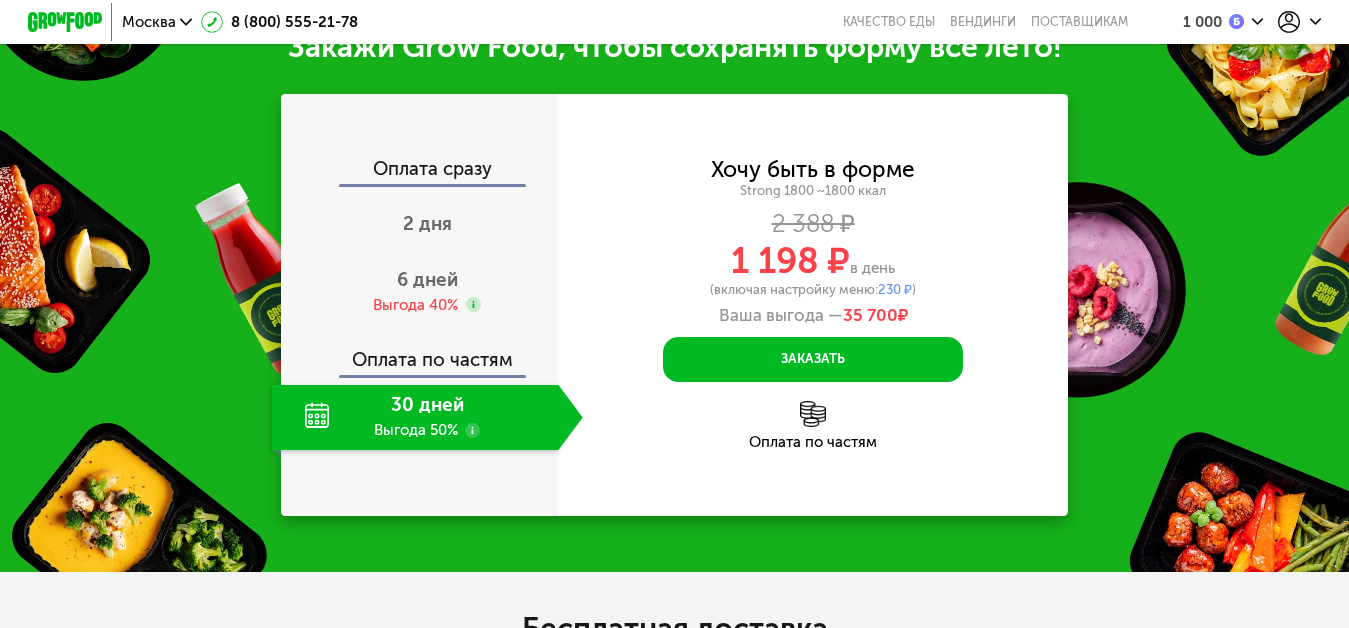 click on "Оплата сразу" 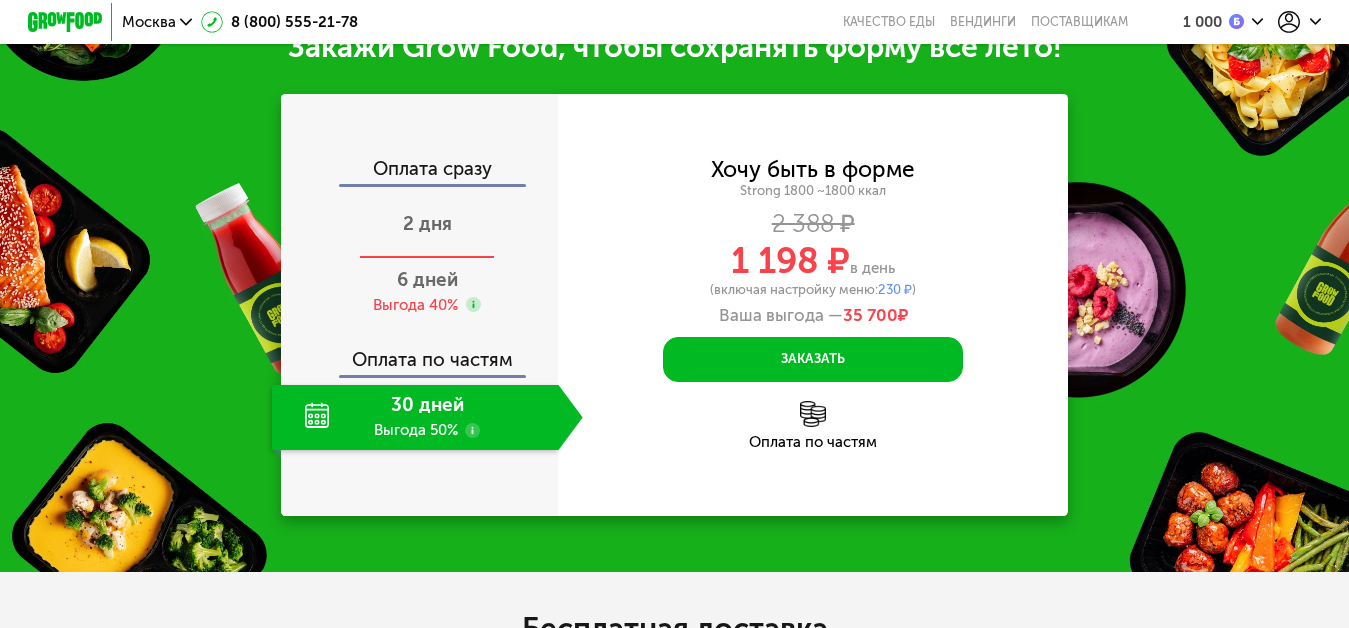 click on "2 дня" at bounding box center (427, 223) 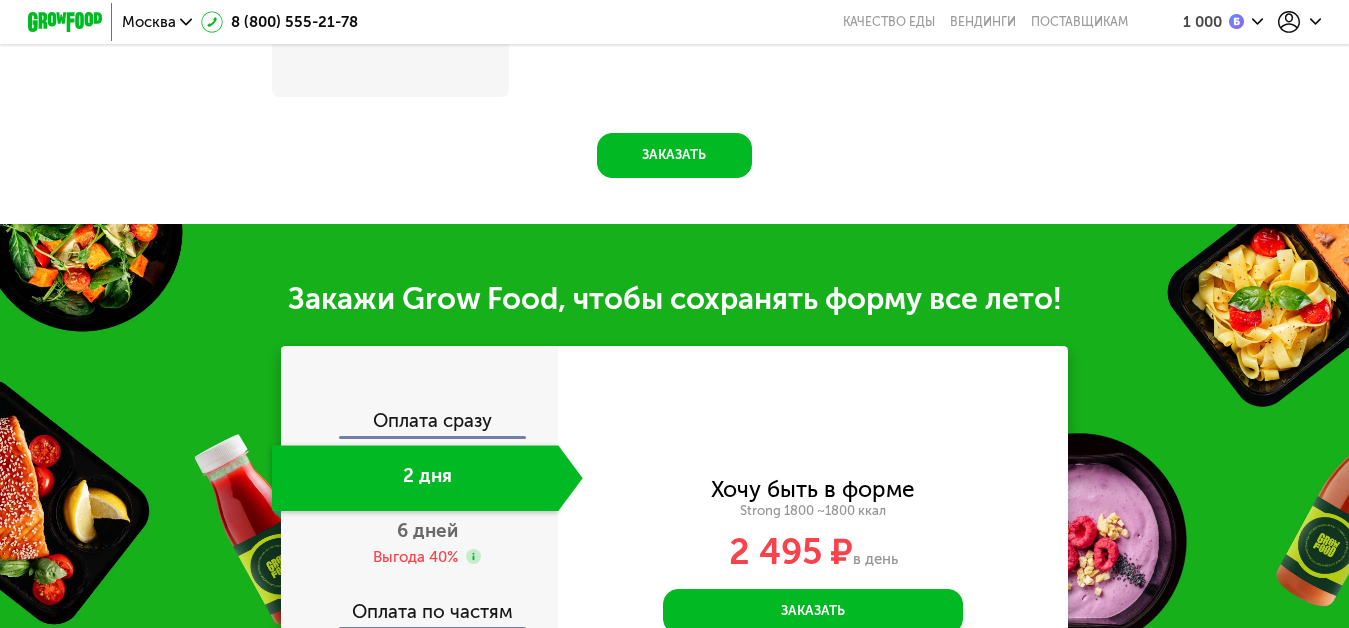 scroll, scrollTop: 2681, scrollLeft: 0, axis: vertical 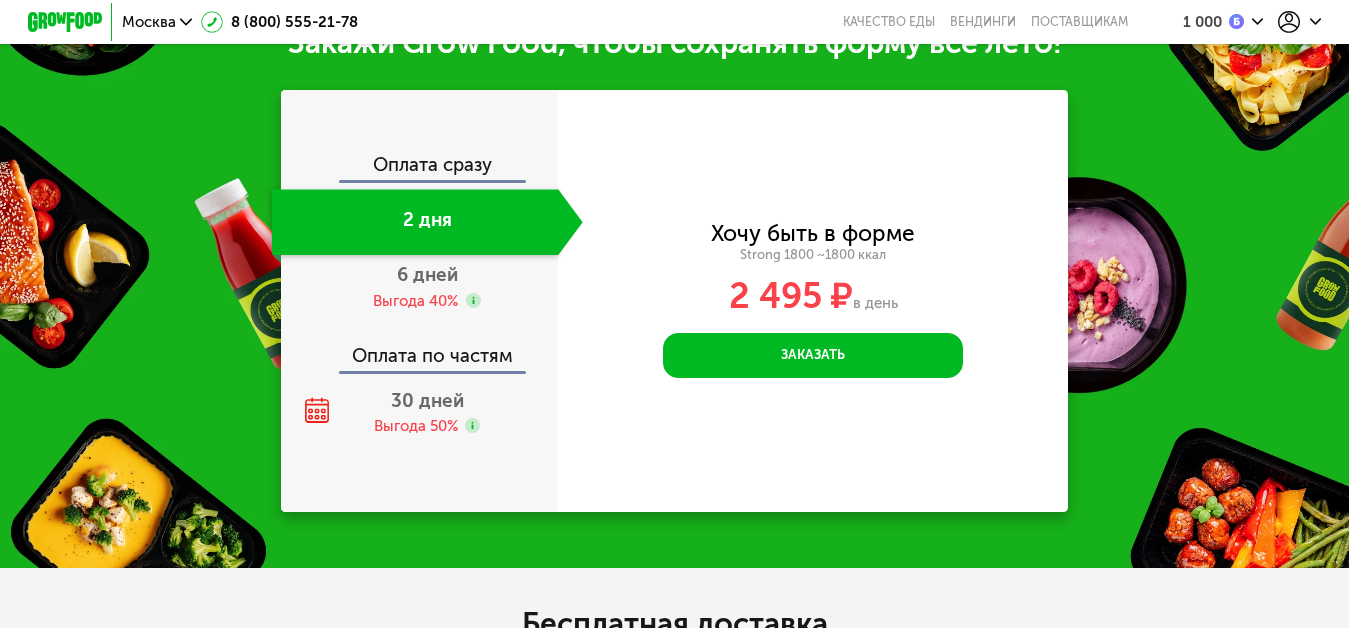 click on "Оплата сразу" 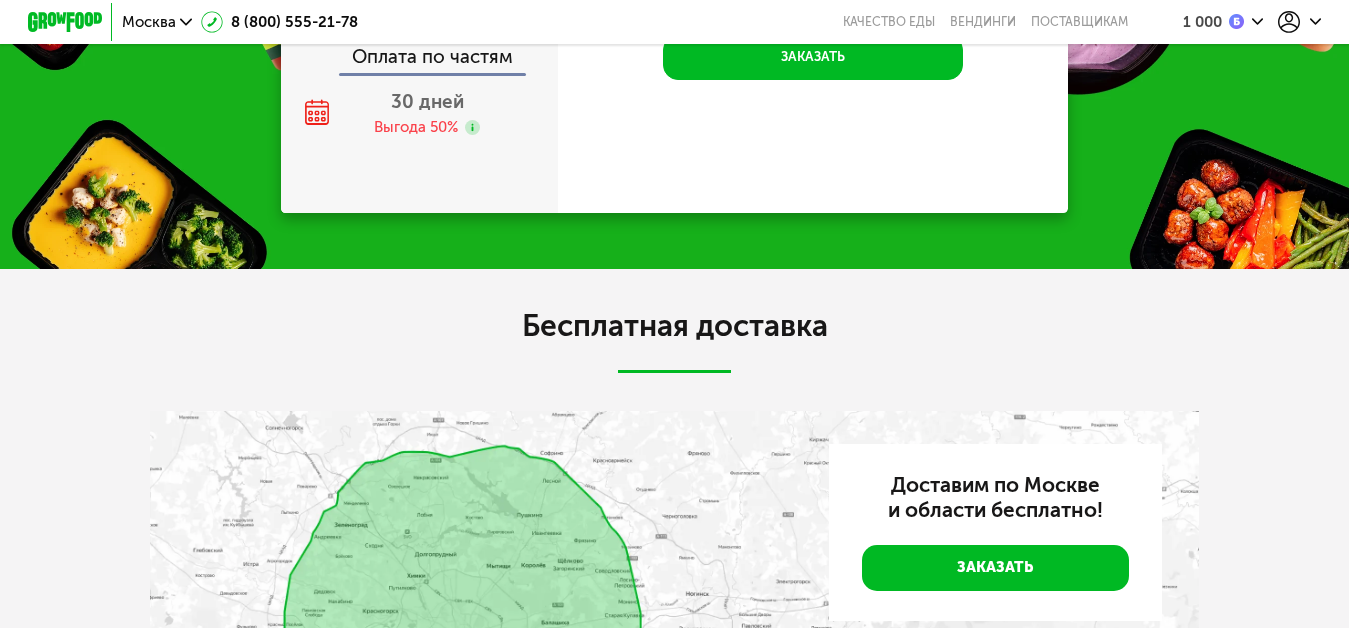 scroll, scrollTop: 2377, scrollLeft: 0, axis: vertical 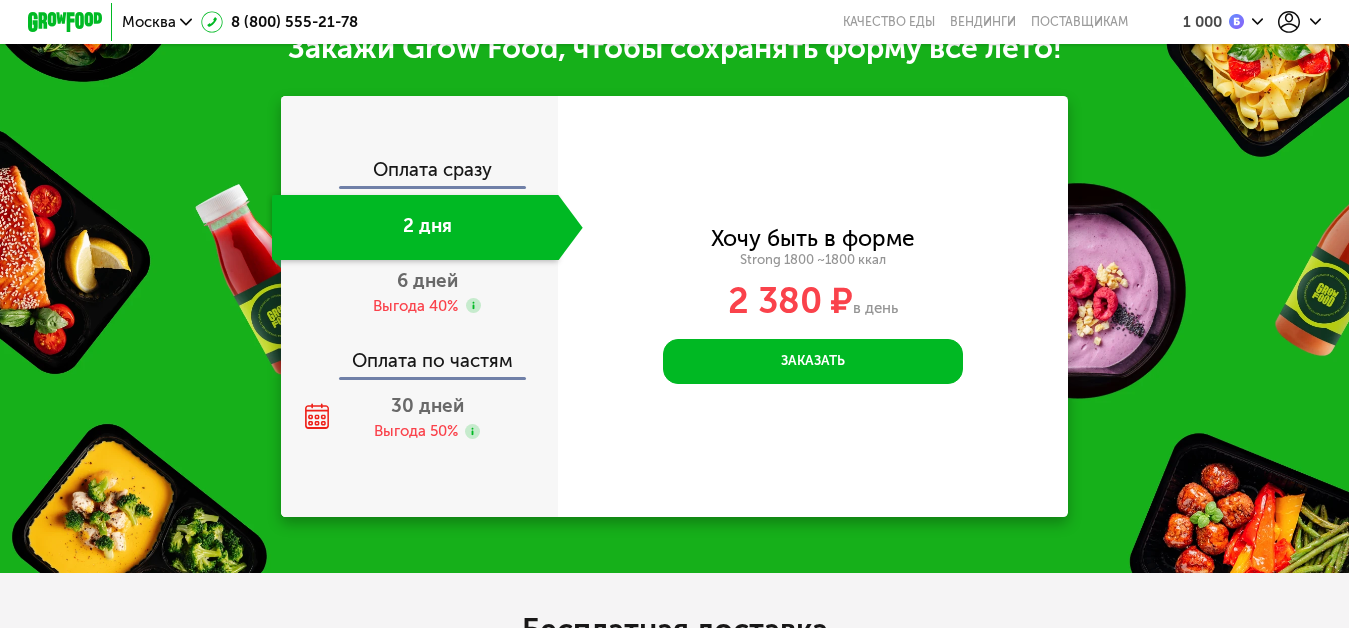 click on "Оплата сразу" 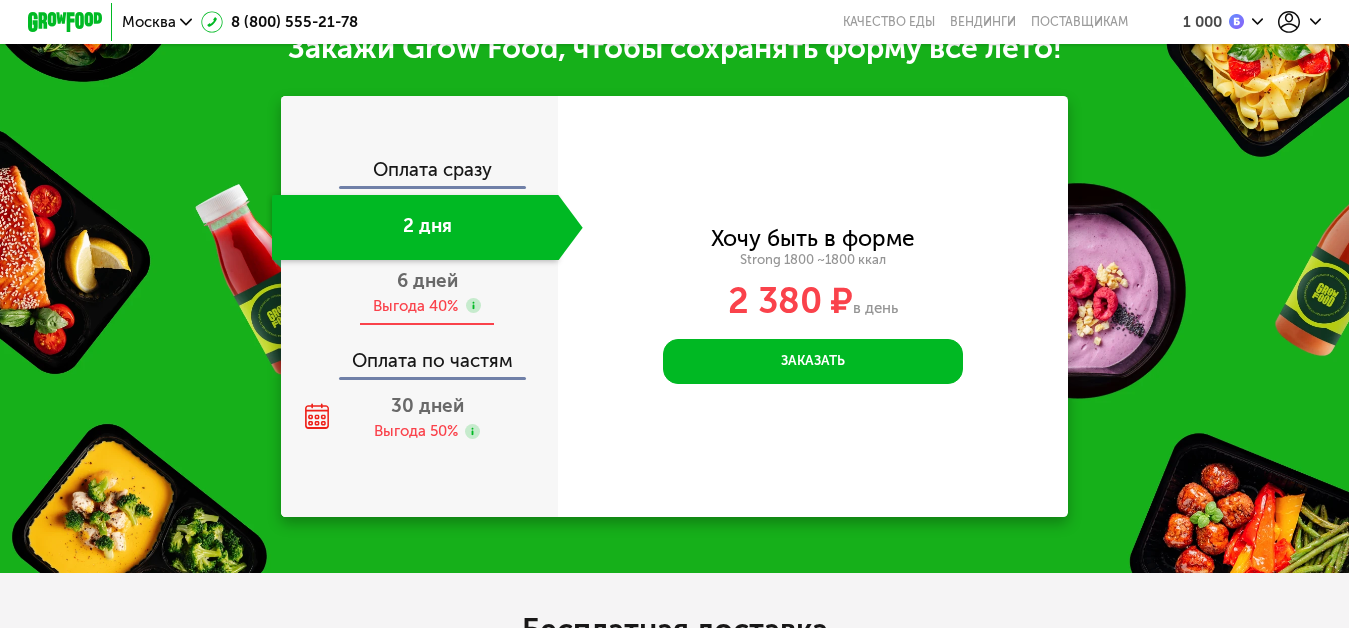 click on "6 дней" at bounding box center (427, 280) 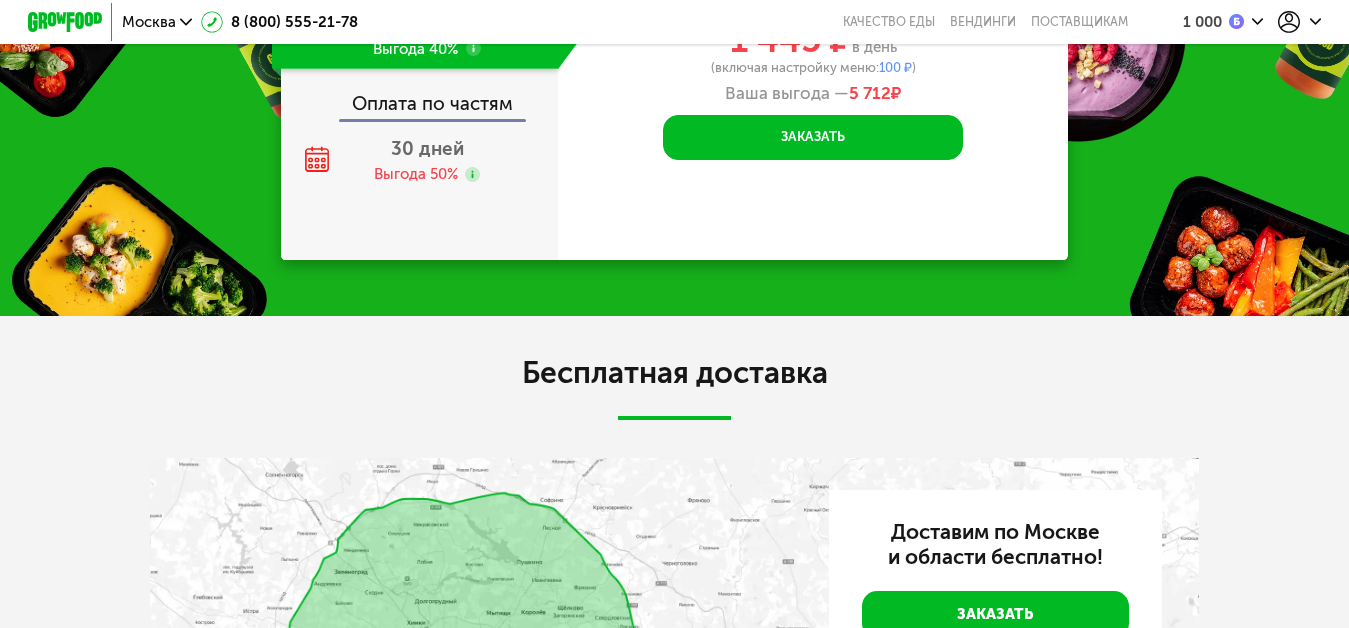 scroll, scrollTop: 2425, scrollLeft: 0, axis: vertical 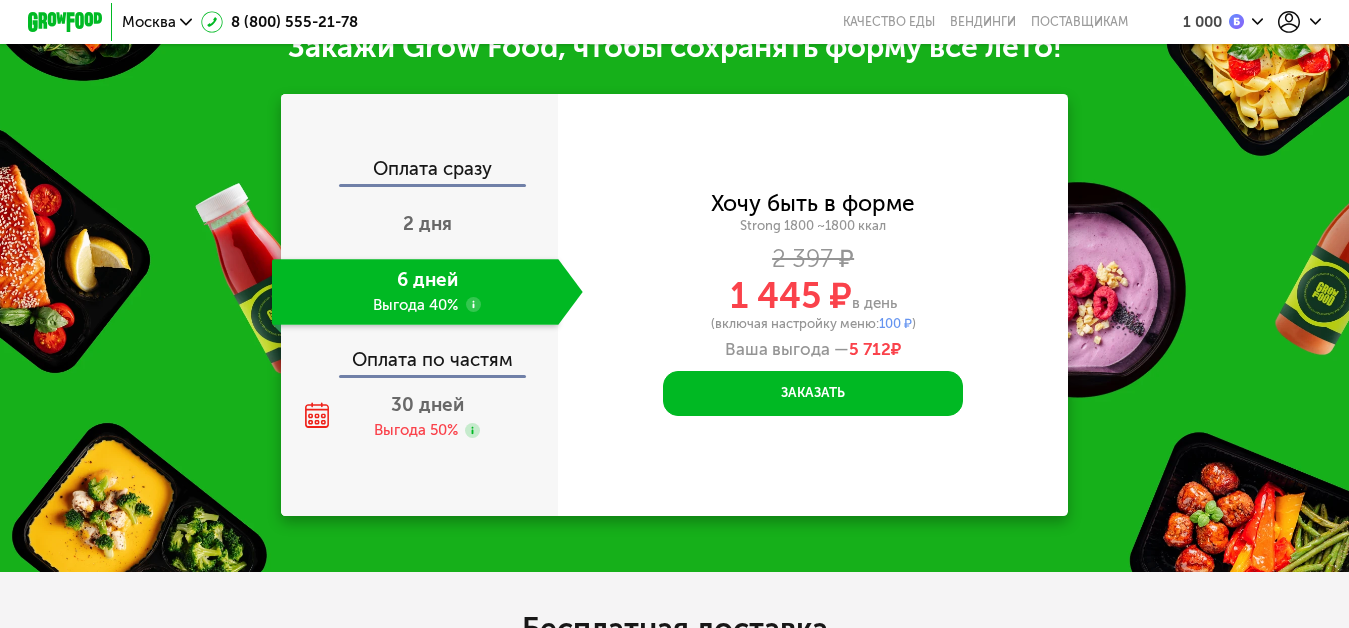 click on "Оплата сразу" 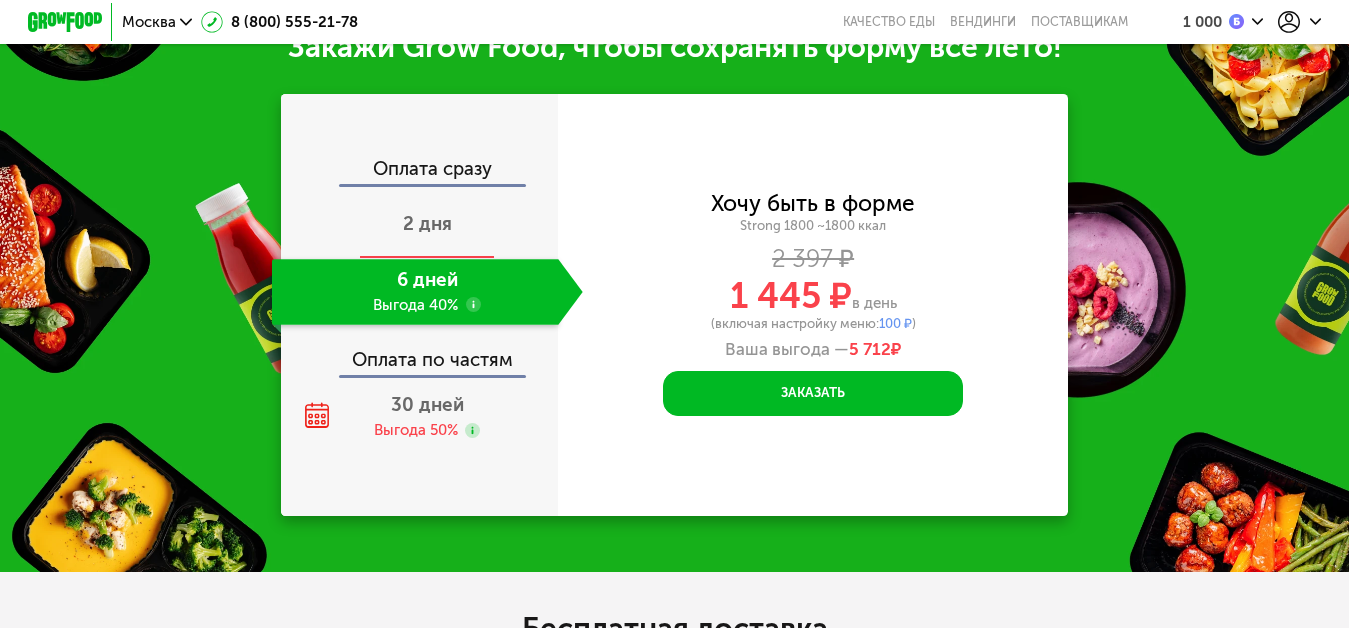 click on "2 дня" at bounding box center [427, 227] 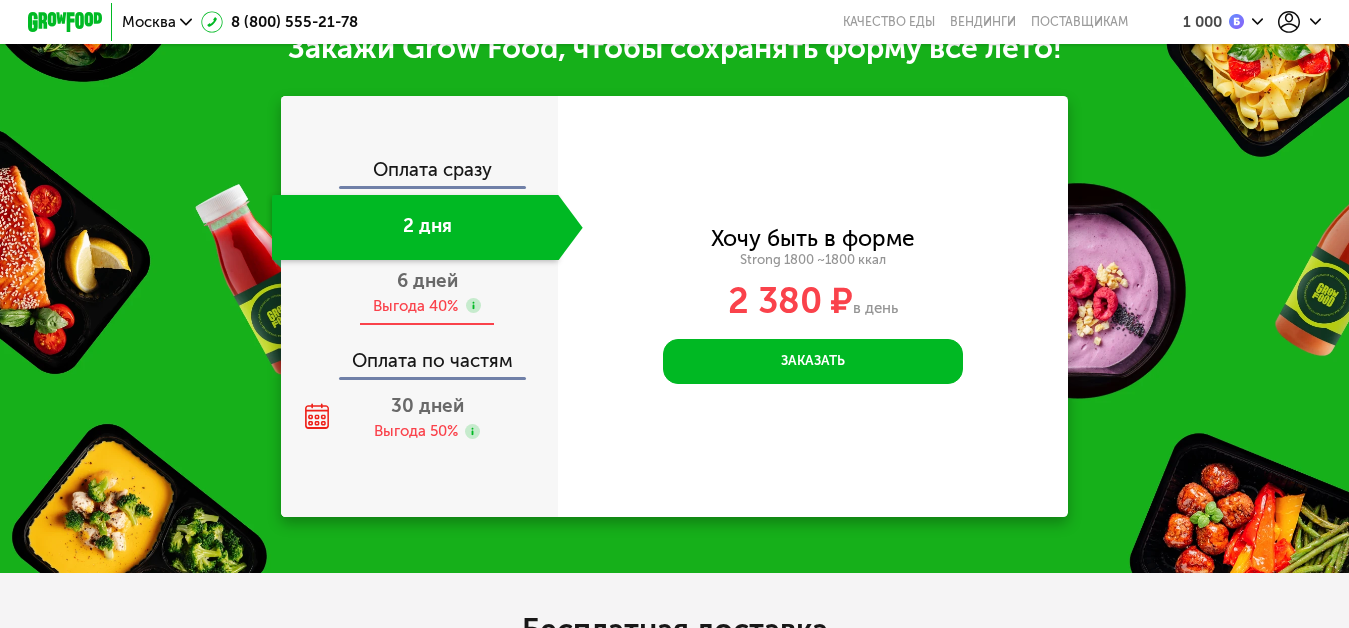 click on "6 дней" at bounding box center [427, 280] 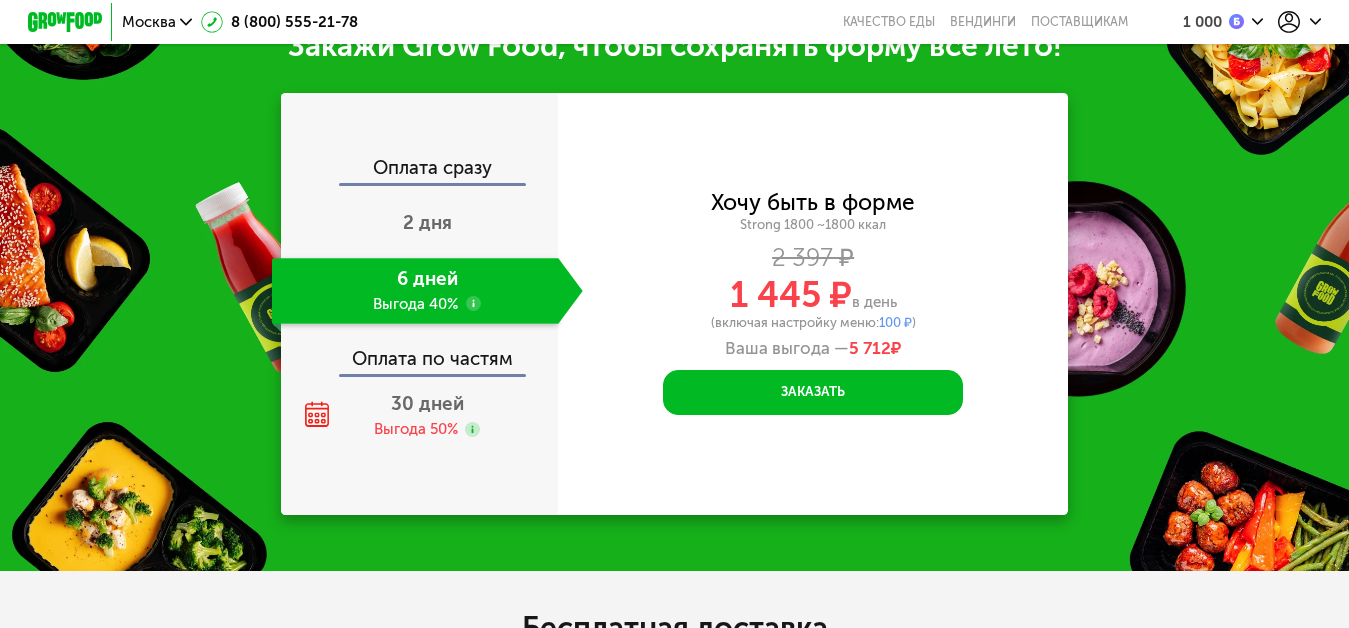 scroll, scrollTop: 2425, scrollLeft: 0, axis: vertical 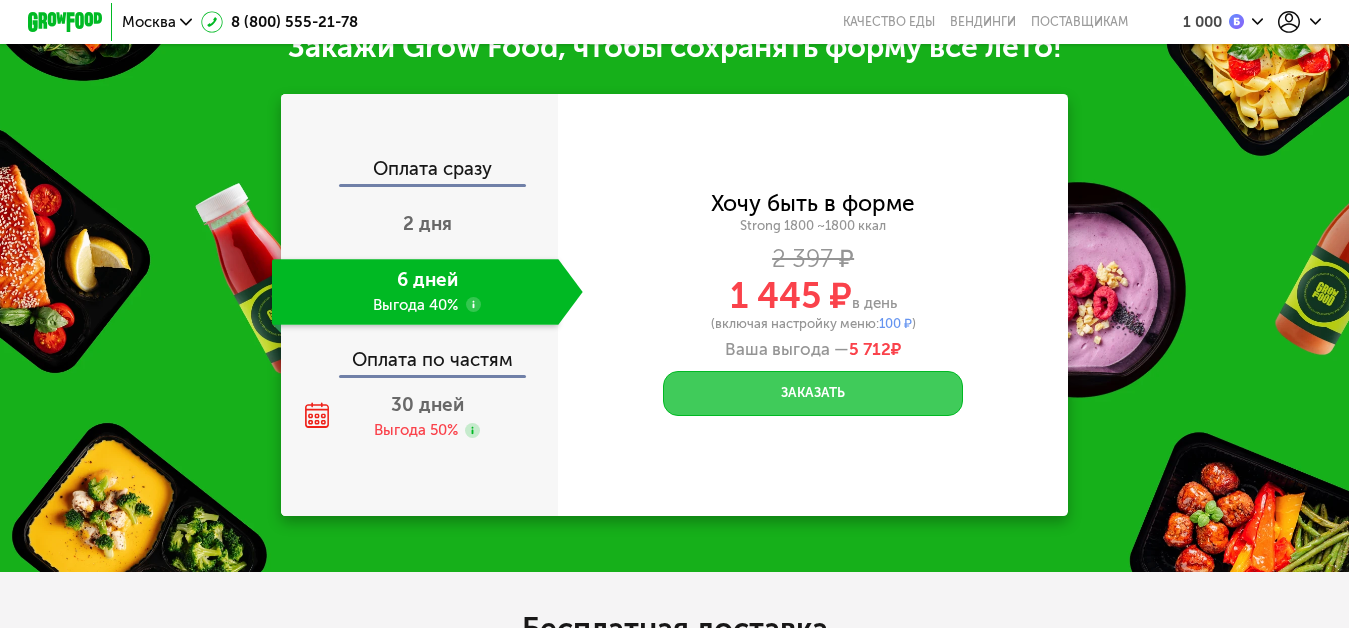 click on "Заказать" at bounding box center [813, 393] 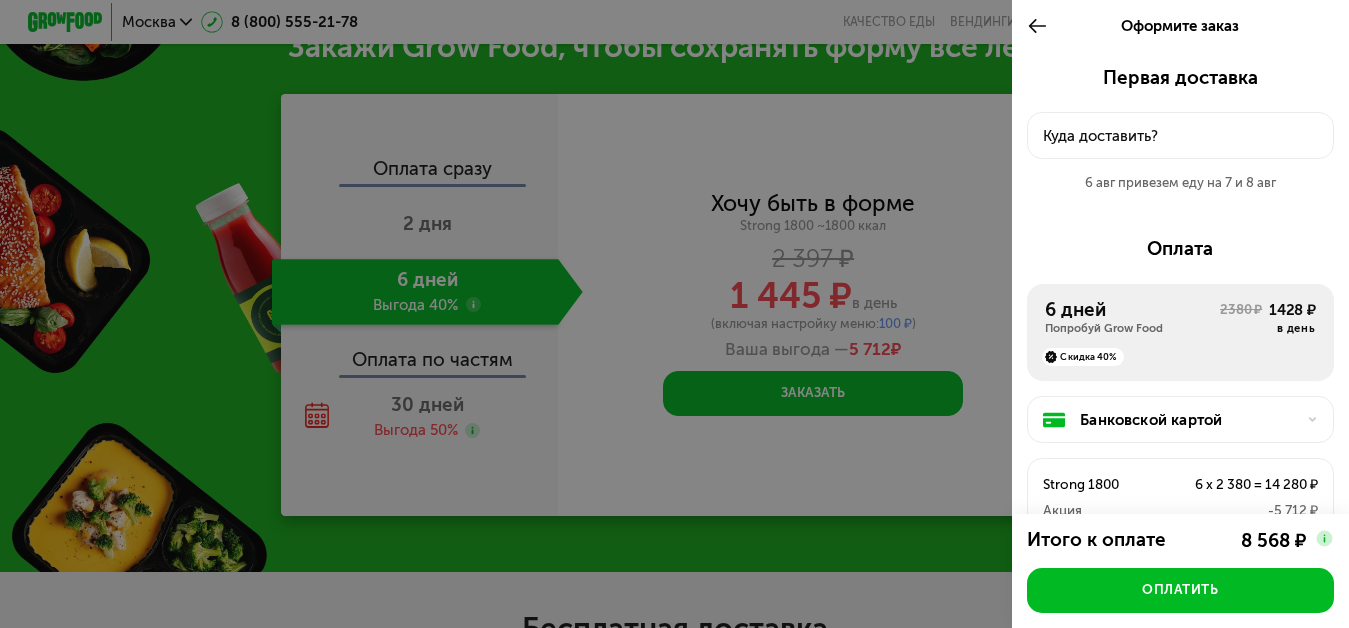 click on "Куда доставить?" 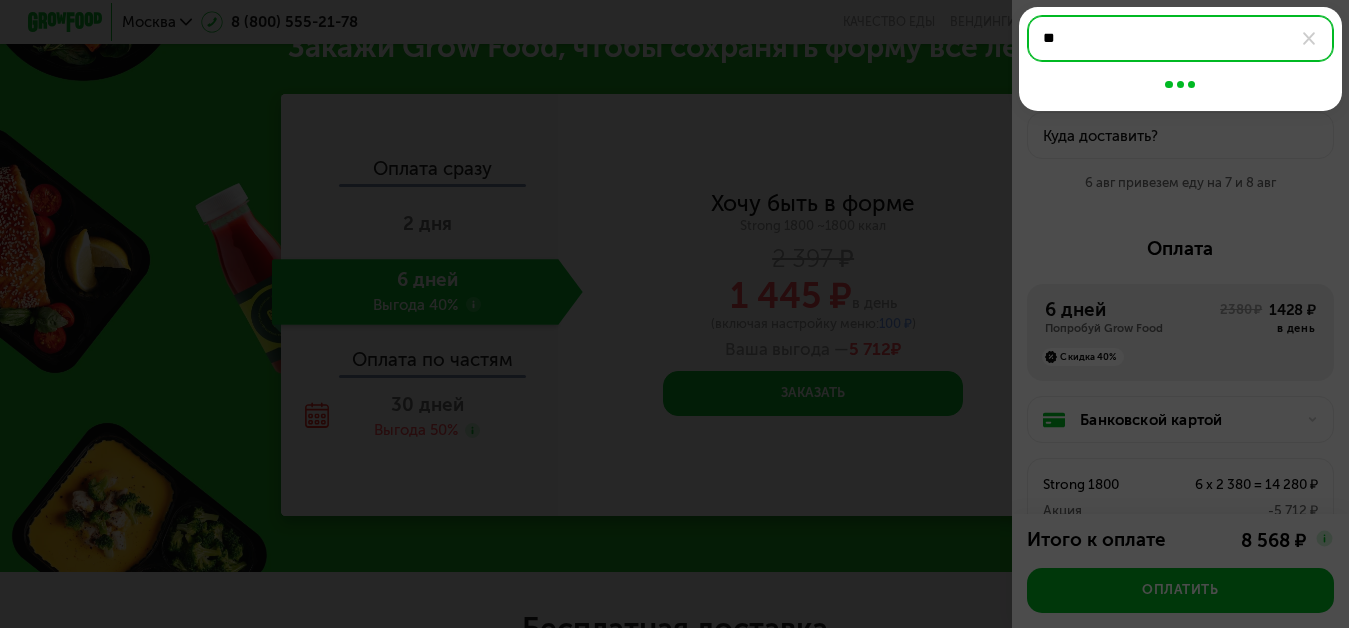 type on "*" 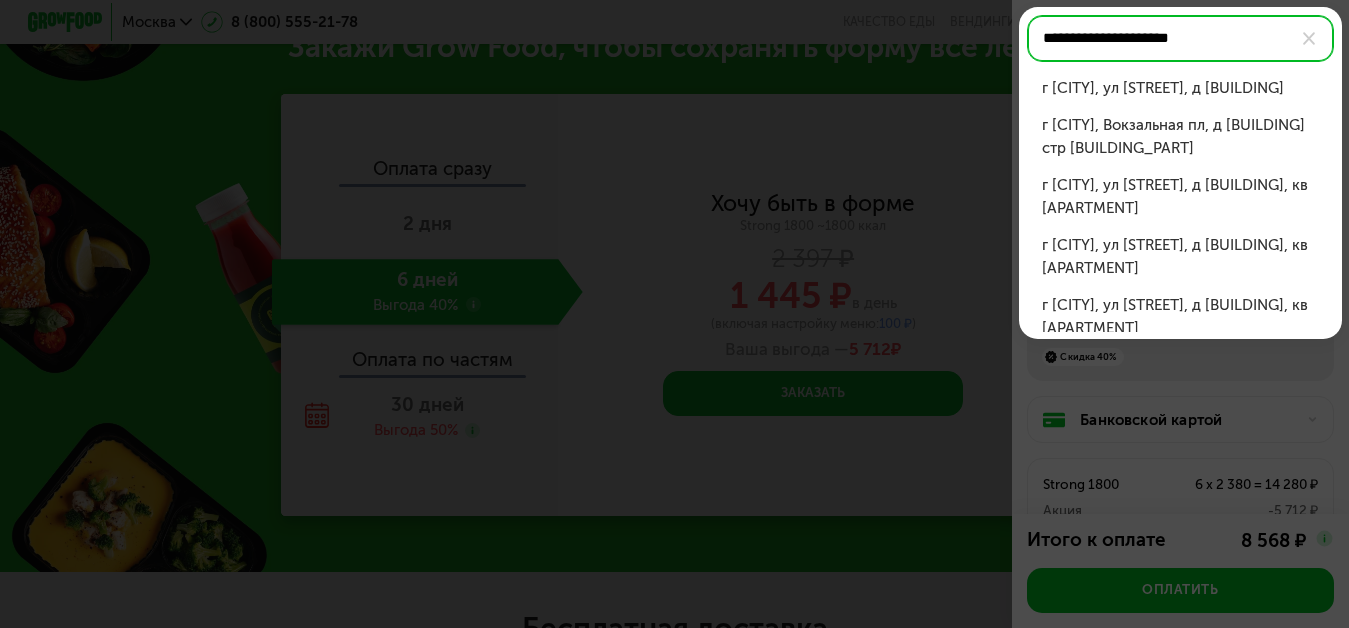 click on "г Подольск, ул Вокзальная, д 3" at bounding box center [1180, 88] 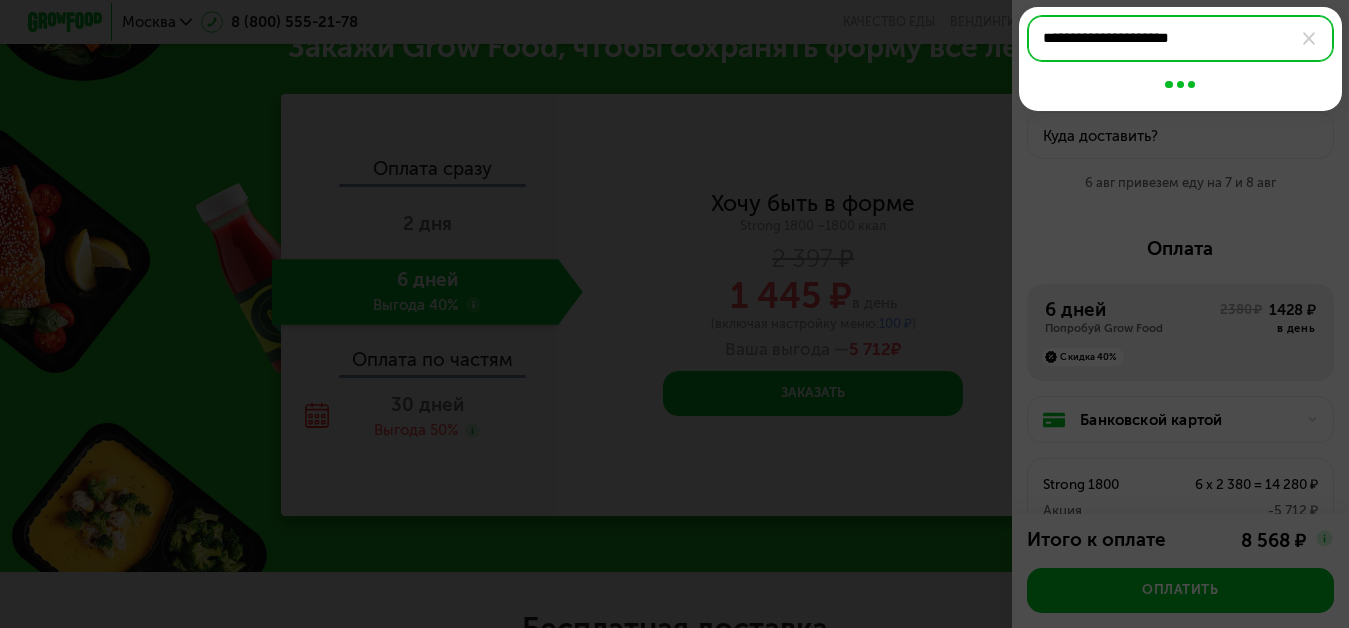 type on "**********" 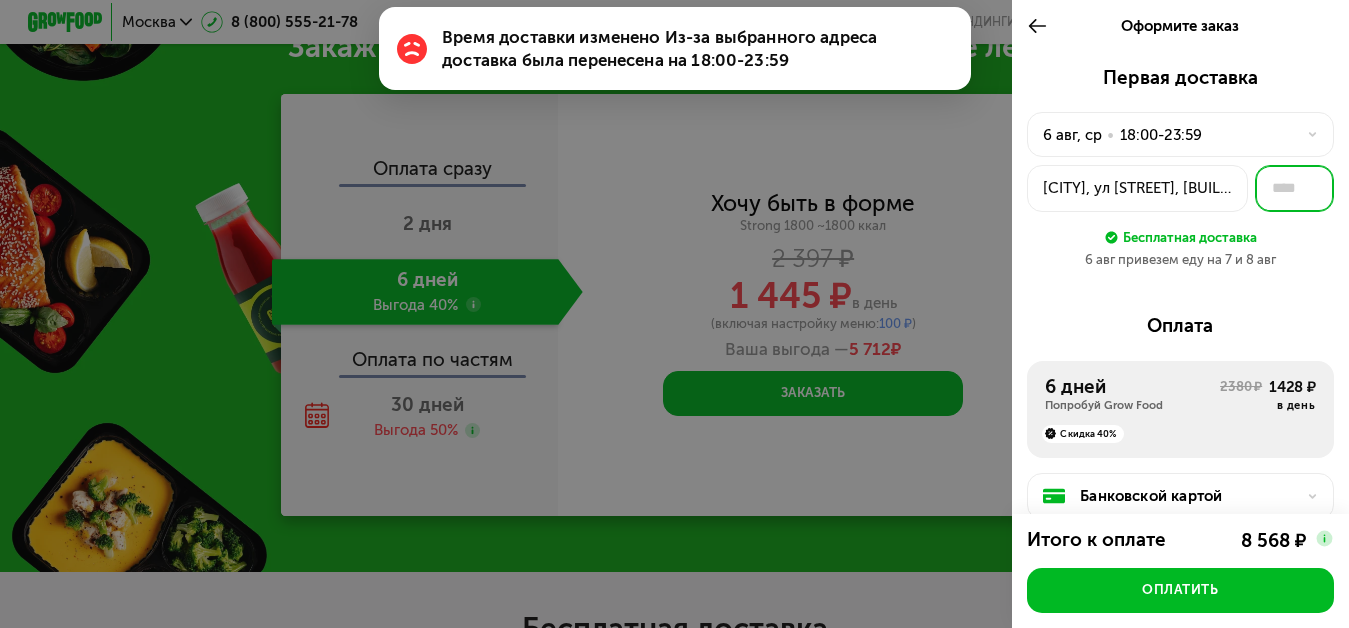 click at bounding box center (1294, 188) 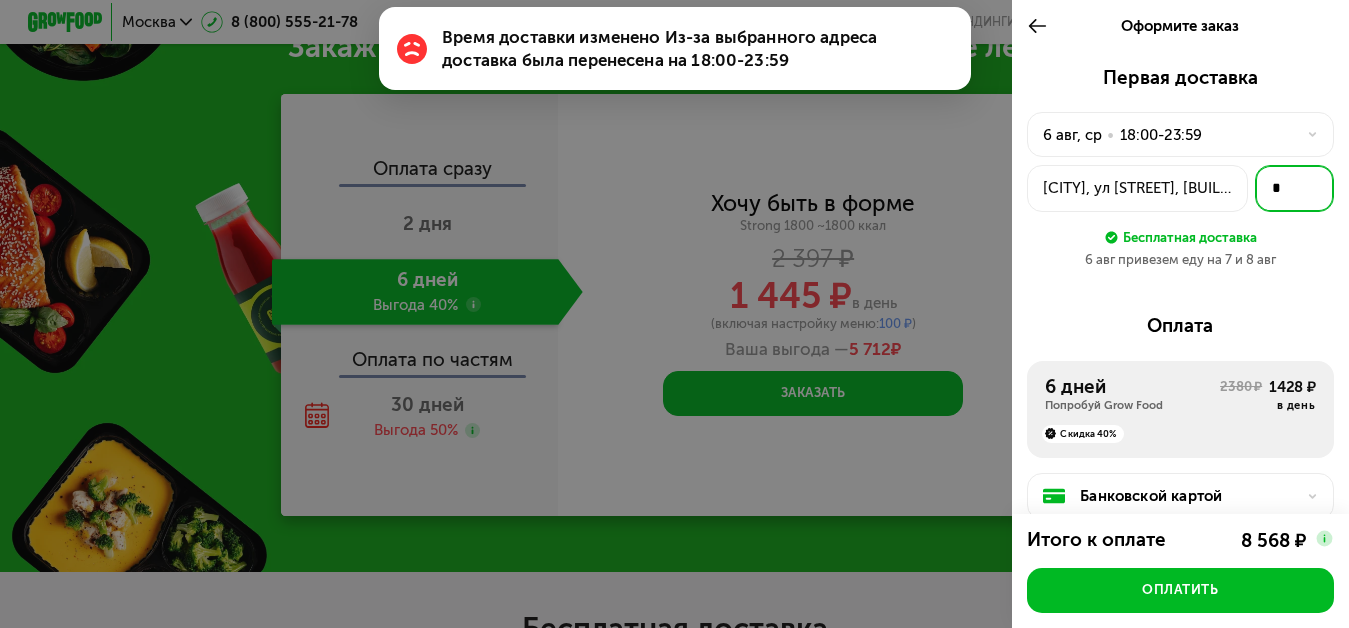 type on "*" 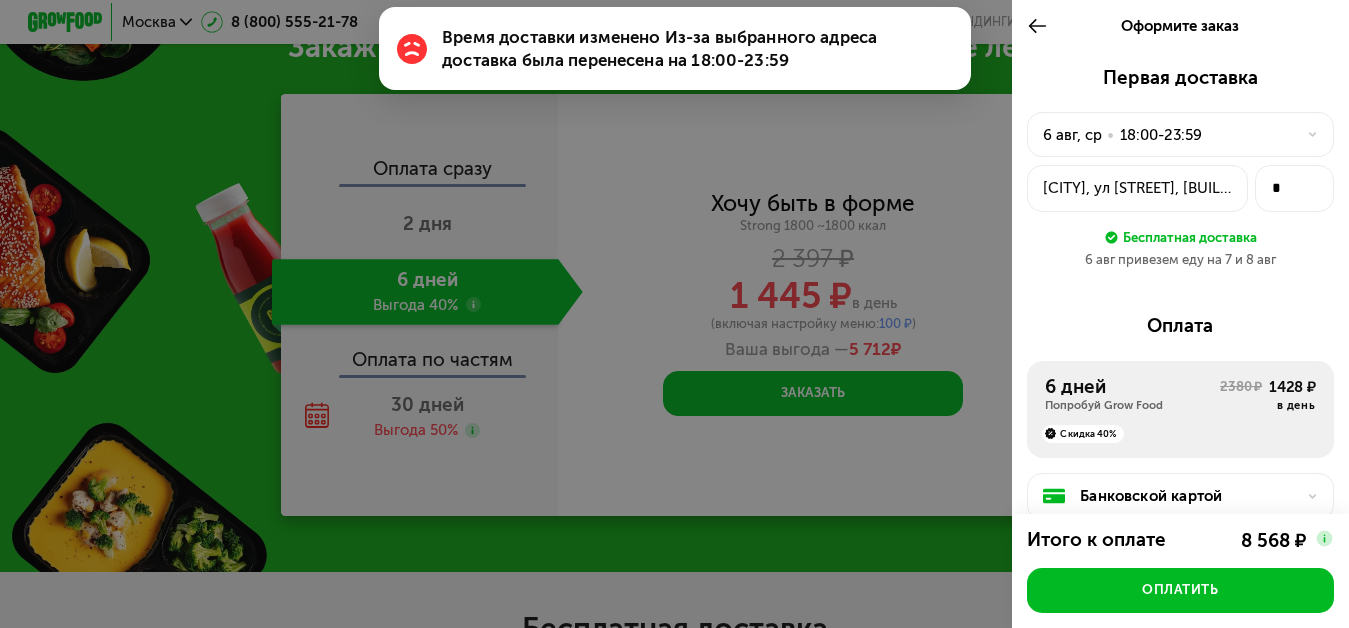 click on "6 авг привезем еду на 7 и 8 авг" at bounding box center (1180, 260) 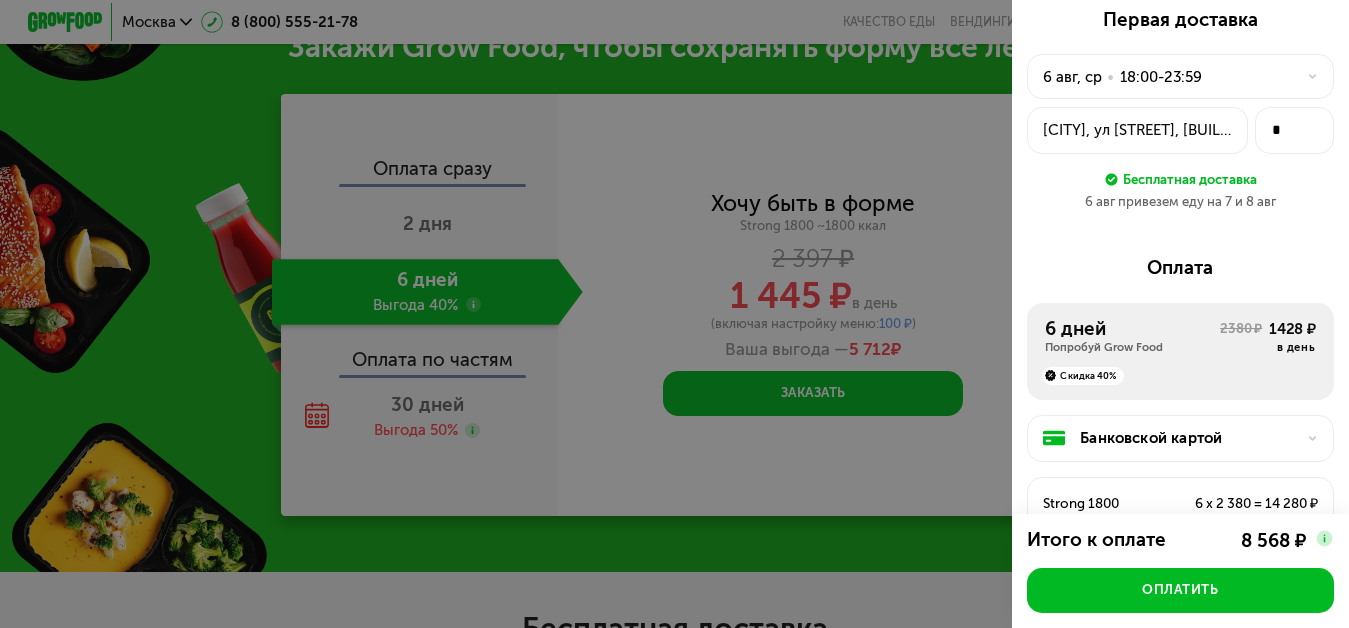 scroll, scrollTop: 0, scrollLeft: 0, axis: both 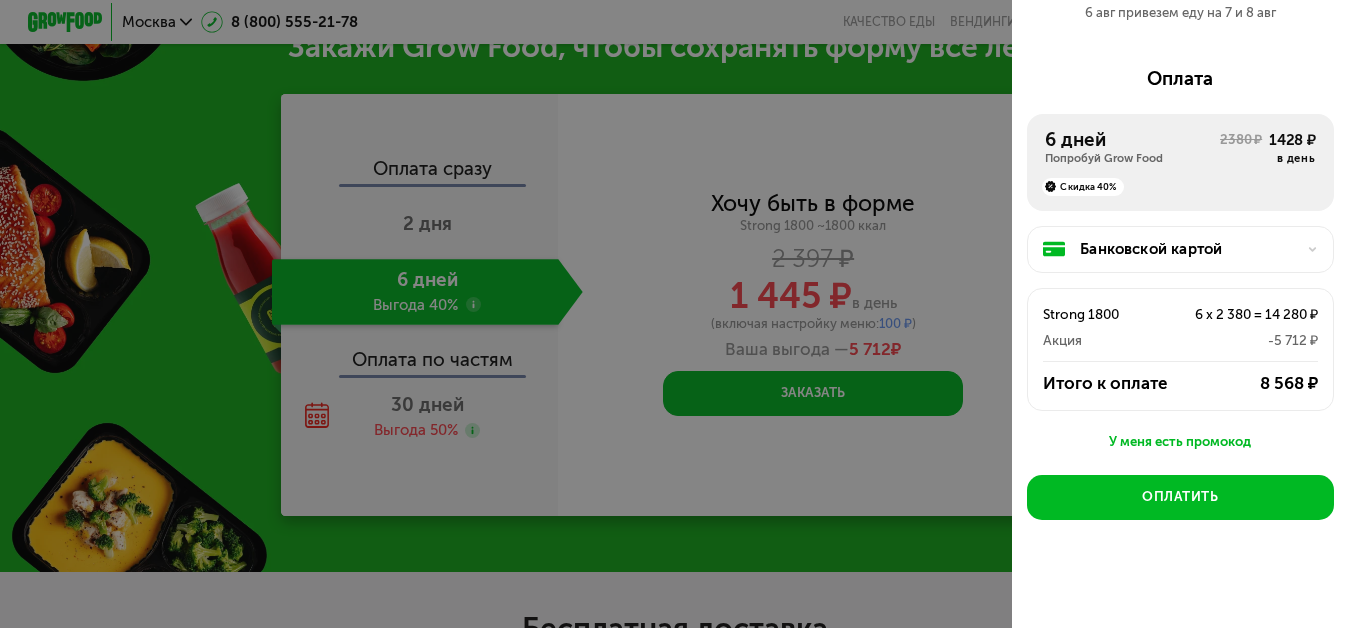 click on "У меня есть промокод" at bounding box center [1180, 442] 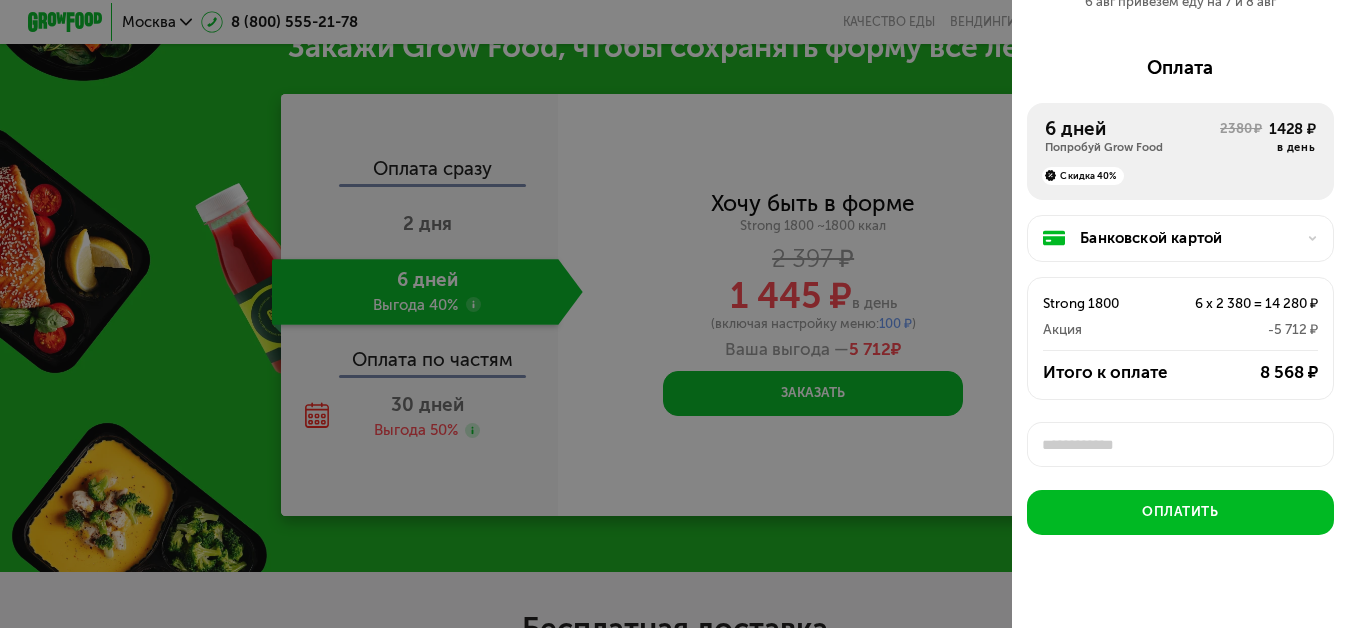 scroll, scrollTop: 7, scrollLeft: 0, axis: vertical 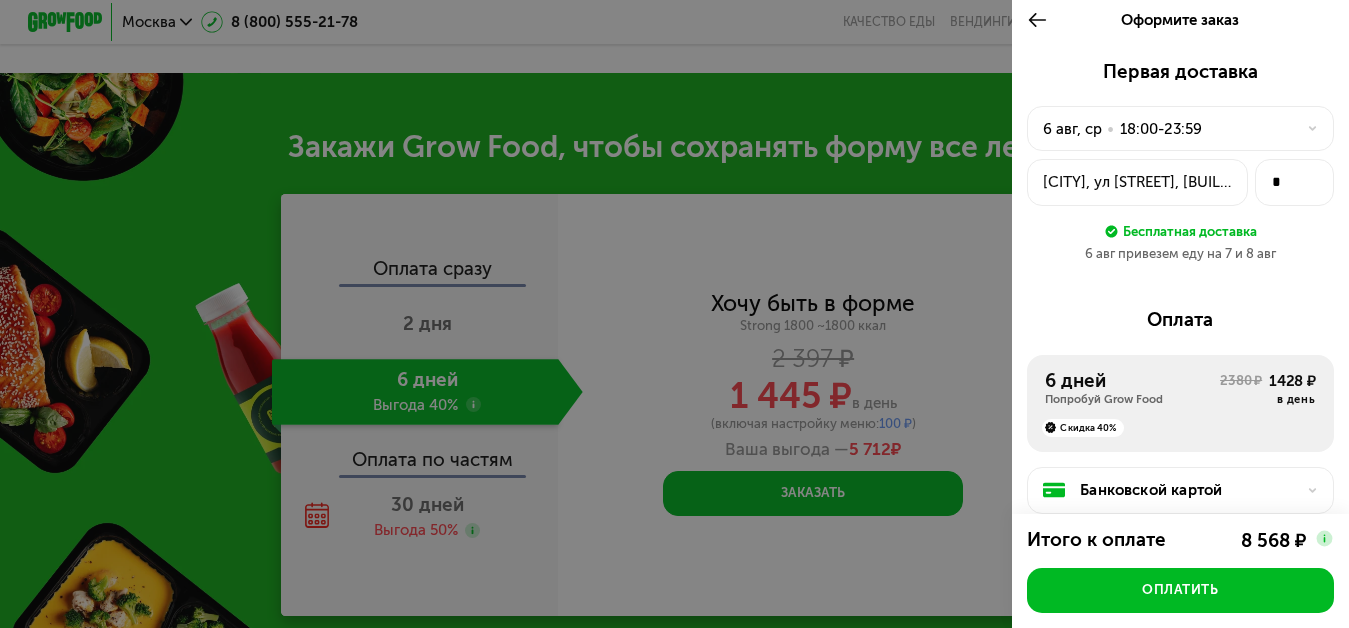 click on "Оформите заказ Первая доставка 6 авг, ср  •  18:00-23:59 Подольск, ул Вокзальная, 3 * Бесплатная доставка 6 авг привезем еду на 7 и 8 авг  Оплата  6 дней Попробуй Grow Food 2380 ₽  1428 ₽   в день   Скидка 40% Банковской картой  Strong 1800 6 x 2 380 = 14 280 ₽  Акция  -5 712 ₽  Итого к оплате 8 568 ₽  Применить   Оплатить   Итого к оплате  8 568 ₽   Оплатить" at bounding box center (1180, 308) 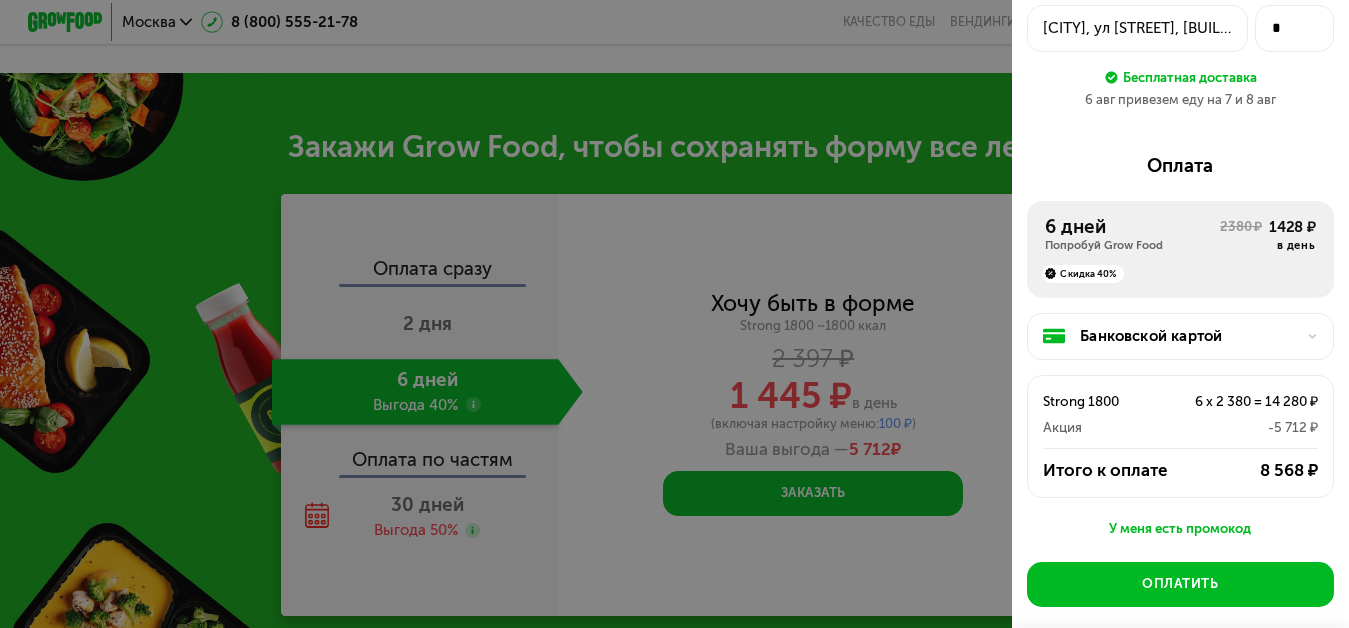 scroll, scrollTop: 200, scrollLeft: 0, axis: vertical 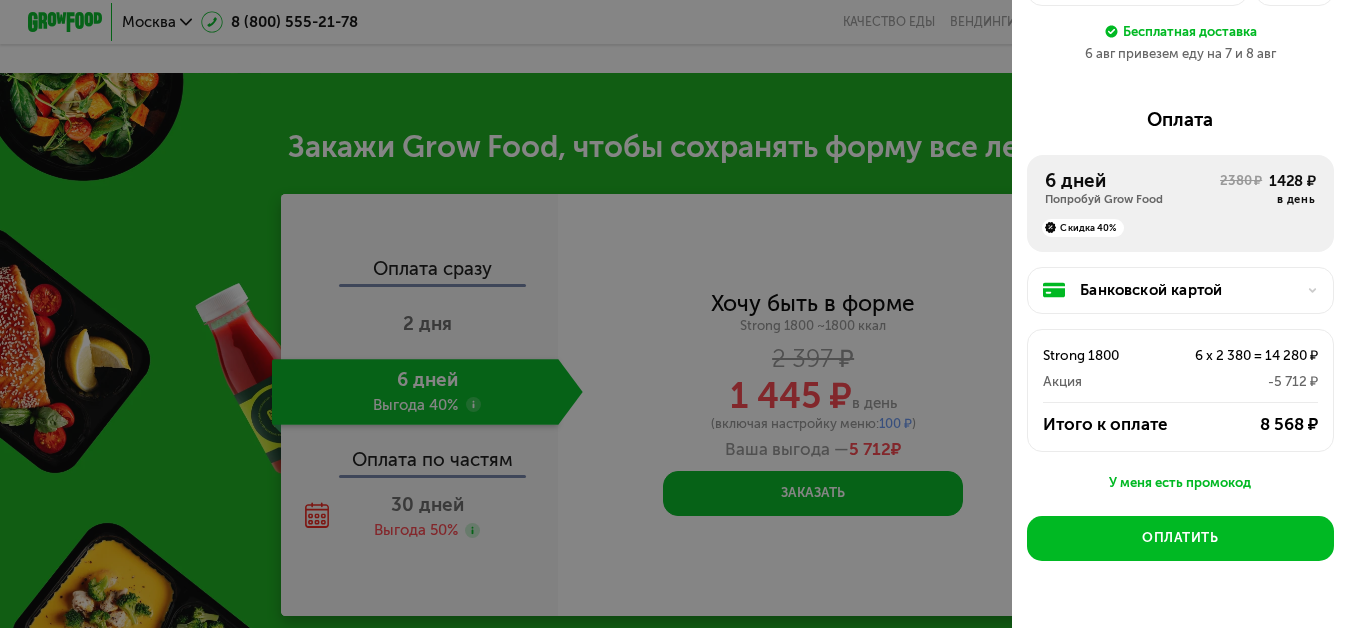 click on "Банковской картой" at bounding box center (1187, 290) 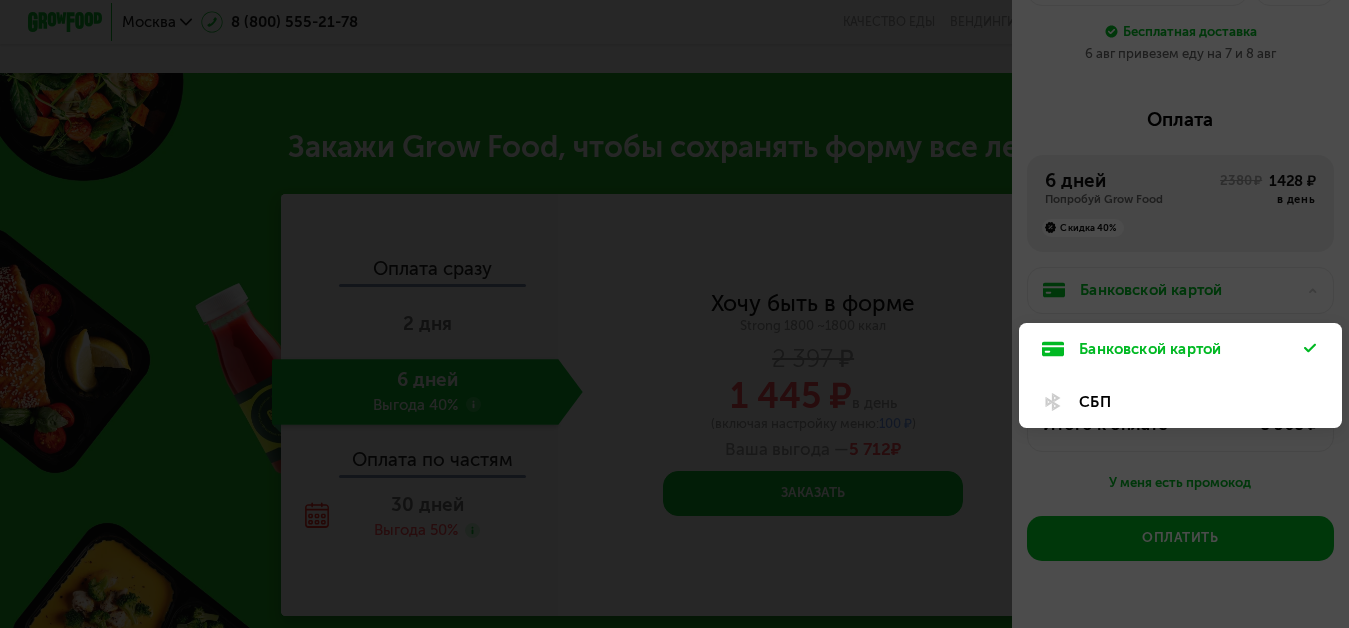 click at bounding box center [674, 314] 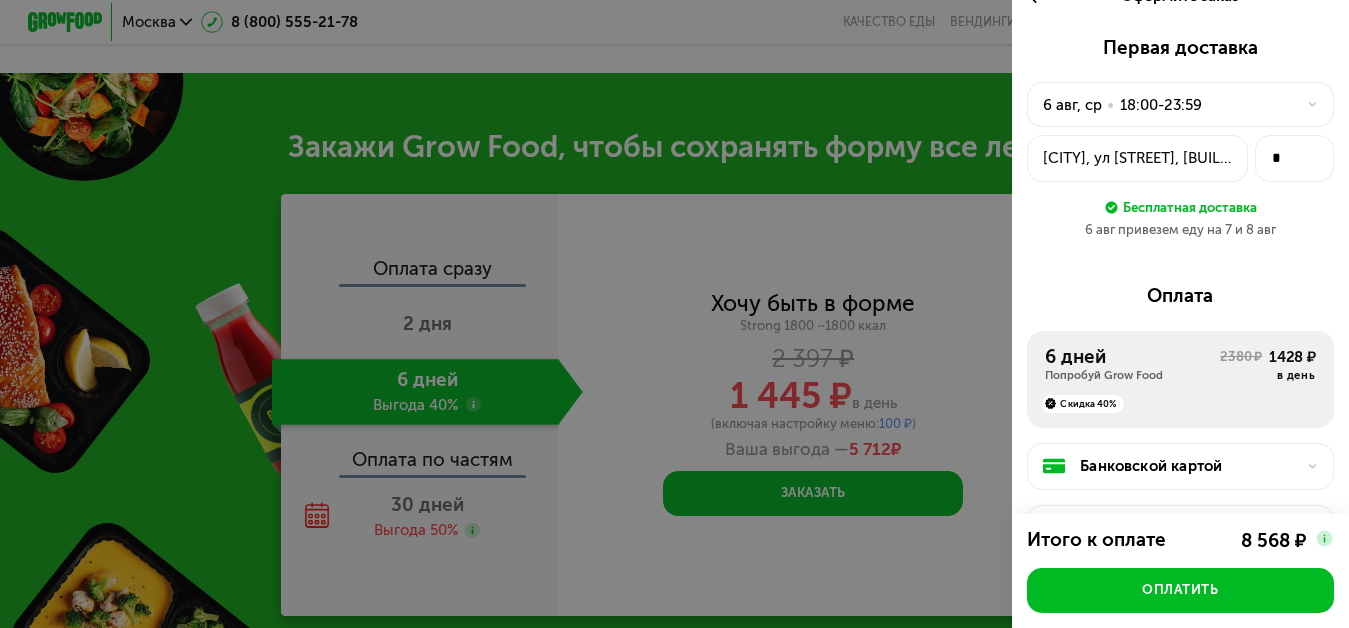 scroll, scrollTop: 0, scrollLeft: 0, axis: both 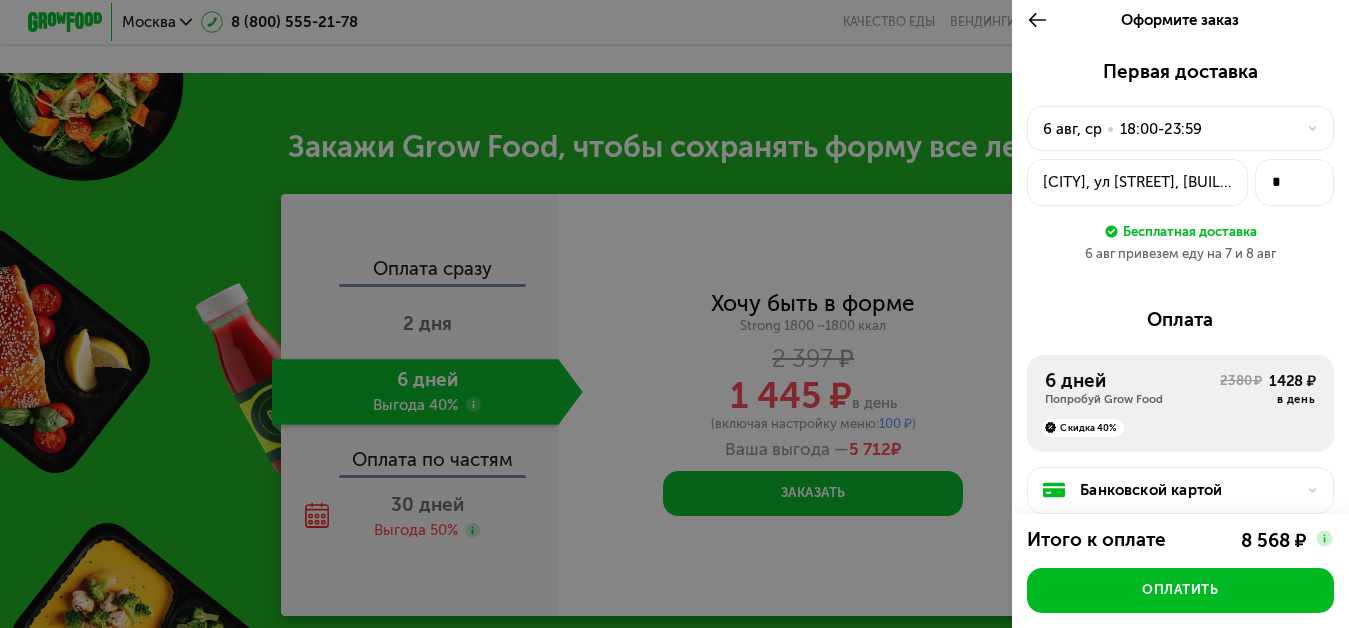 click 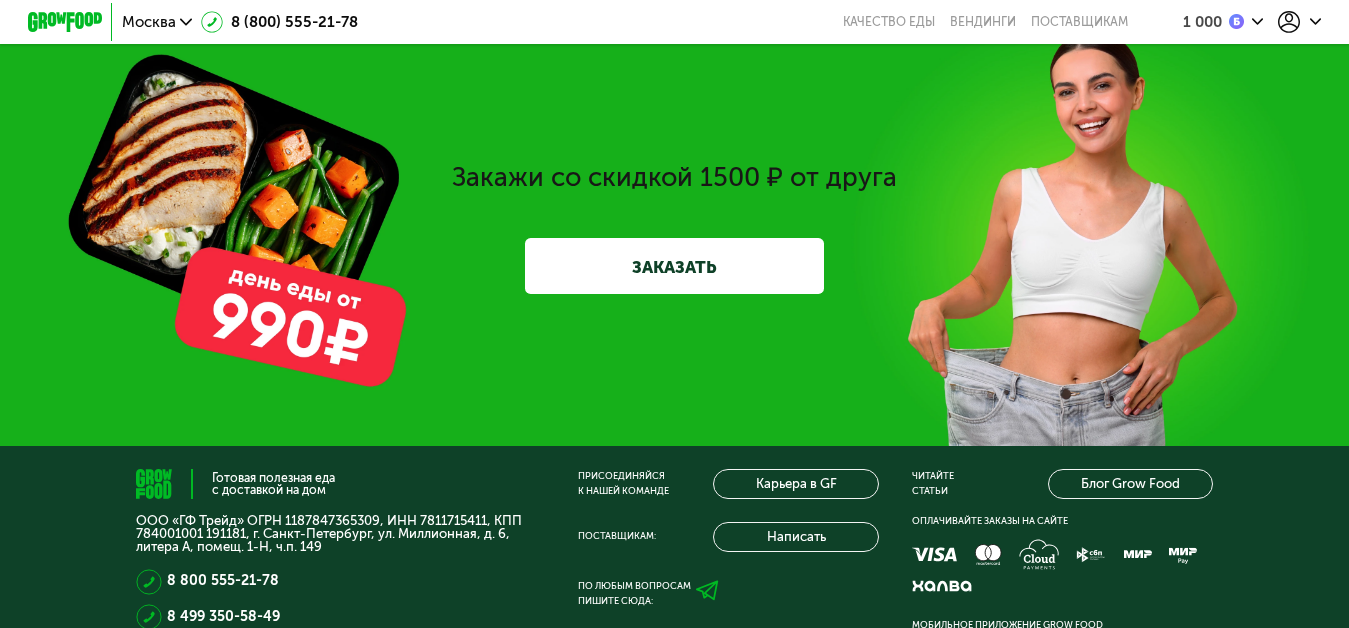 scroll, scrollTop: 4325, scrollLeft: 0, axis: vertical 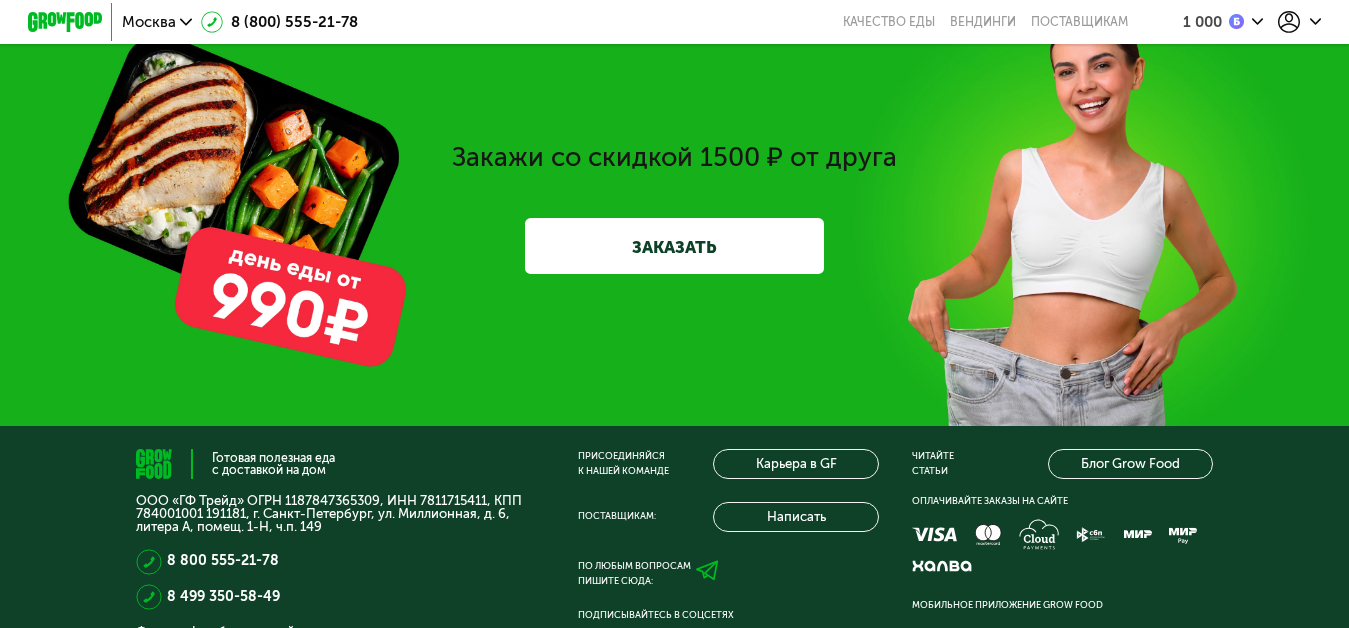 click on "ЗАКАЗАТЬ" at bounding box center [675, 246] 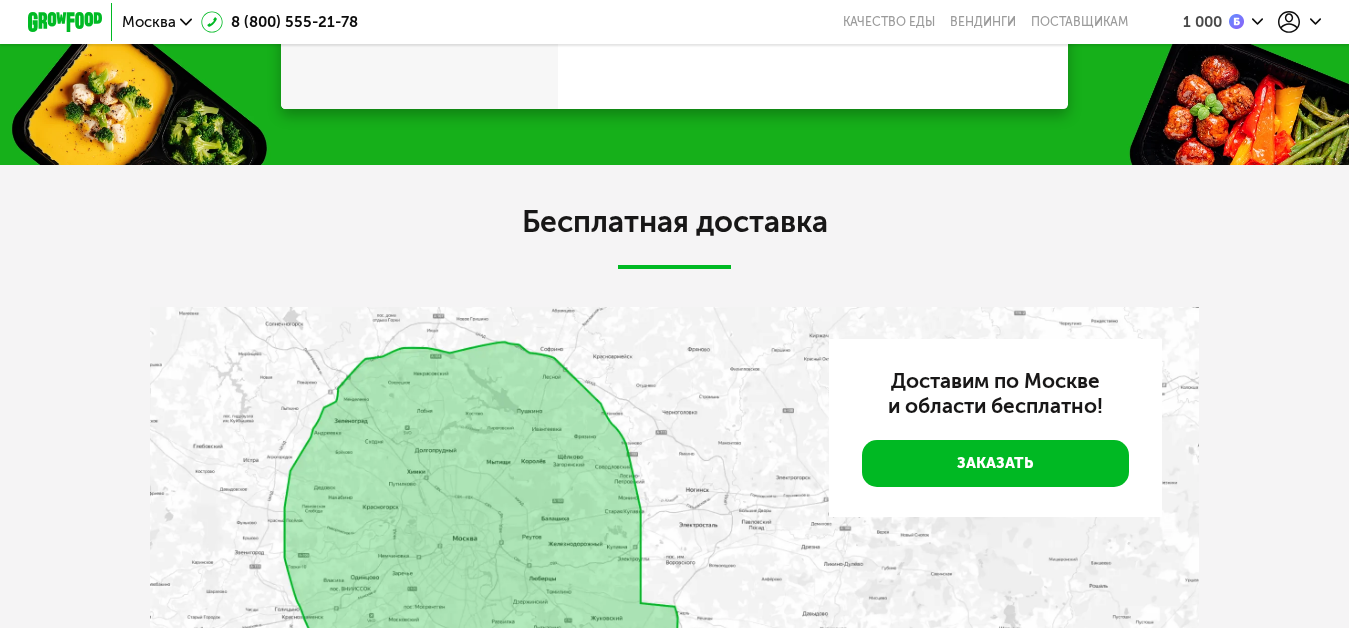 scroll, scrollTop: 2380, scrollLeft: 0, axis: vertical 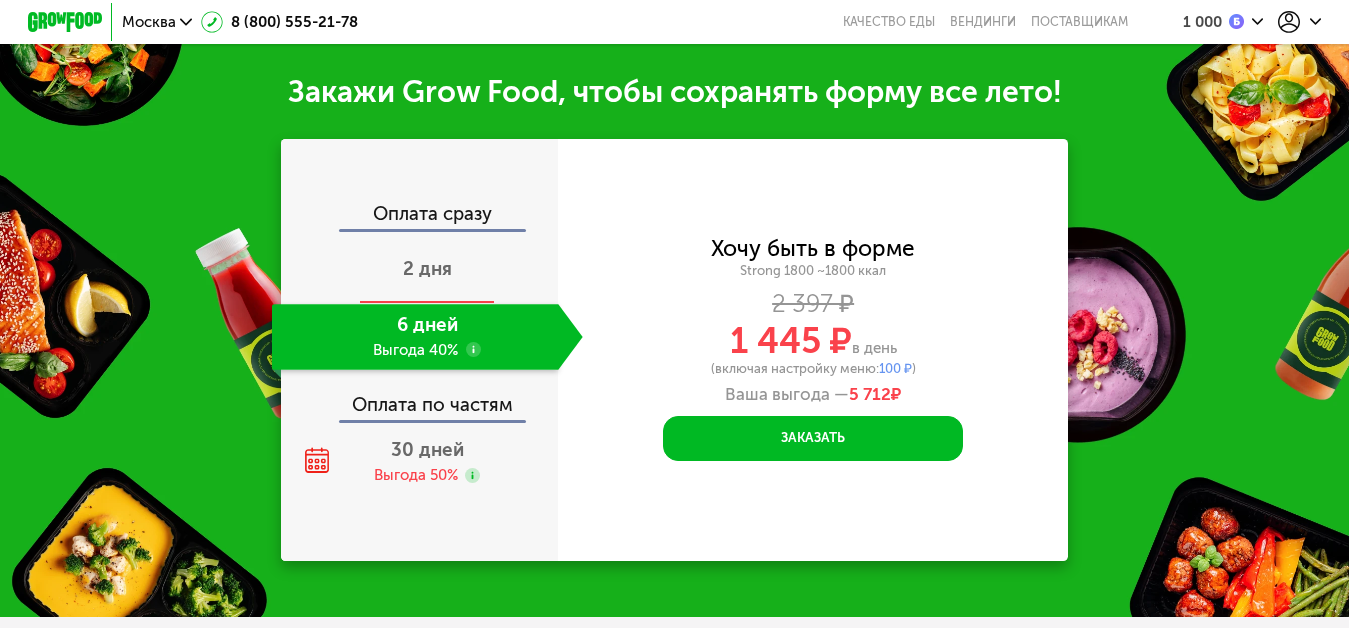 click on "2 дня" at bounding box center [427, 268] 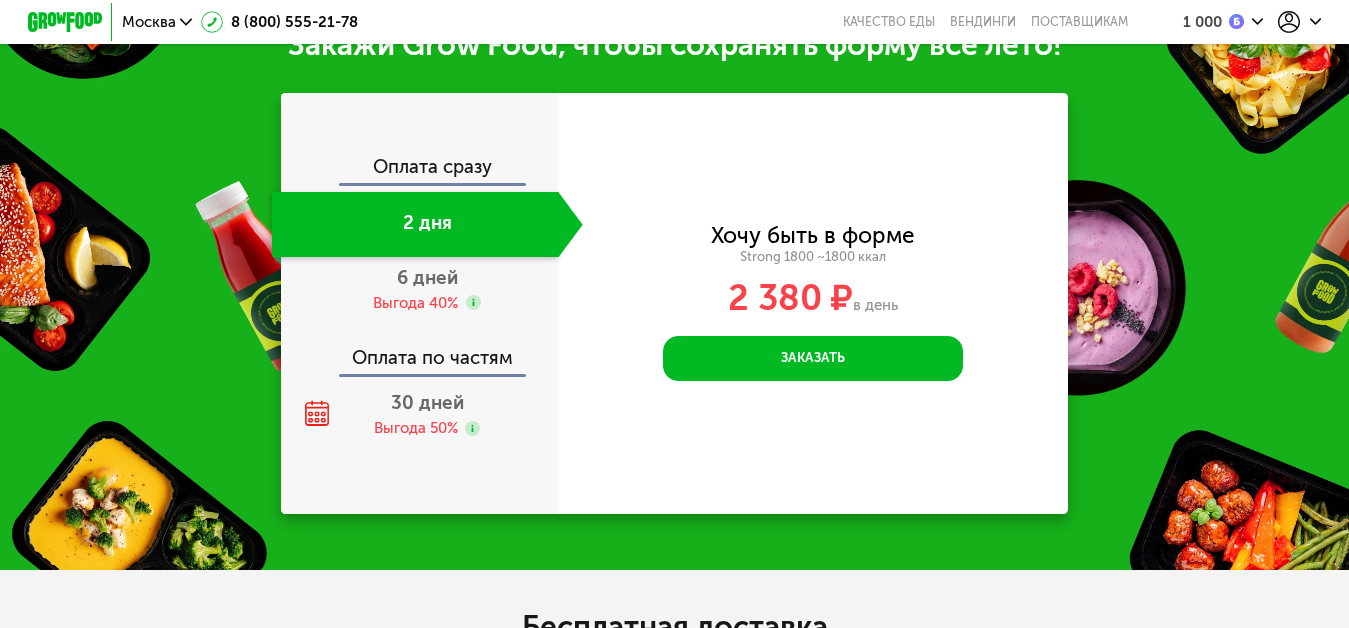 click on "Оплата по частям" 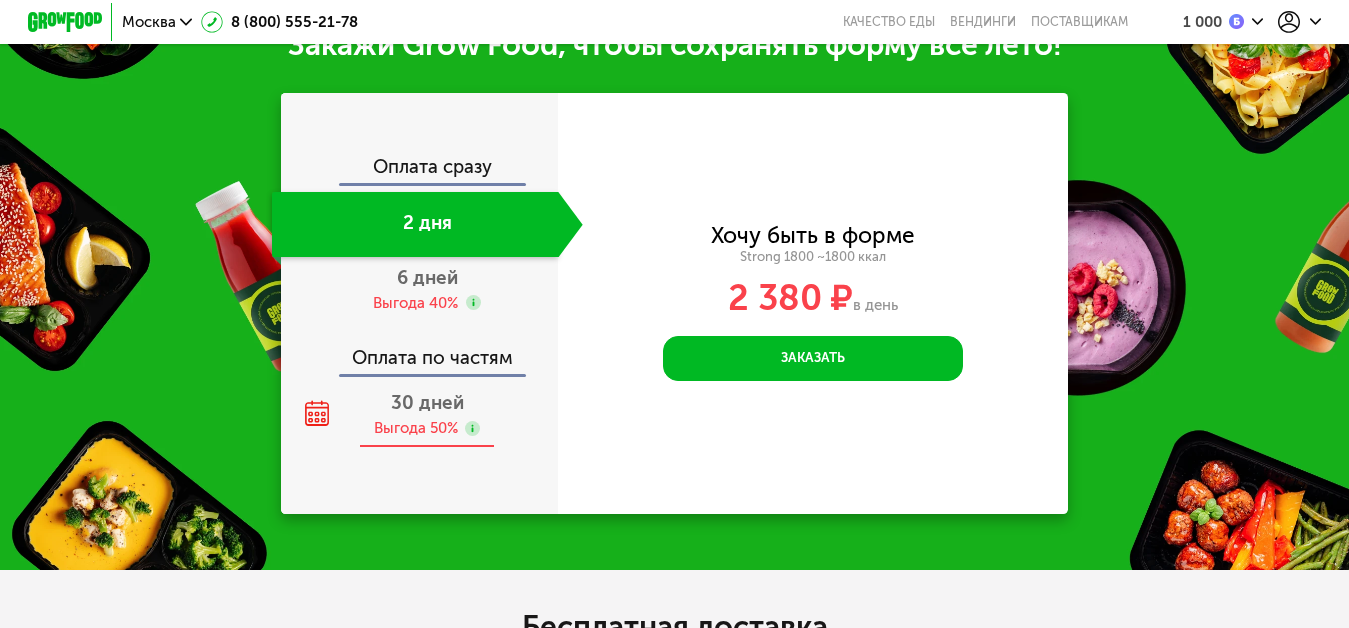 click on "30 дней" at bounding box center [427, 402] 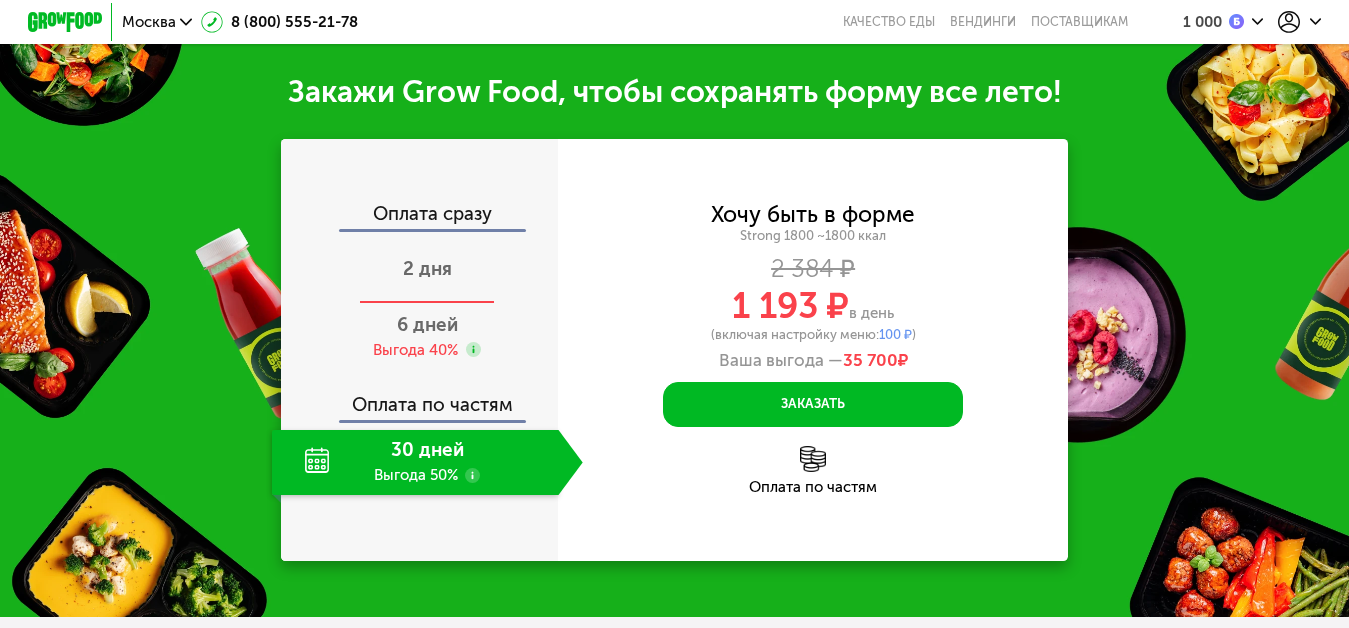 click on "2 дня" at bounding box center [427, 268] 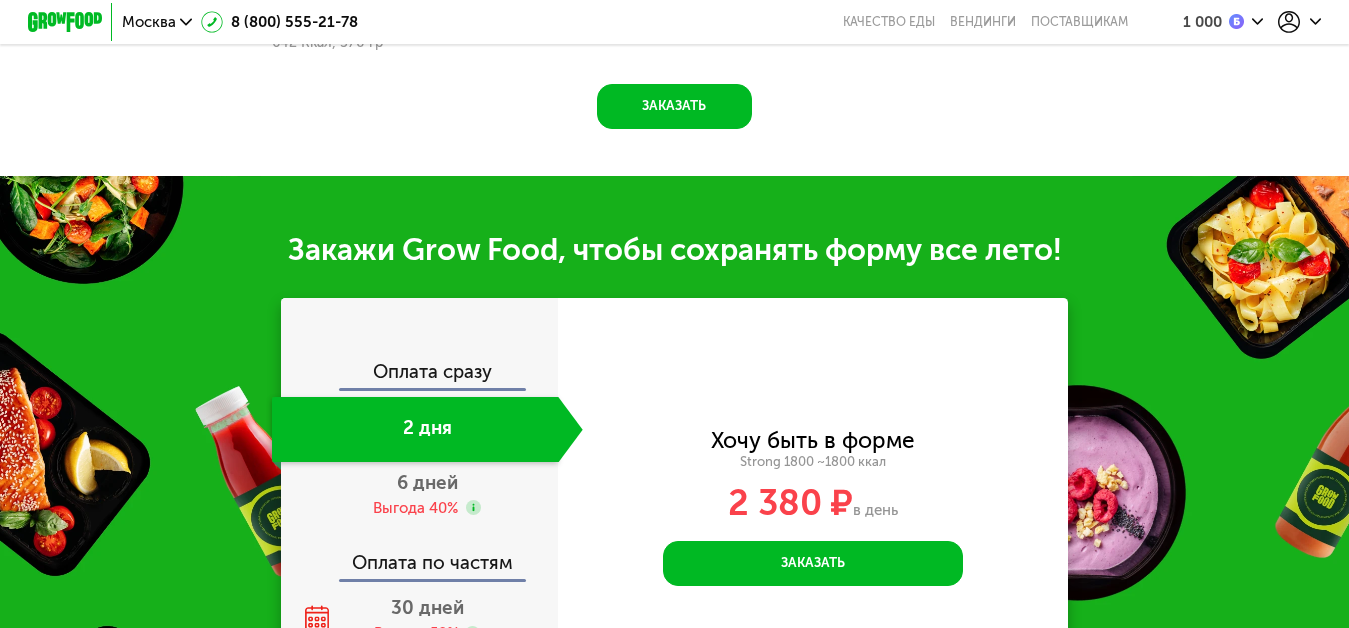scroll, scrollTop: 1680, scrollLeft: 0, axis: vertical 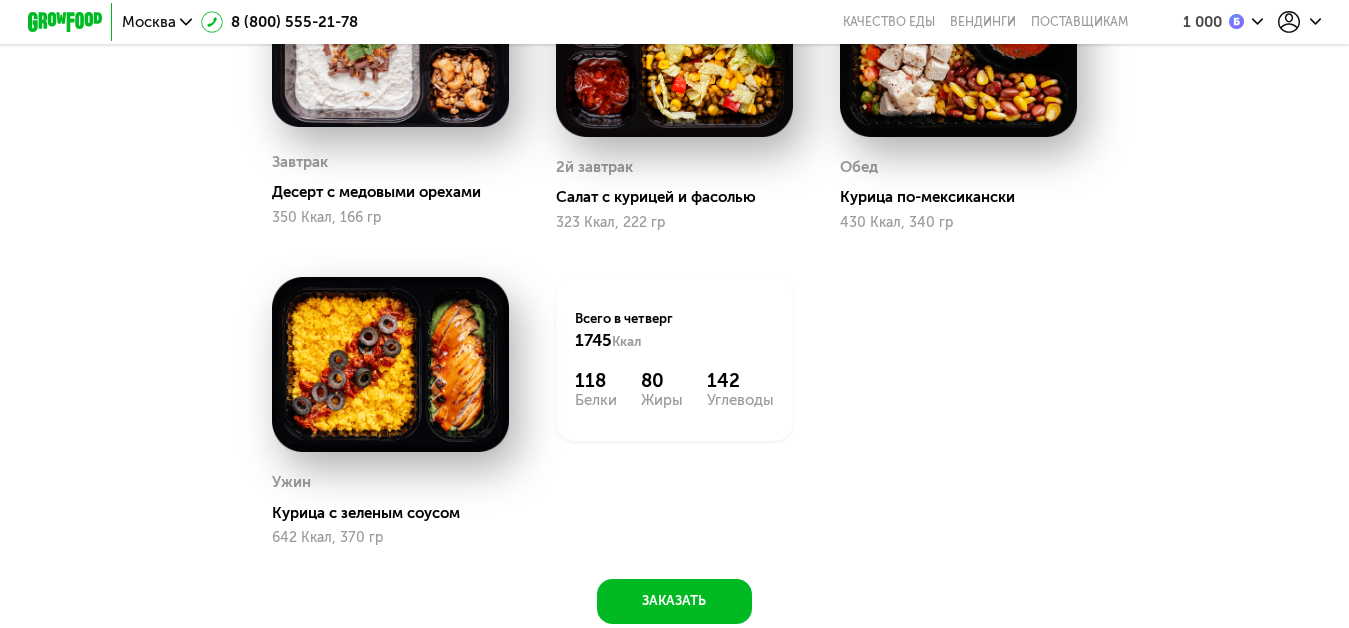 click 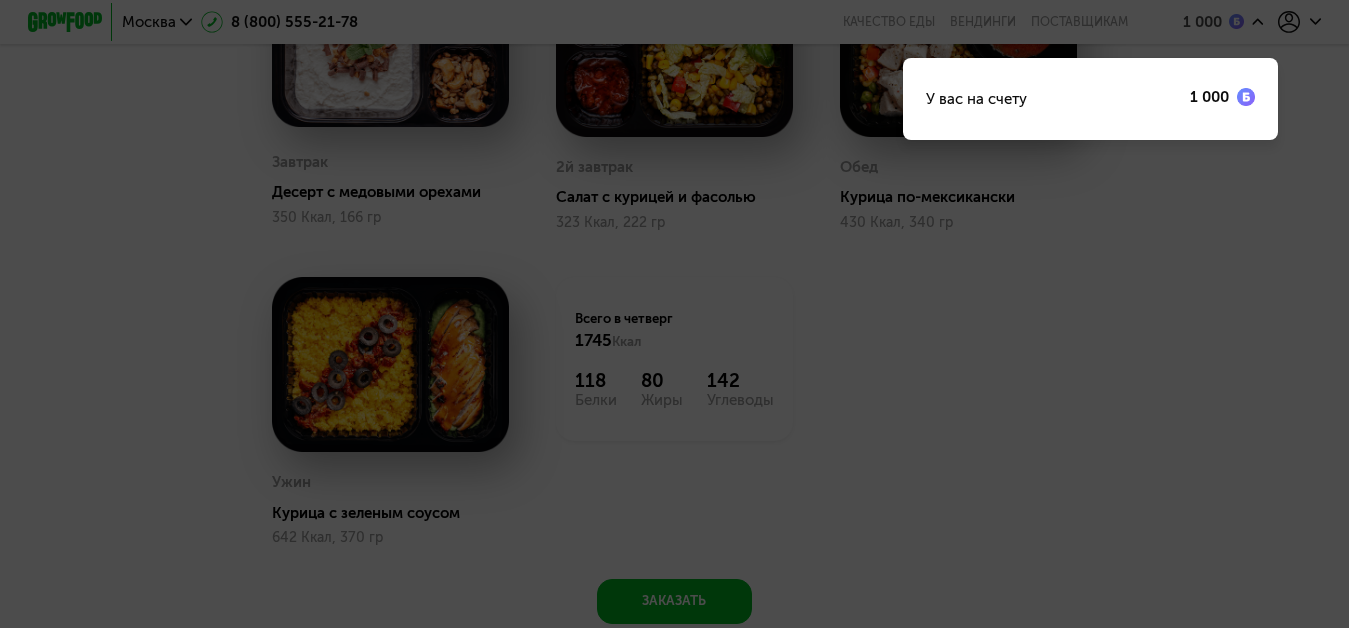 click on "1 000" at bounding box center (1209, 97) 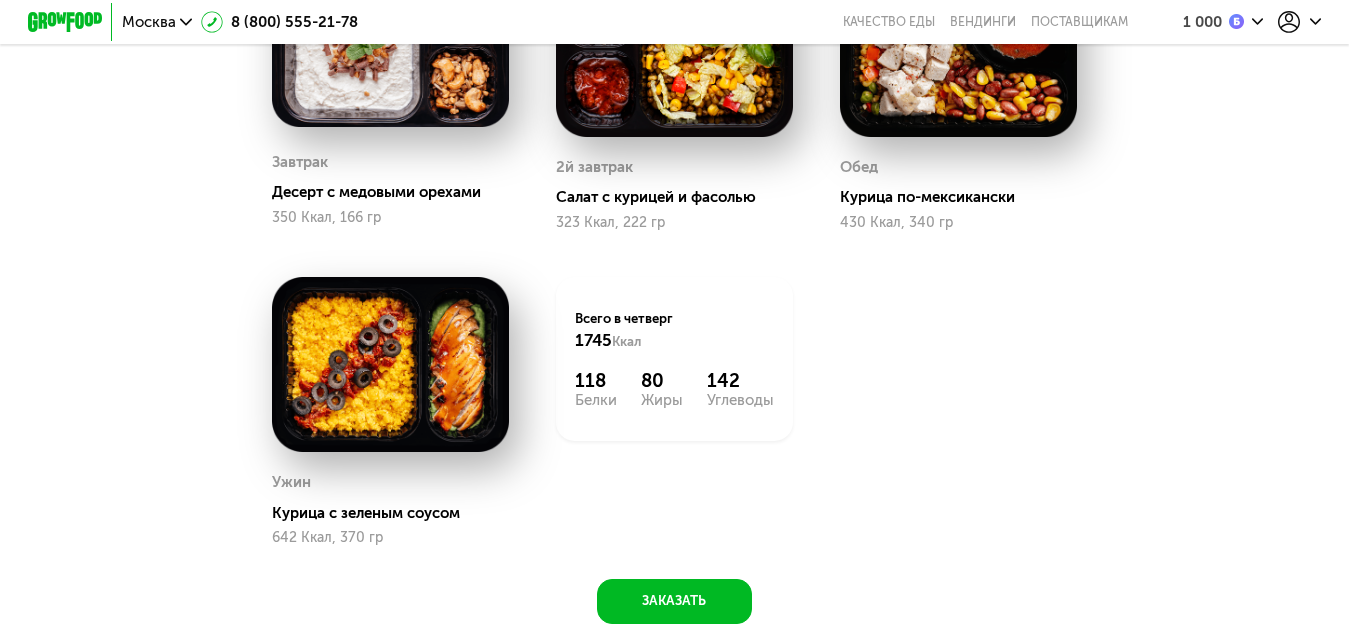 click 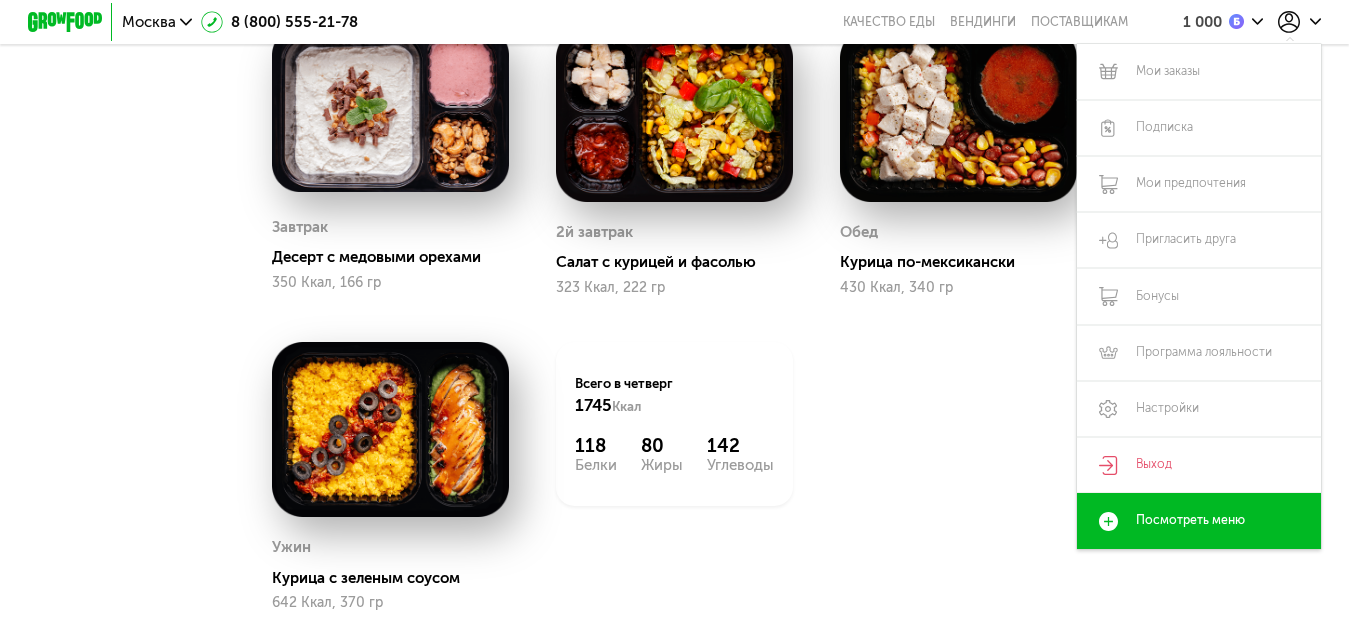 scroll, scrollTop: 1580, scrollLeft: 0, axis: vertical 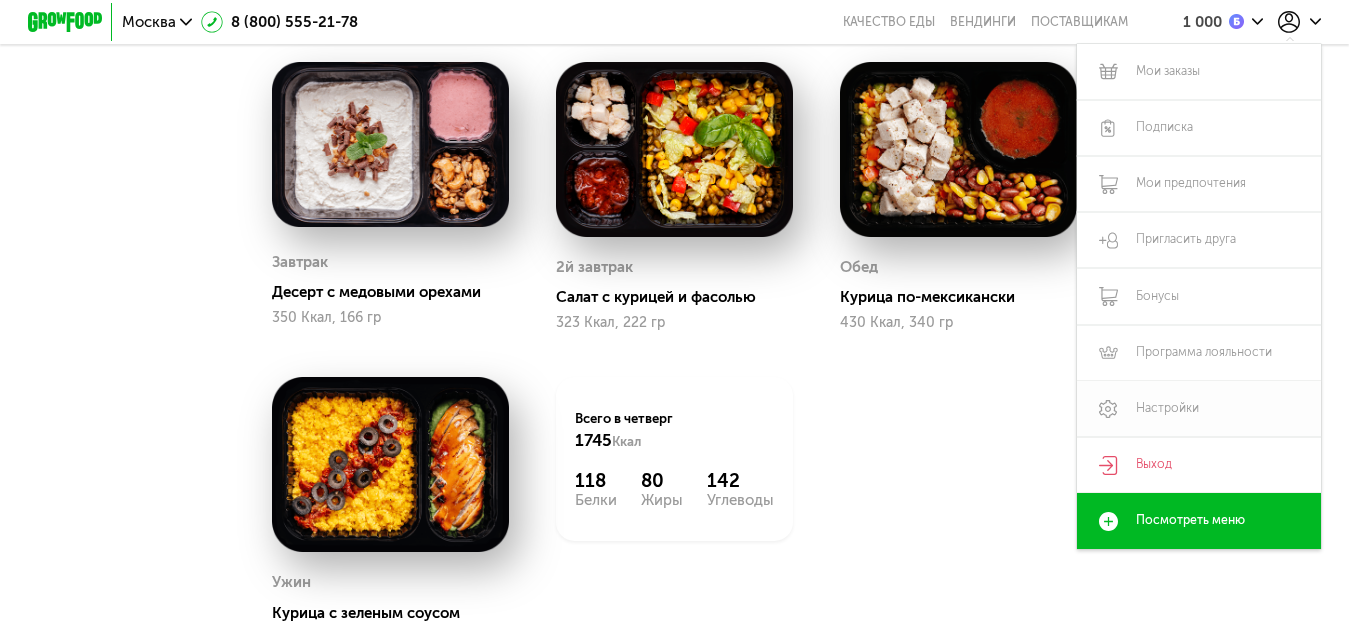 click on "Настройки" at bounding box center (1199, 409) 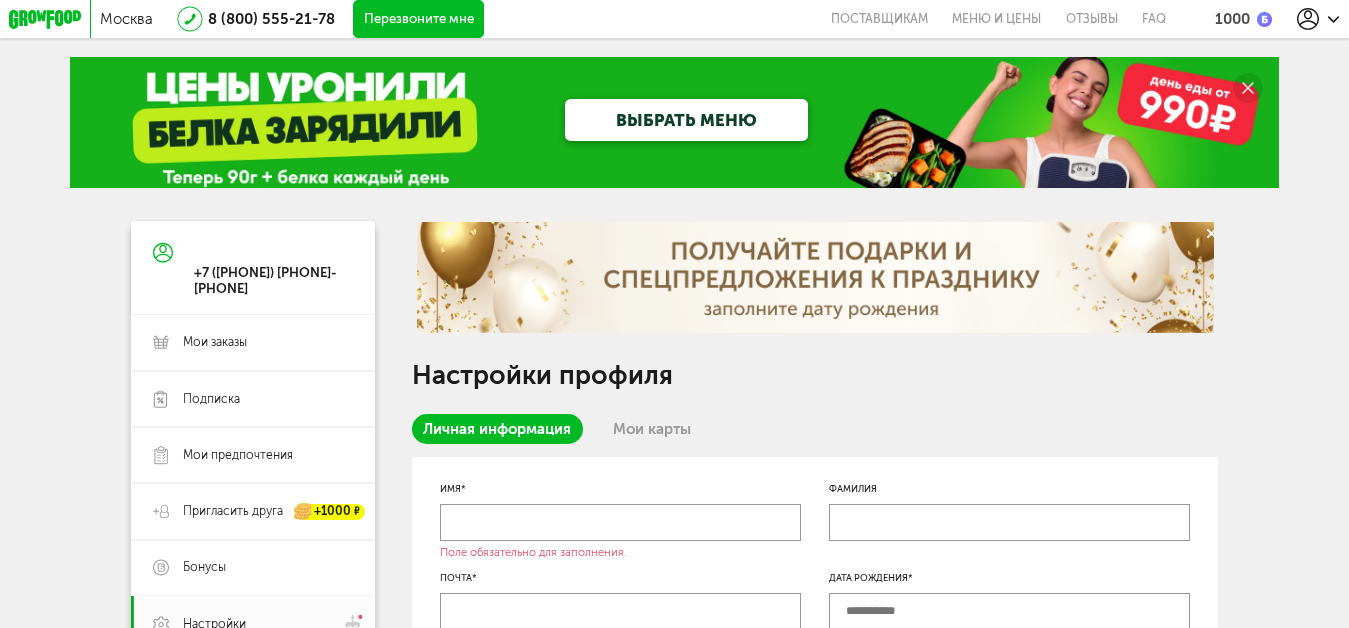 scroll, scrollTop: 0, scrollLeft: 0, axis: both 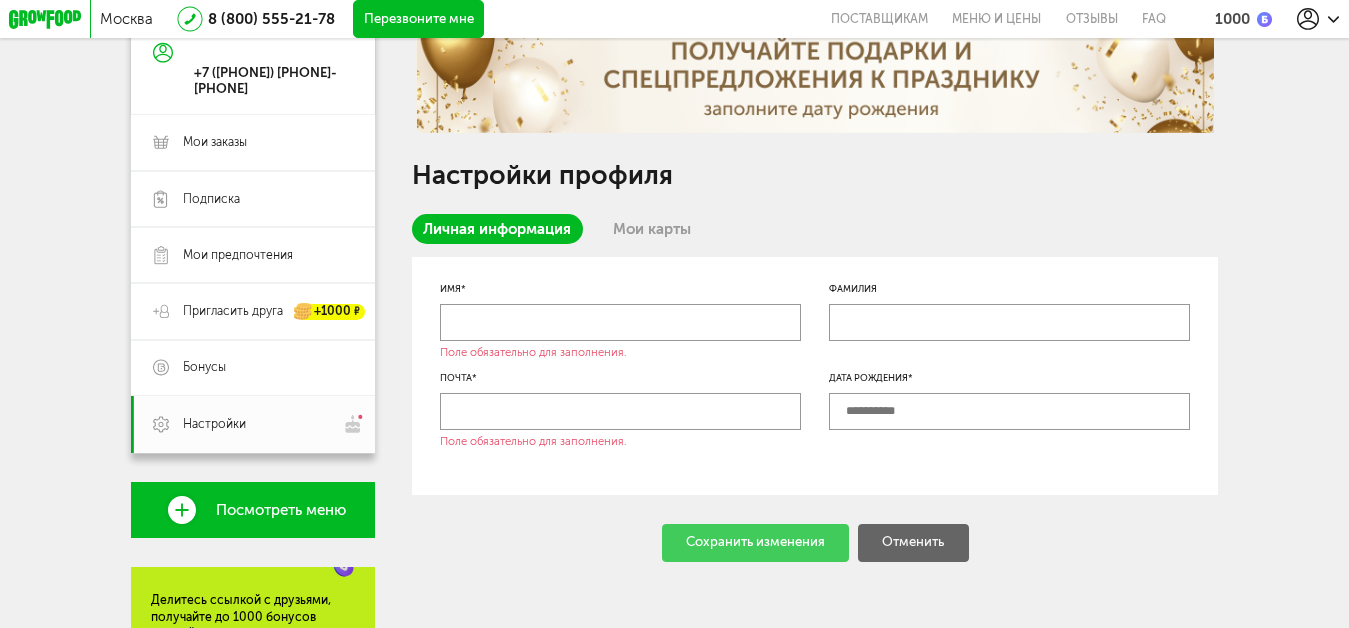 drag, startPoint x: 652, startPoint y: 327, endPoint x: 647, endPoint y: 316, distance: 12.083046 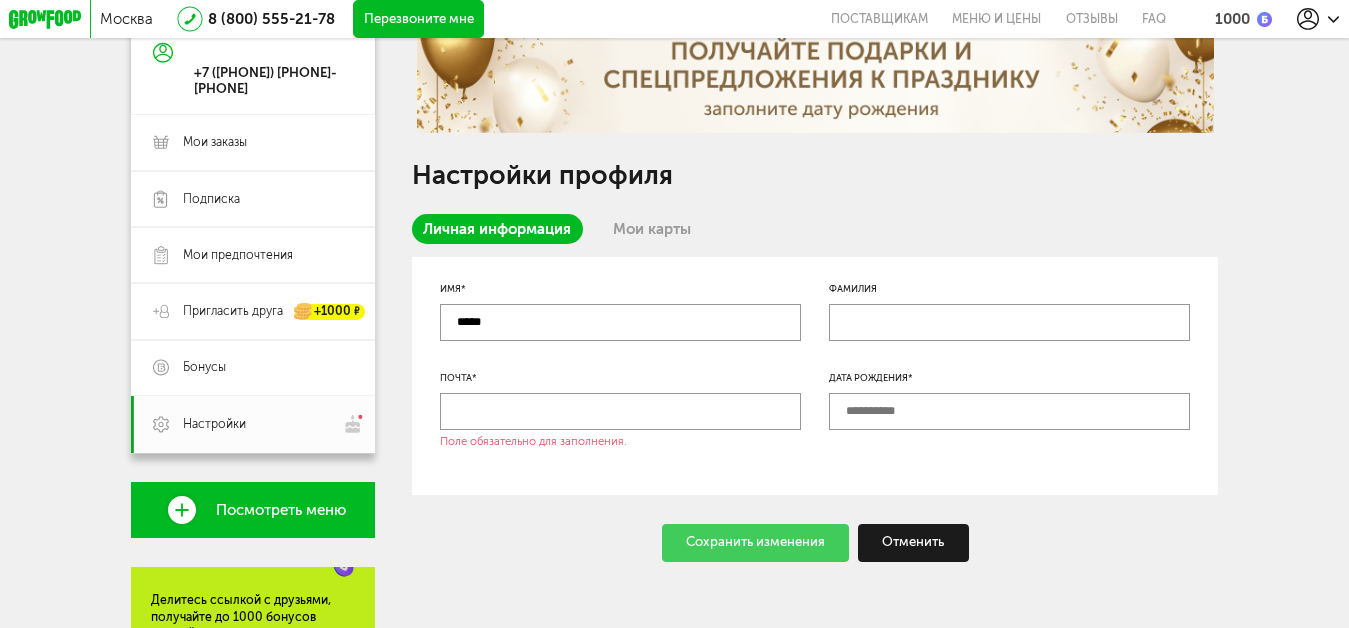 type on "*****" 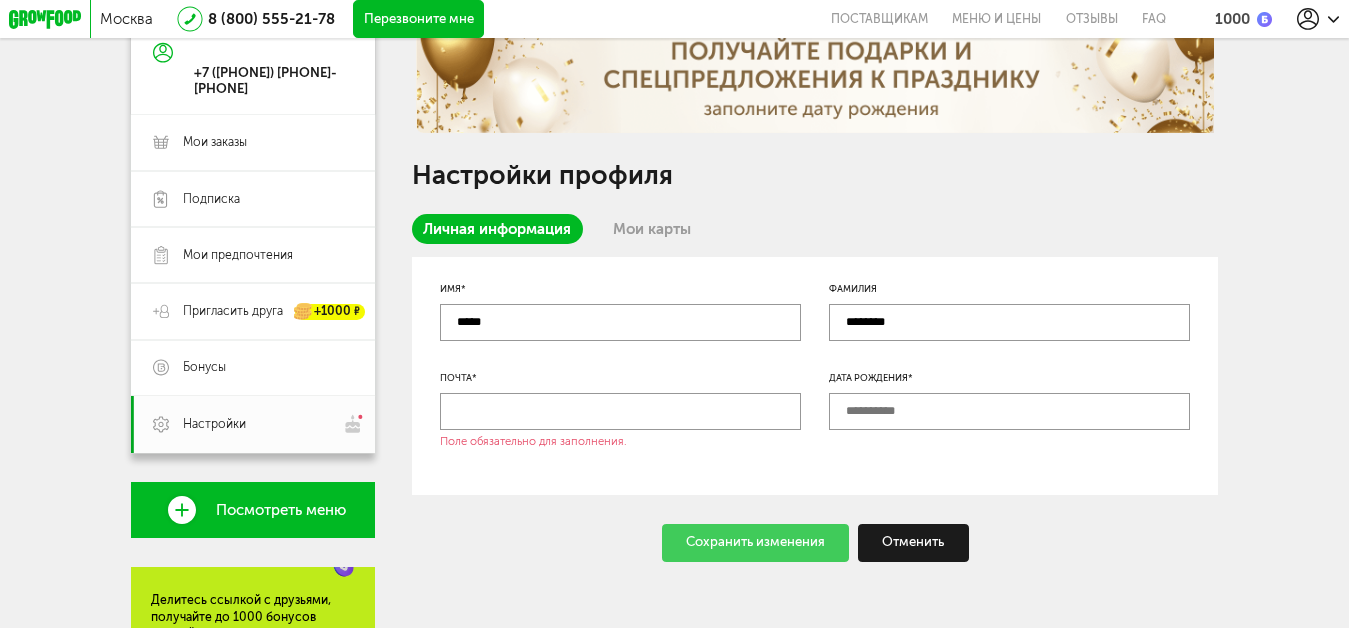 type on "********" 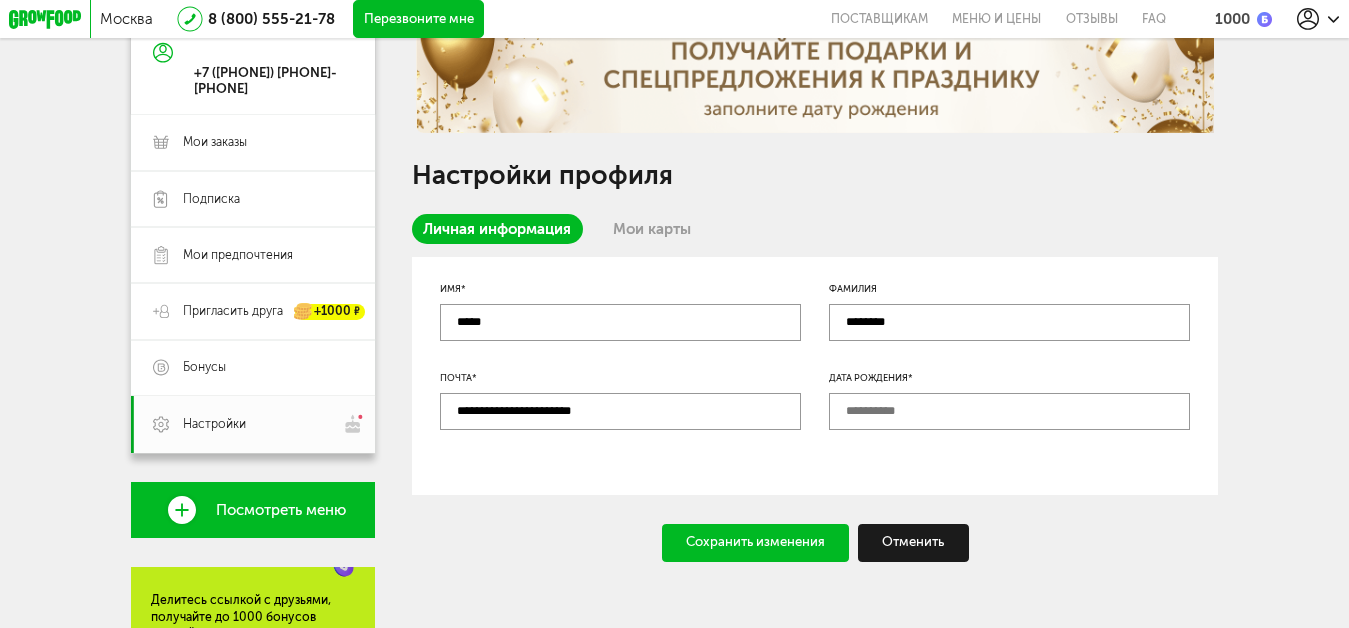 click at bounding box center (1009, 411) 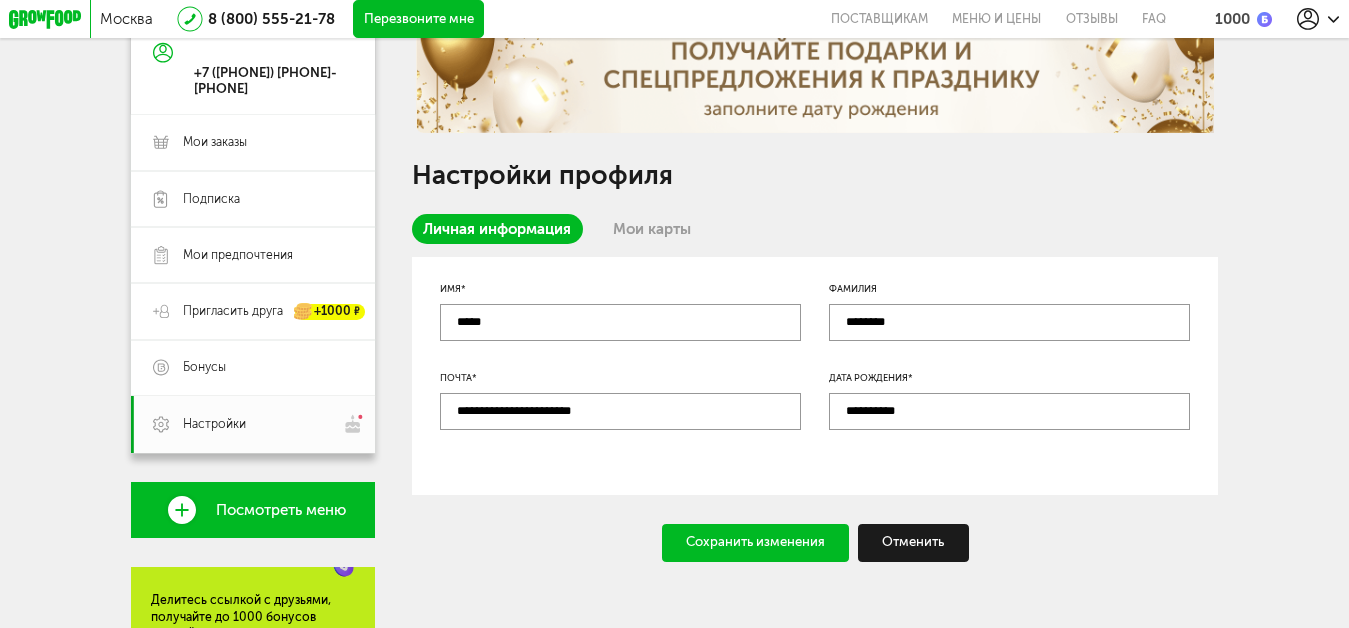type on "**********" 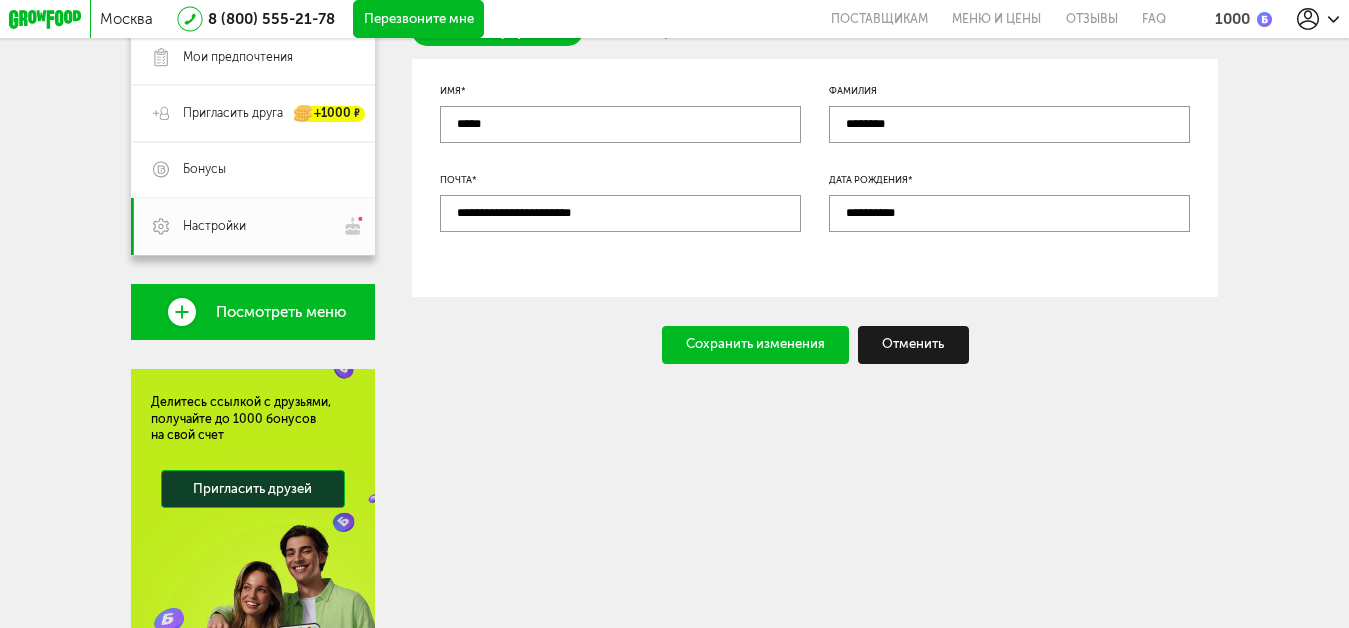scroll, scrollTop: 400, scrollLeft: 0, axis: vertical 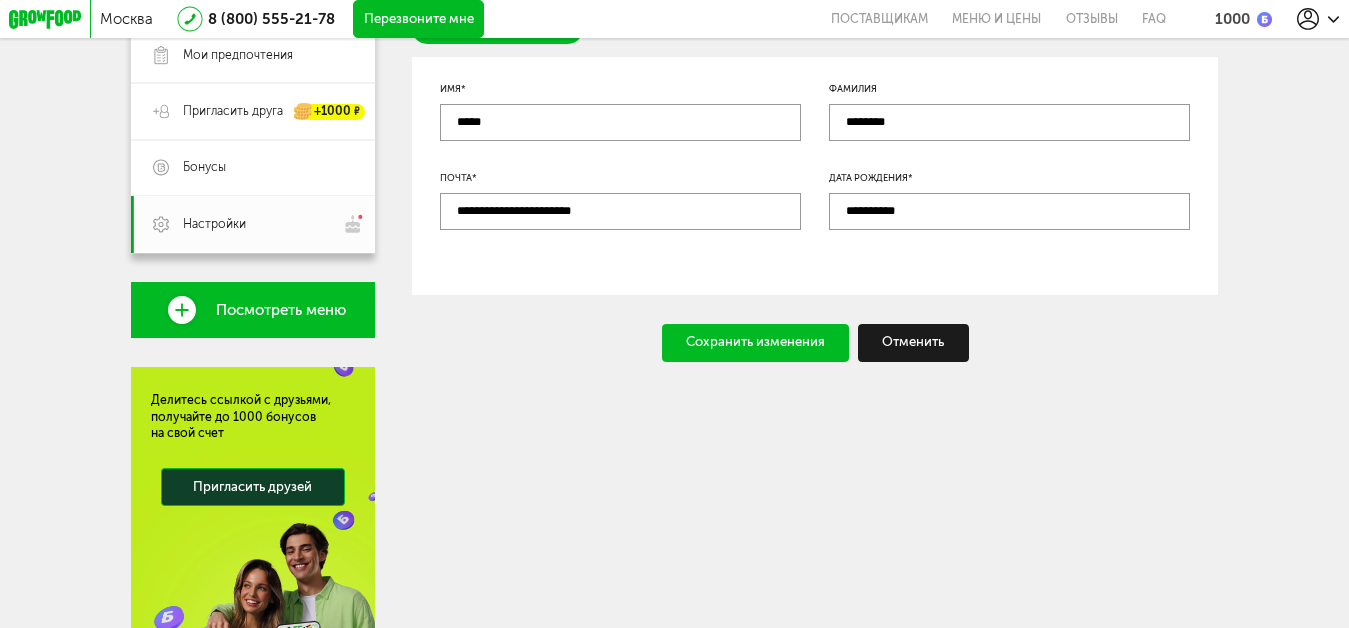 click on "Сохранить изменения" at bounding box center (756, 342) 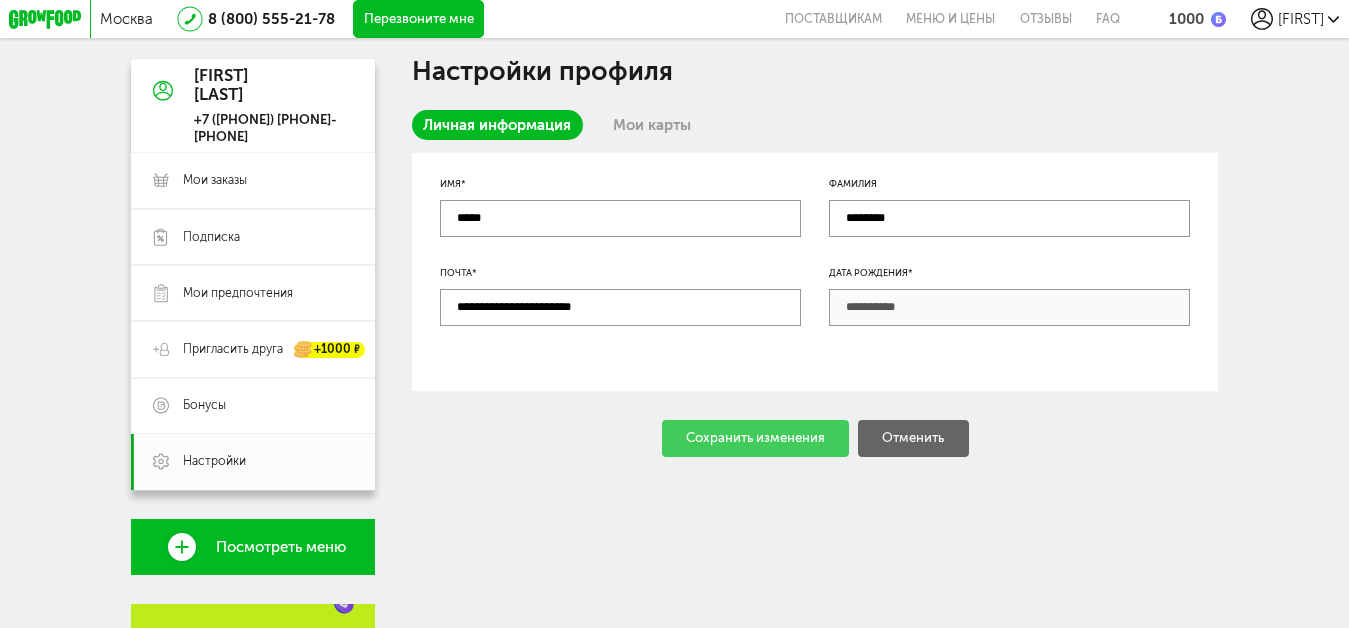 scroll, scrollTop: 200, scrollLeft: 0, axis: vertical 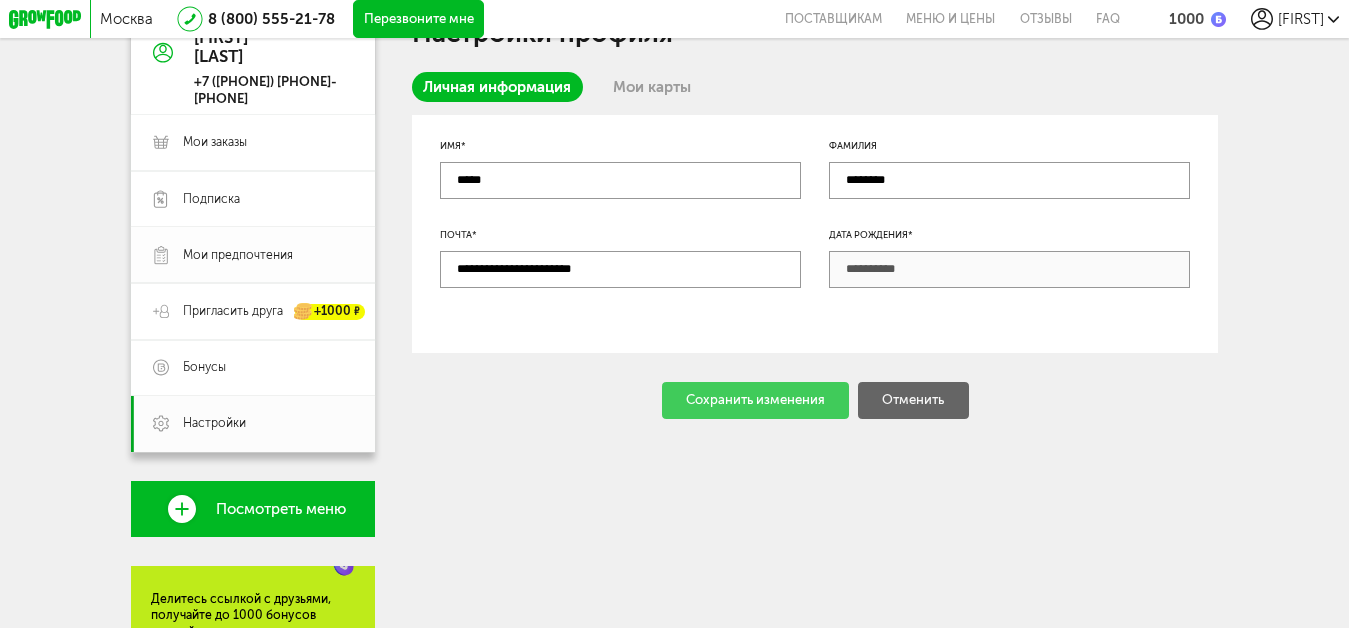 click on "Мои предпочтения" at bounding box center (238, 255) 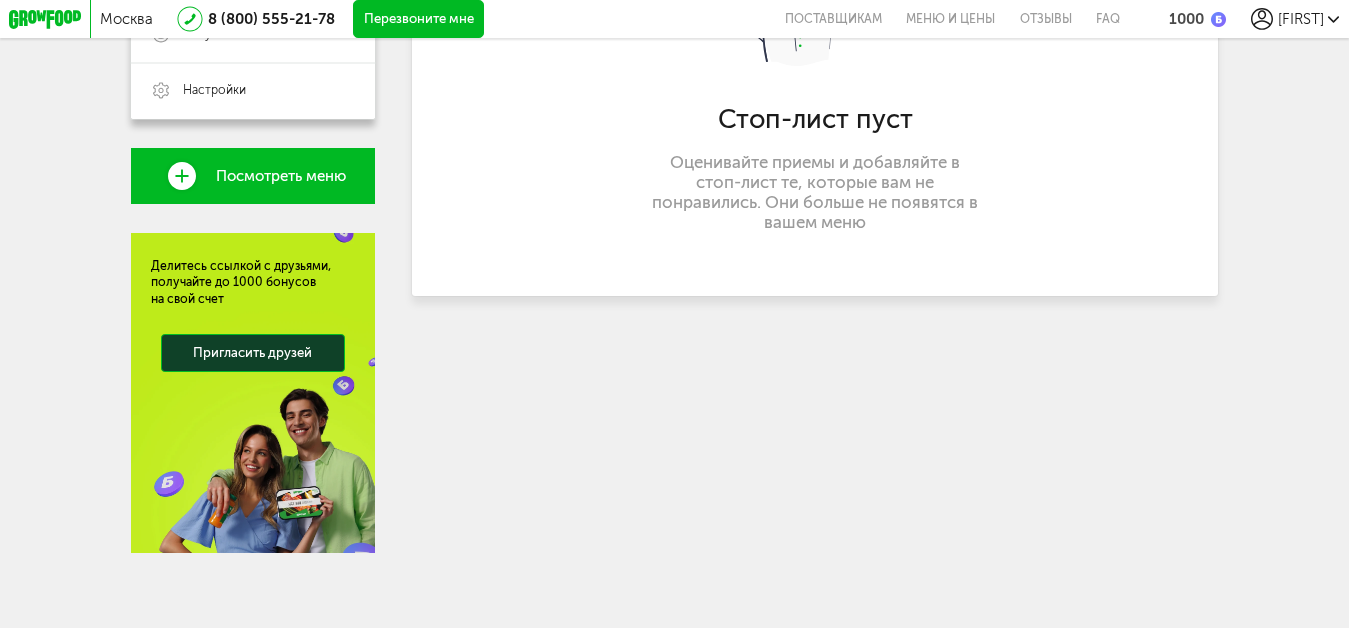 scroll, scrollTop: 0, scrollLeft: 0, axis: both 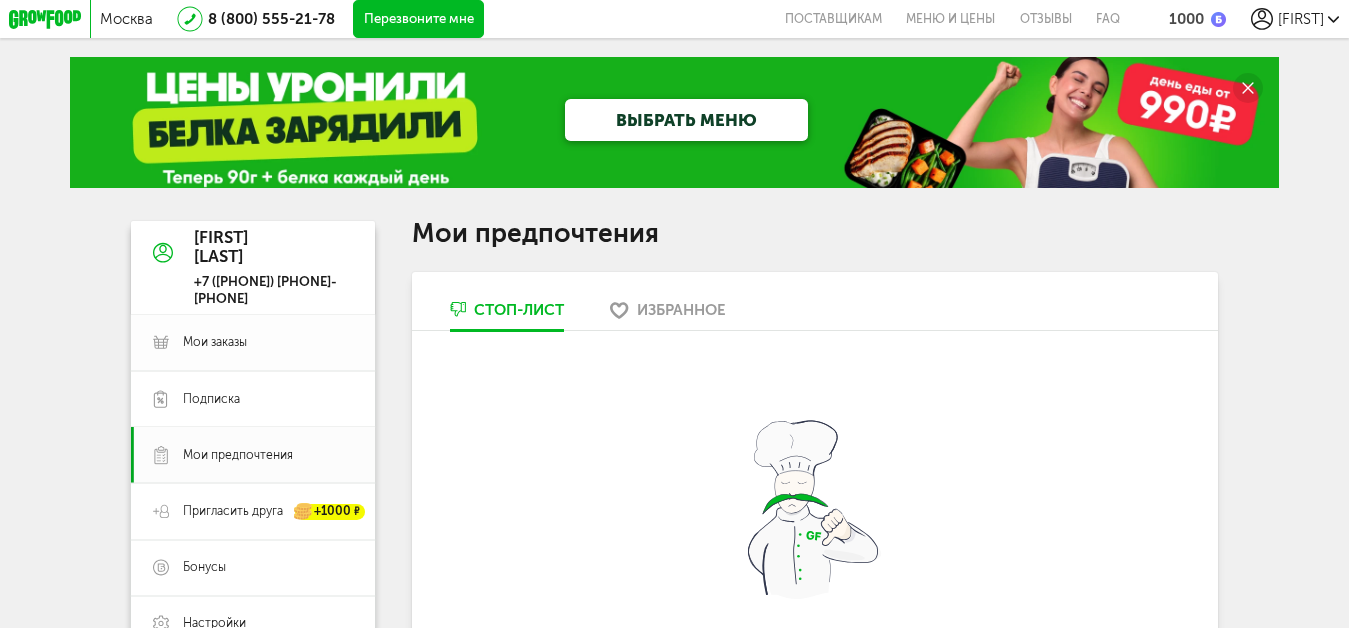 click on "Мои заказы" at bounding box center (215, 342) 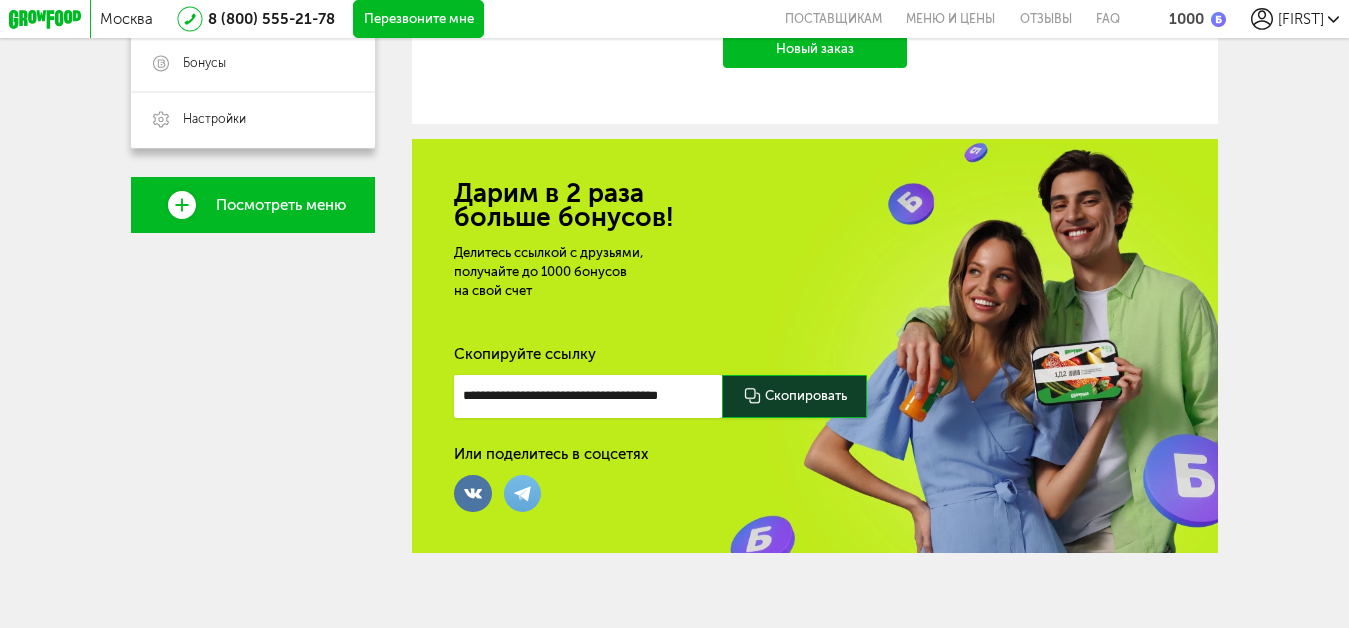 scroll, scrollTop: 118, scrollLeft: 0, axis: vertical 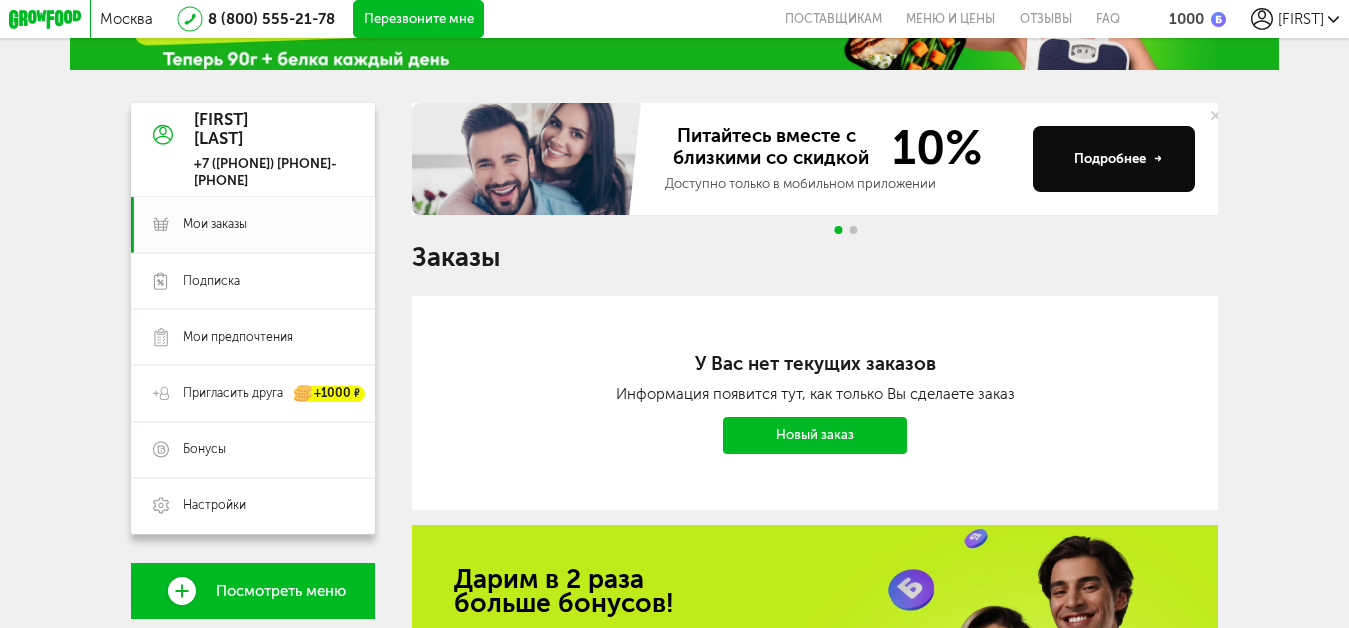 click on "Новый заказ" at bounding box center [815, 435] 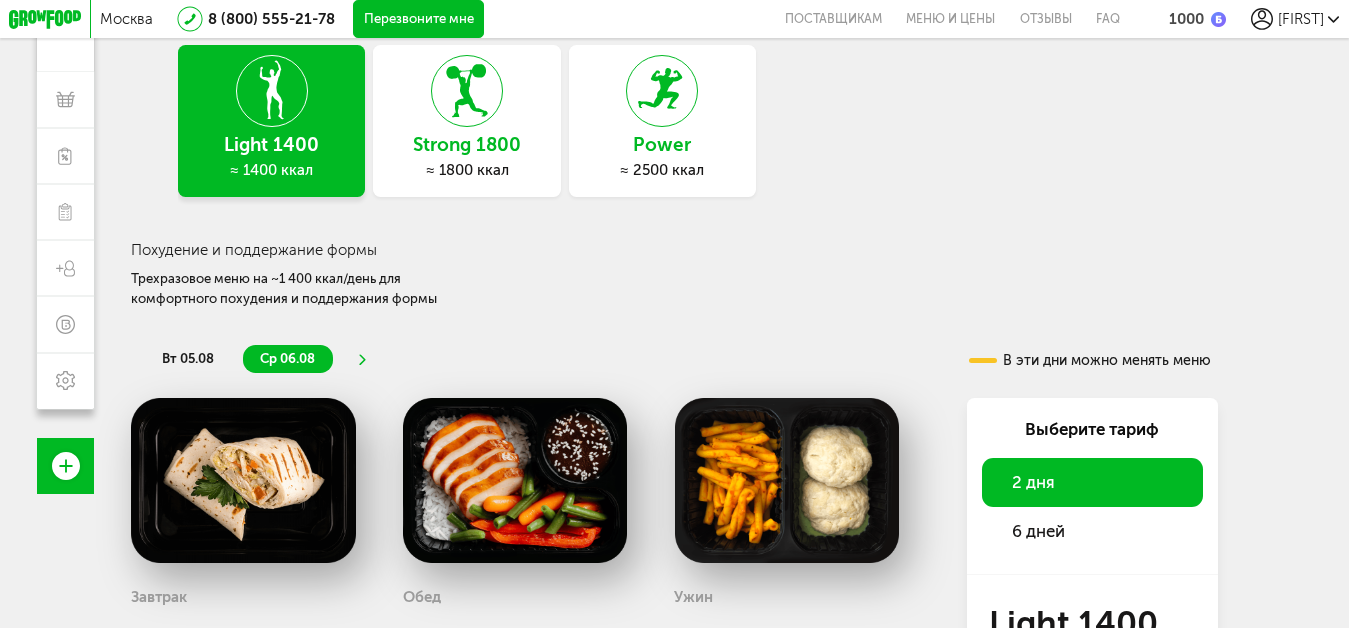 scroll, scrollTop: 200, scrollLeft: 0, axis: vertical 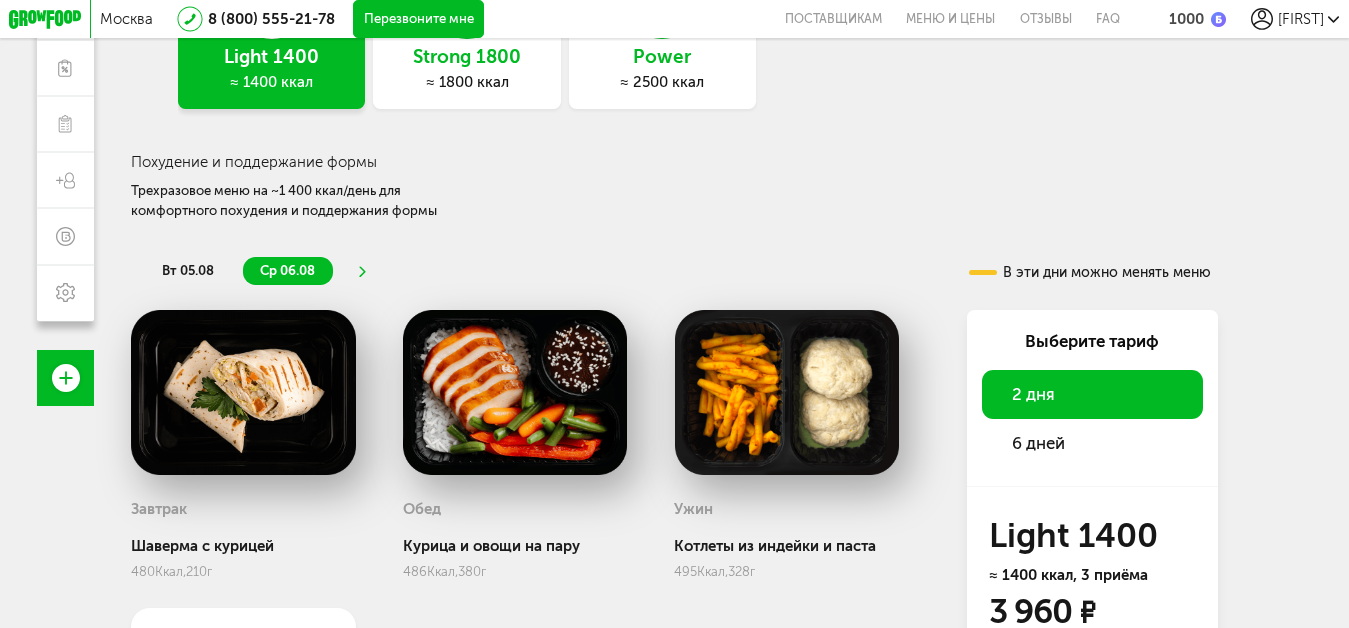click on "вт 05.08" at bounding box center [188, 270] 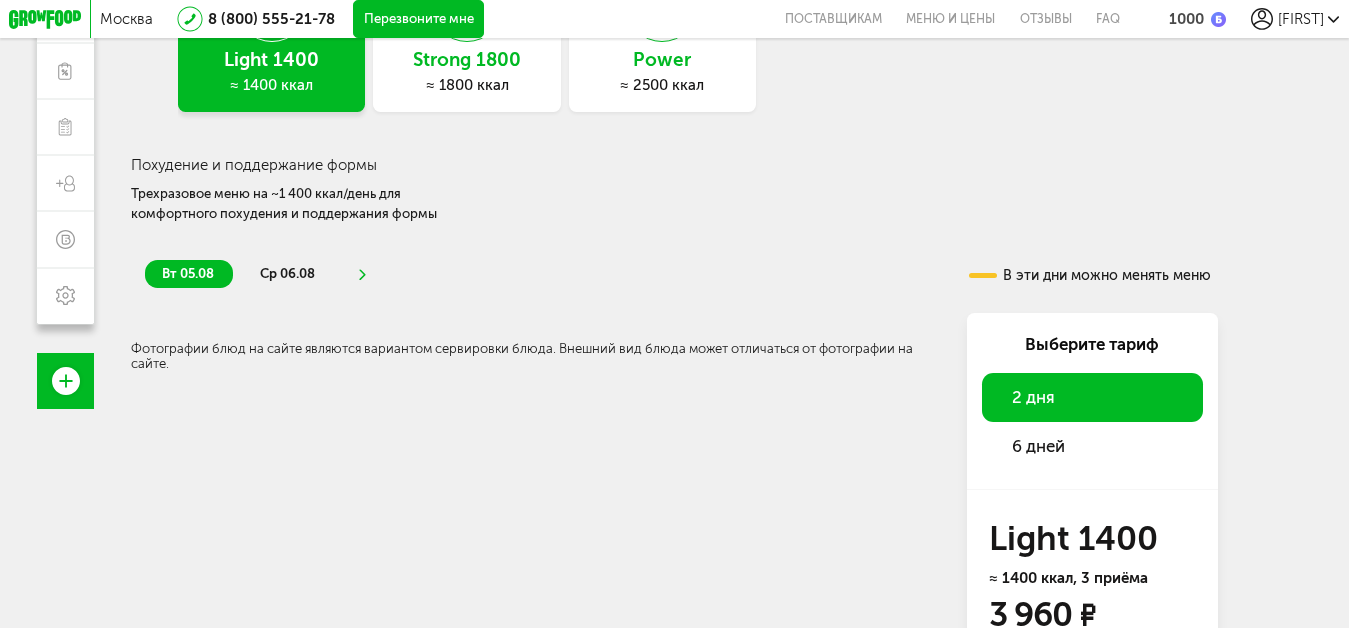 scroll, scrollTop: 0, scrollLeft: 0, axis: both 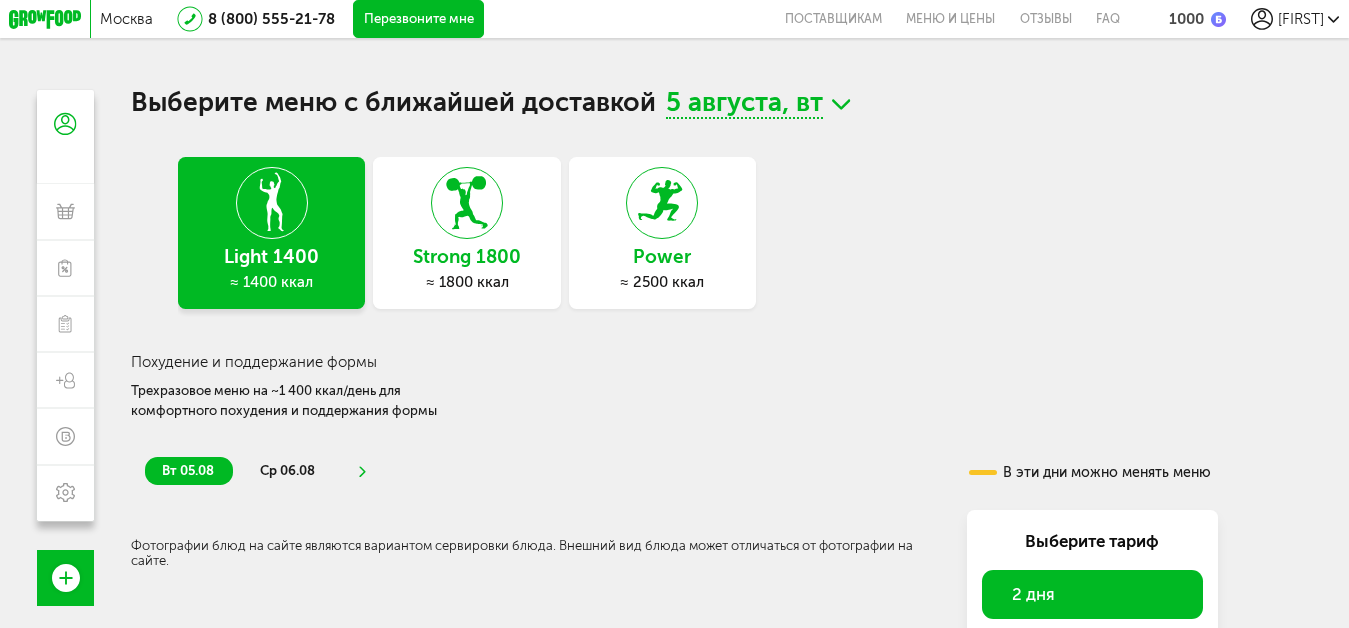 click on "ср 06.08" at bounding box center (287, 470) 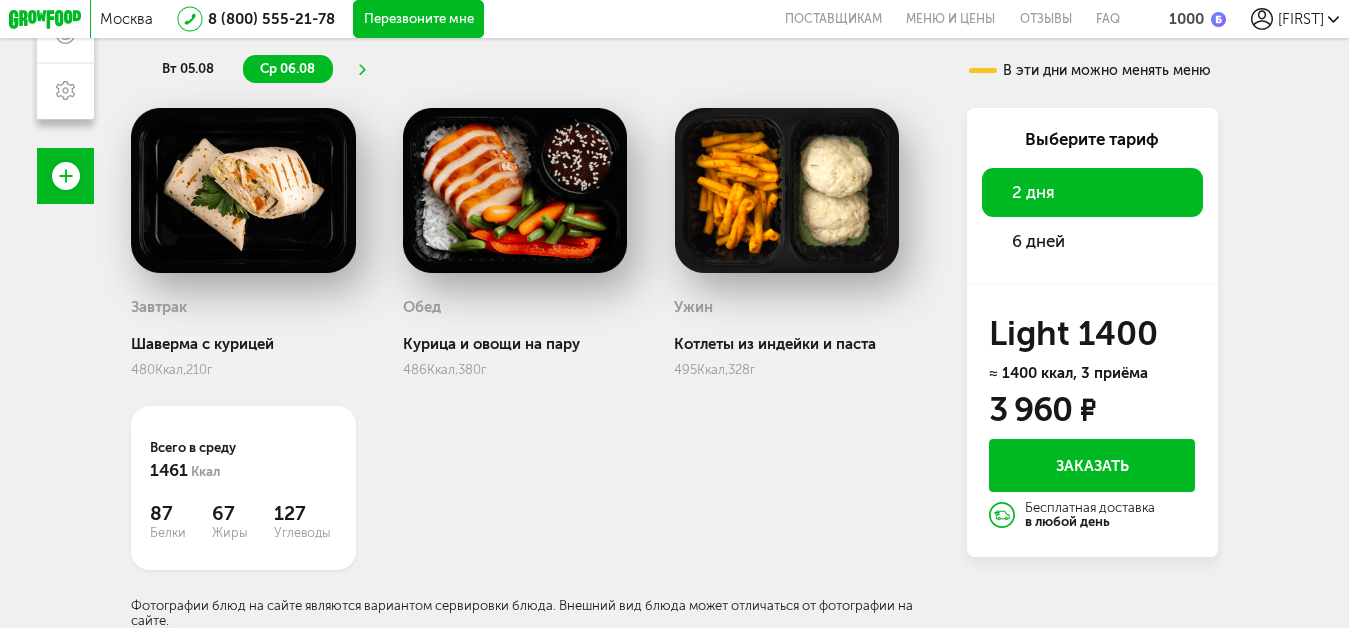 scroll, scrollTop: 414, scrollLeft: 0, axis: vertical 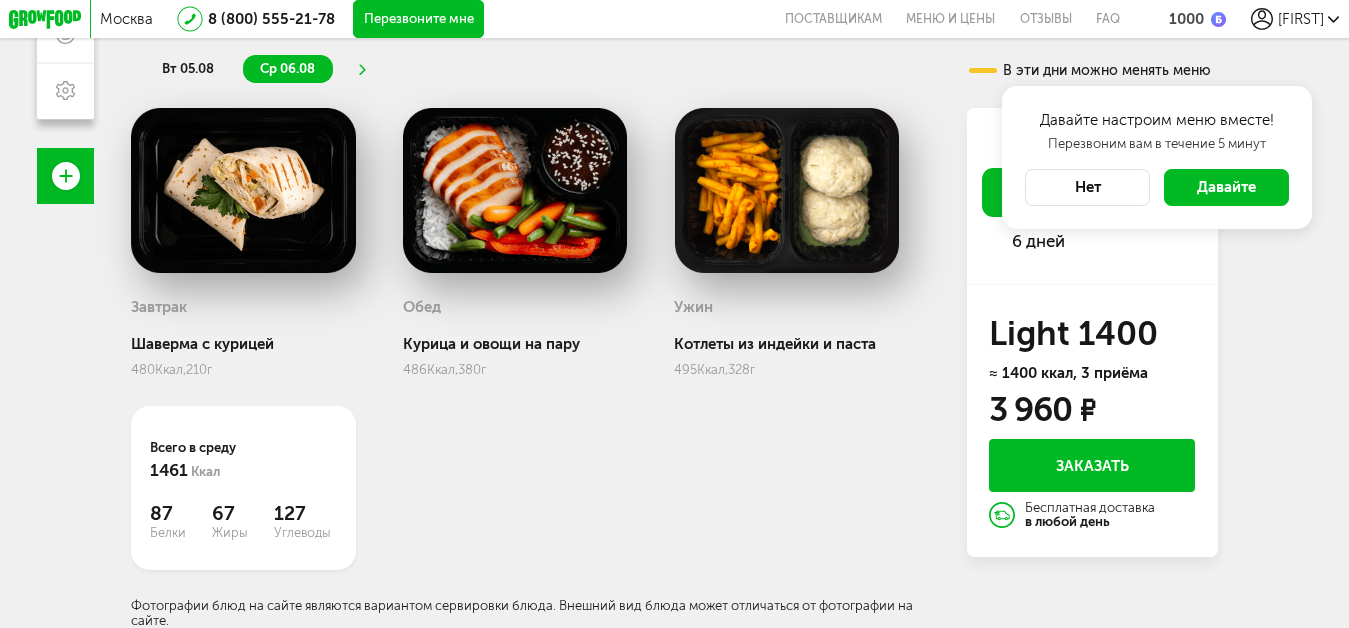 click on "Нет" at bounding box center (1088, 187) 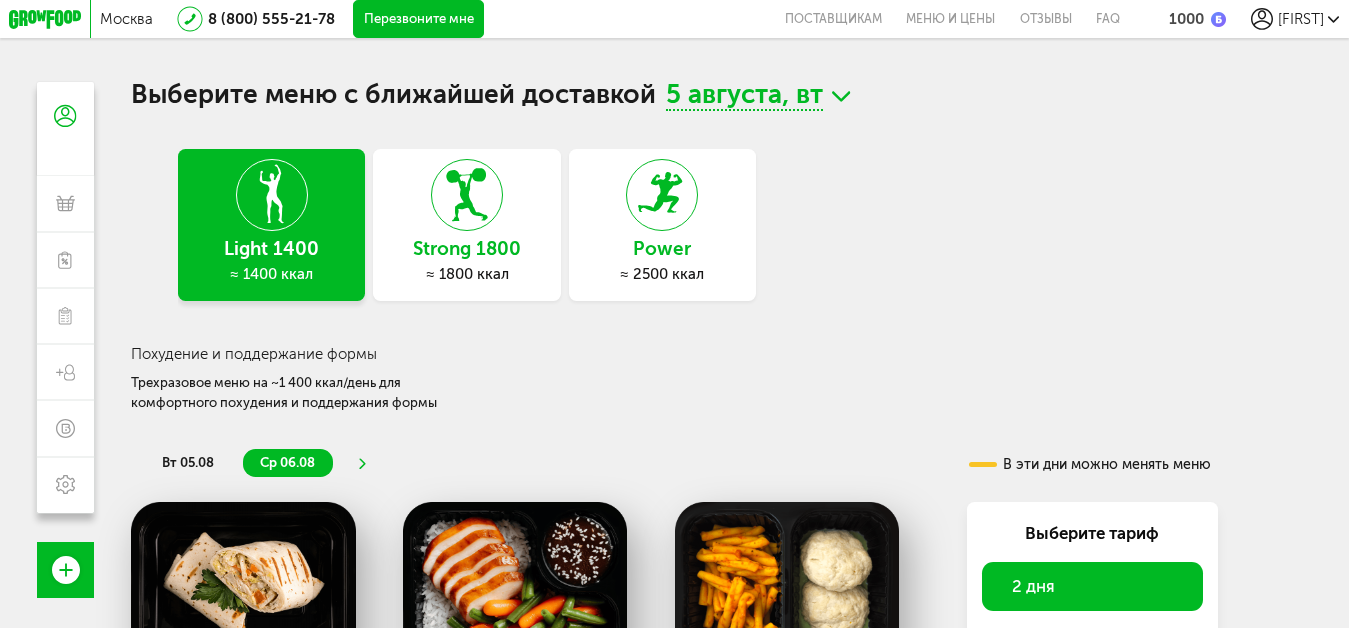 scroll, scrollTop: 0, scrollLeft: 0, axis: both 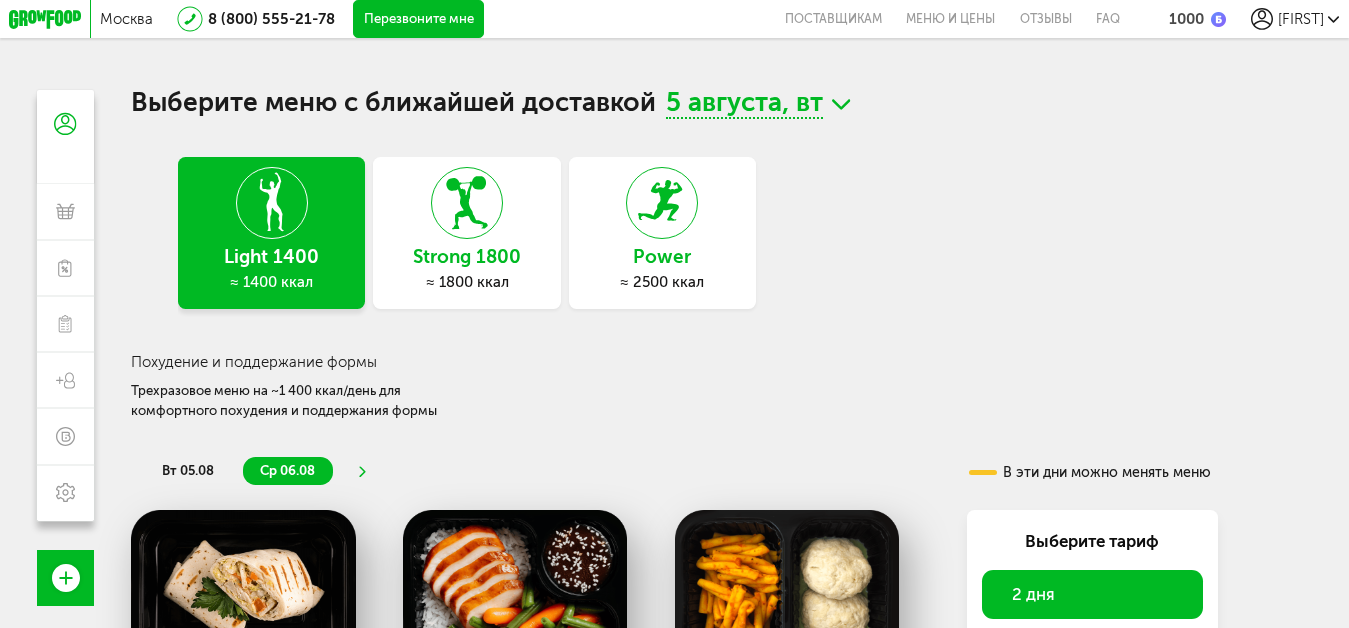 click 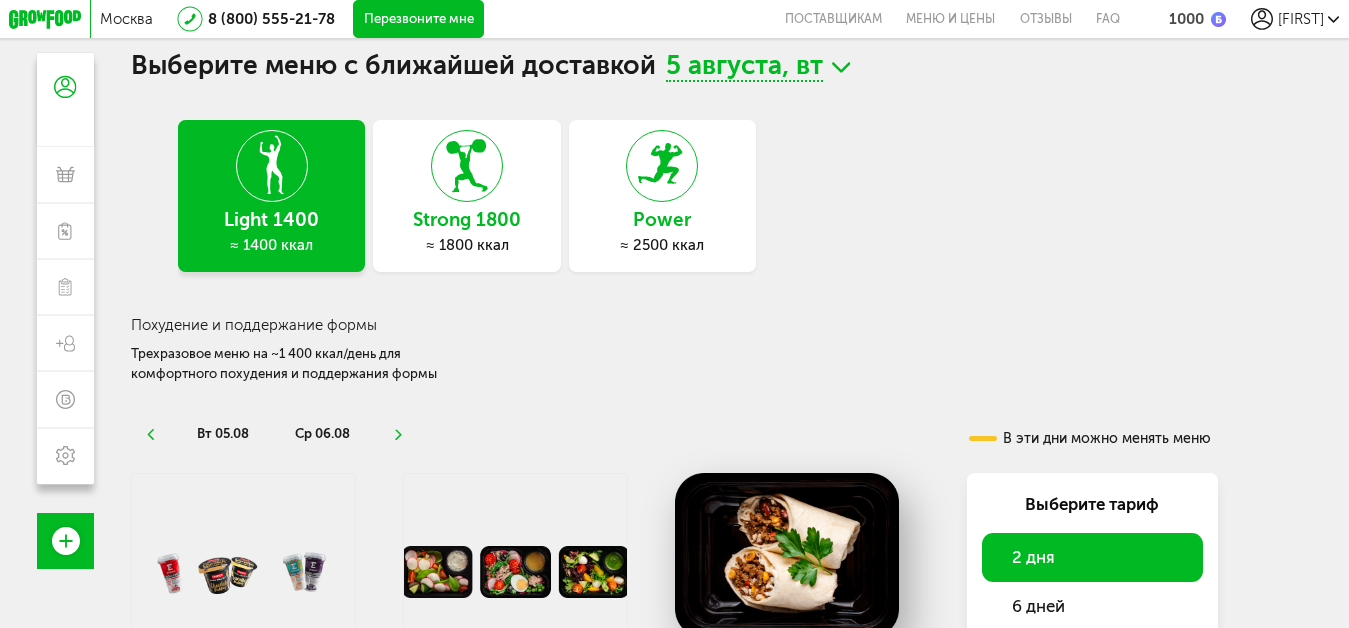 scroll, scrollTop: 26, scrollLeft: 0, axis: vertical 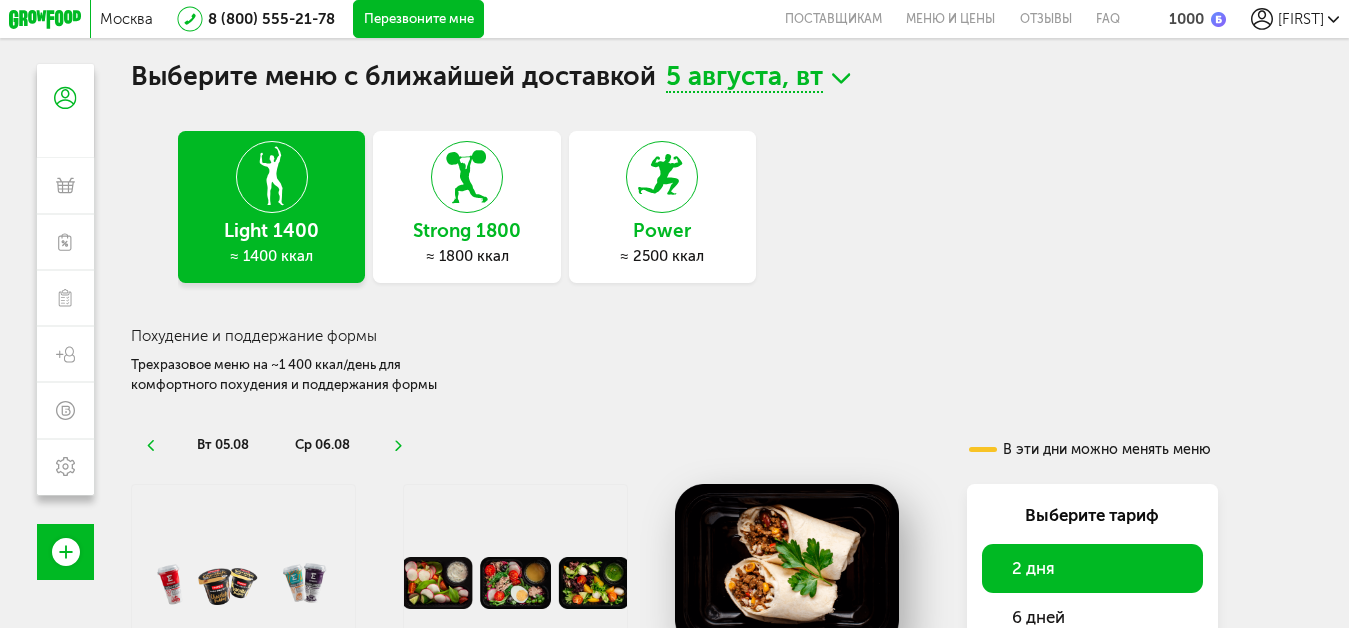 click 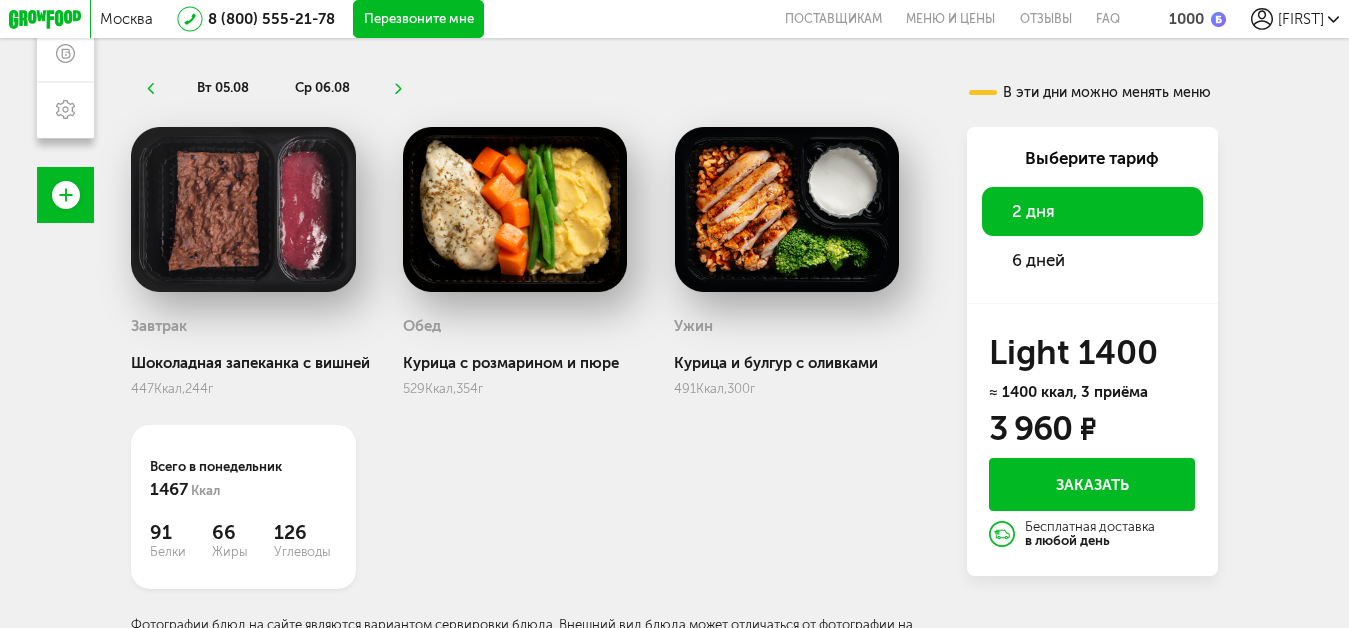 scroll, scrollTop: 414, scrollLeft: 0, axis: vertical 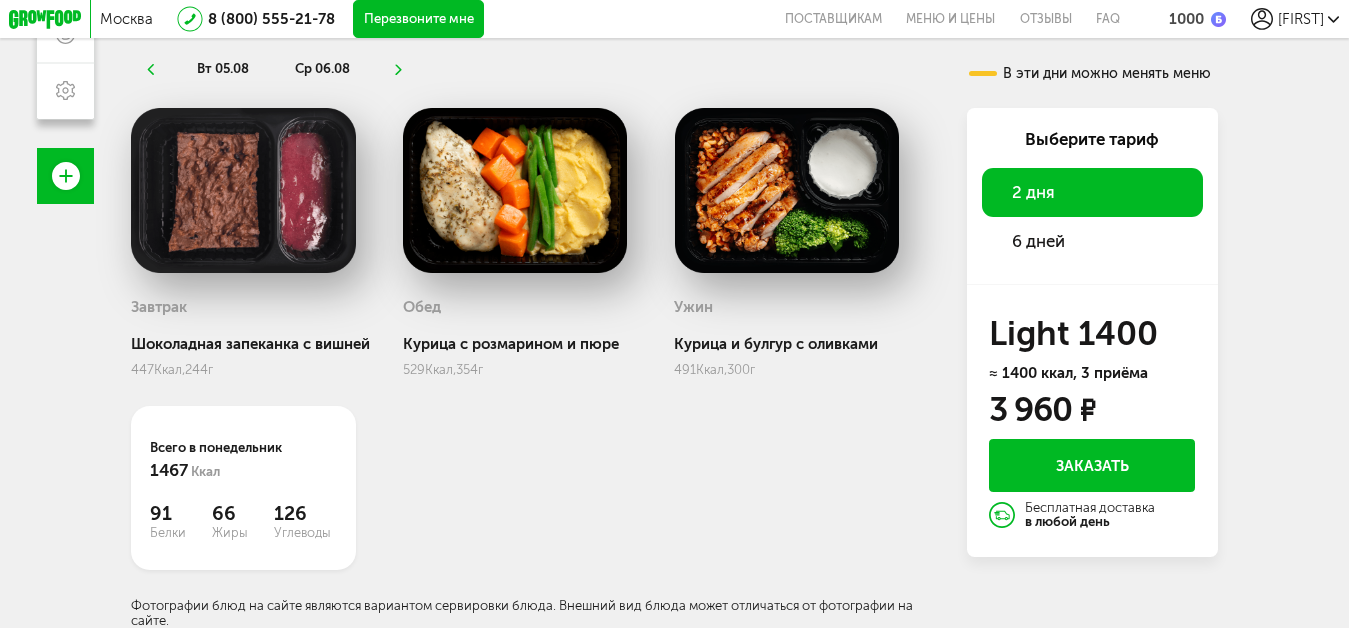 click on "6 дней" at bounding box center (1038, 241) 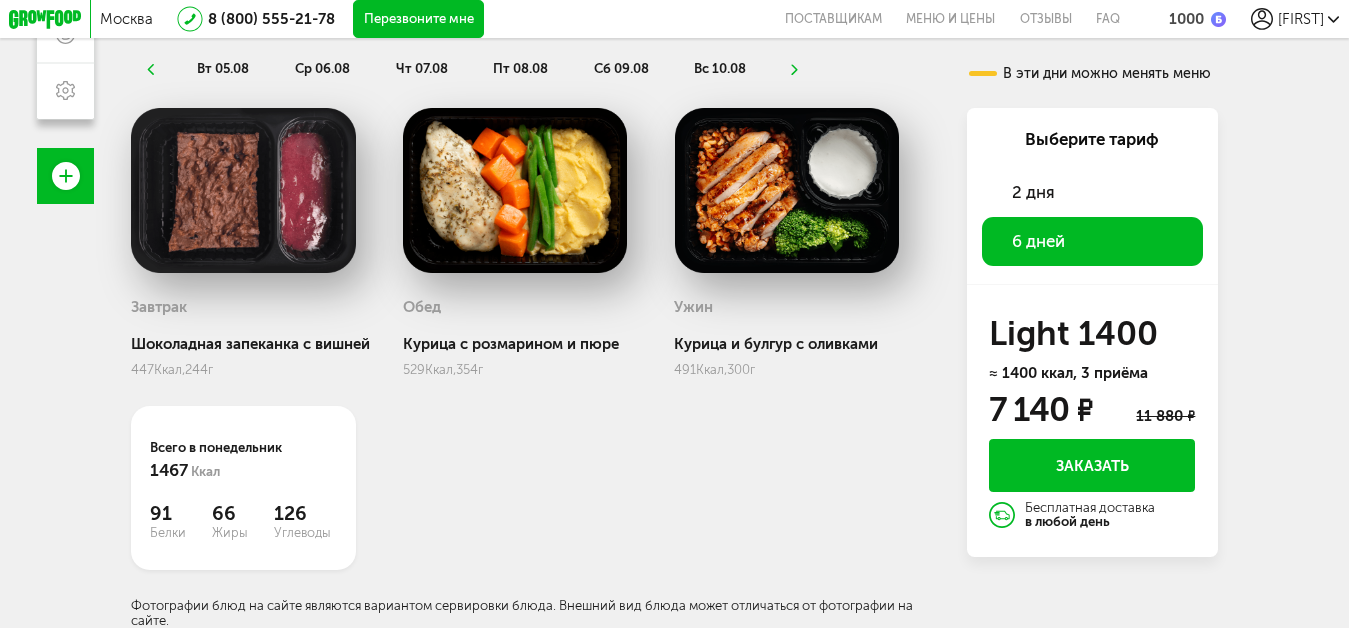 click on "вт 05.08" at bounding box center [223, 68] 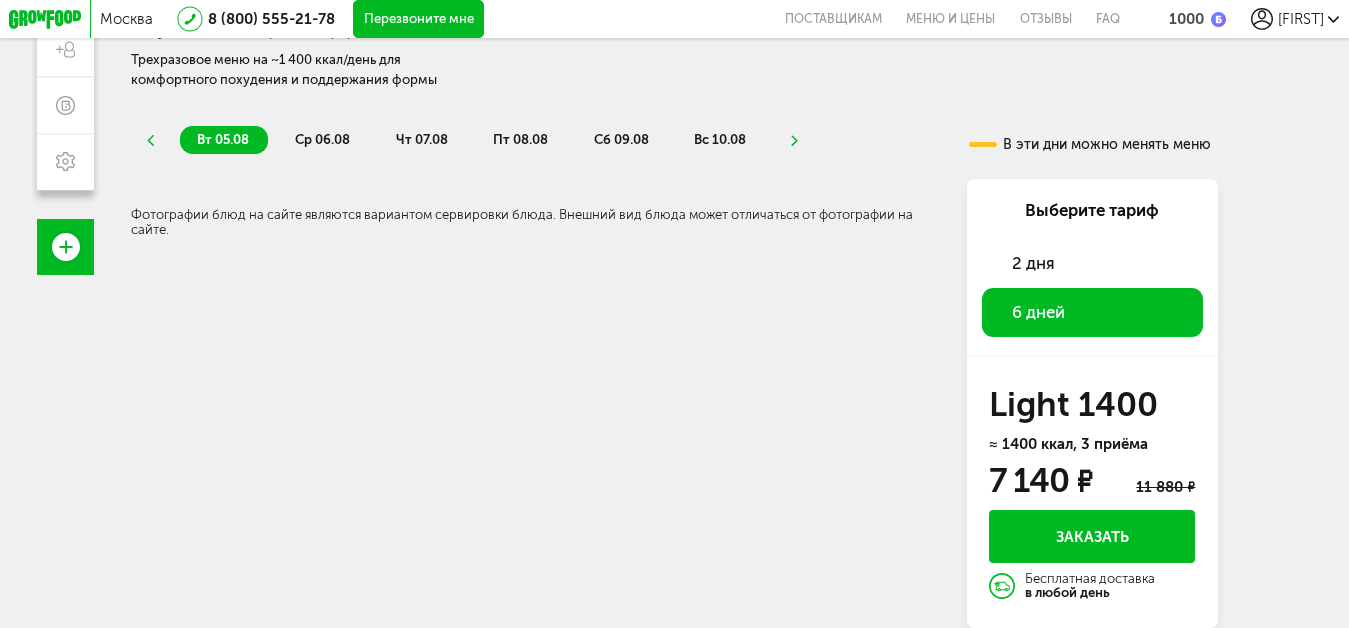 scroll, scrollTop: 343, scrollLeft: 0, axis: vertical 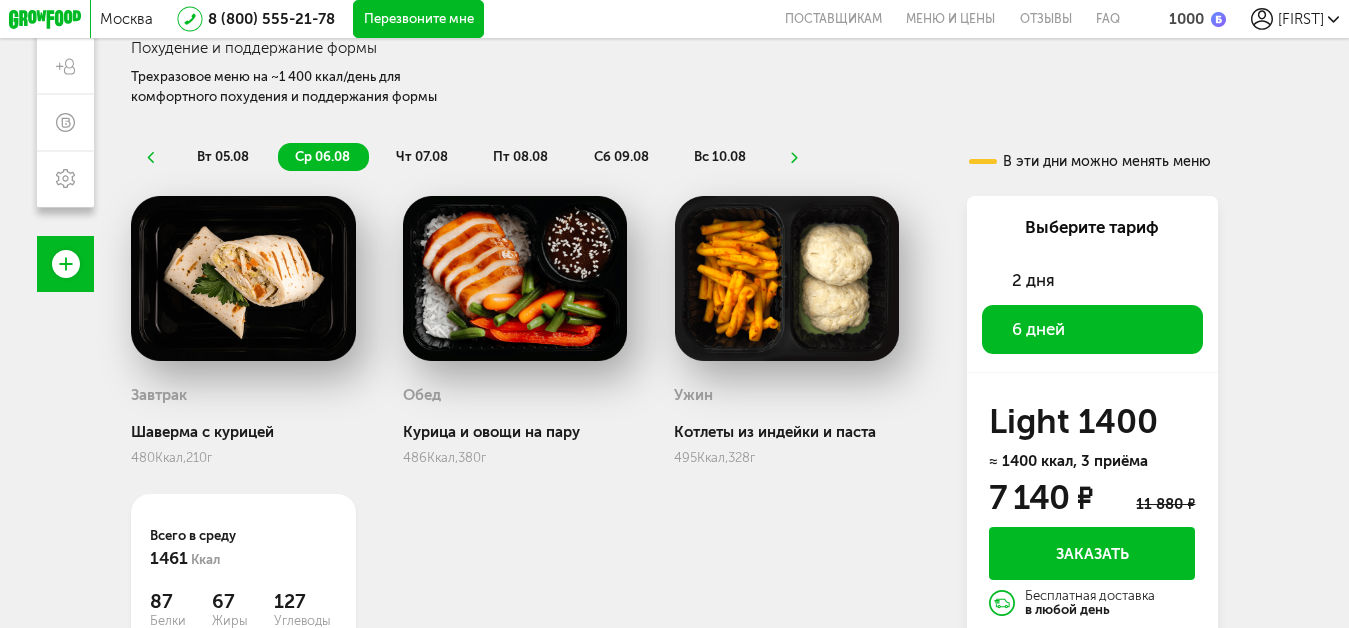 click on "чт 07.08" at bounding box center [422, 156] 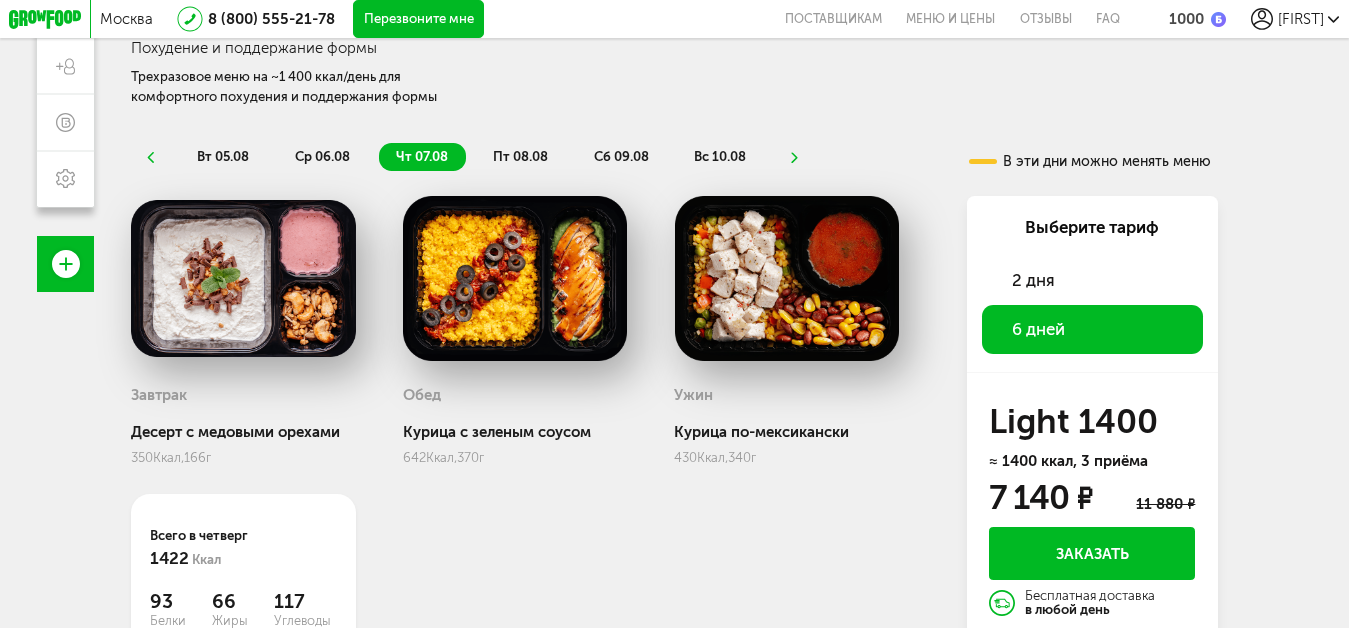 click on "пт 08.08" at bounding box center [521, 157] 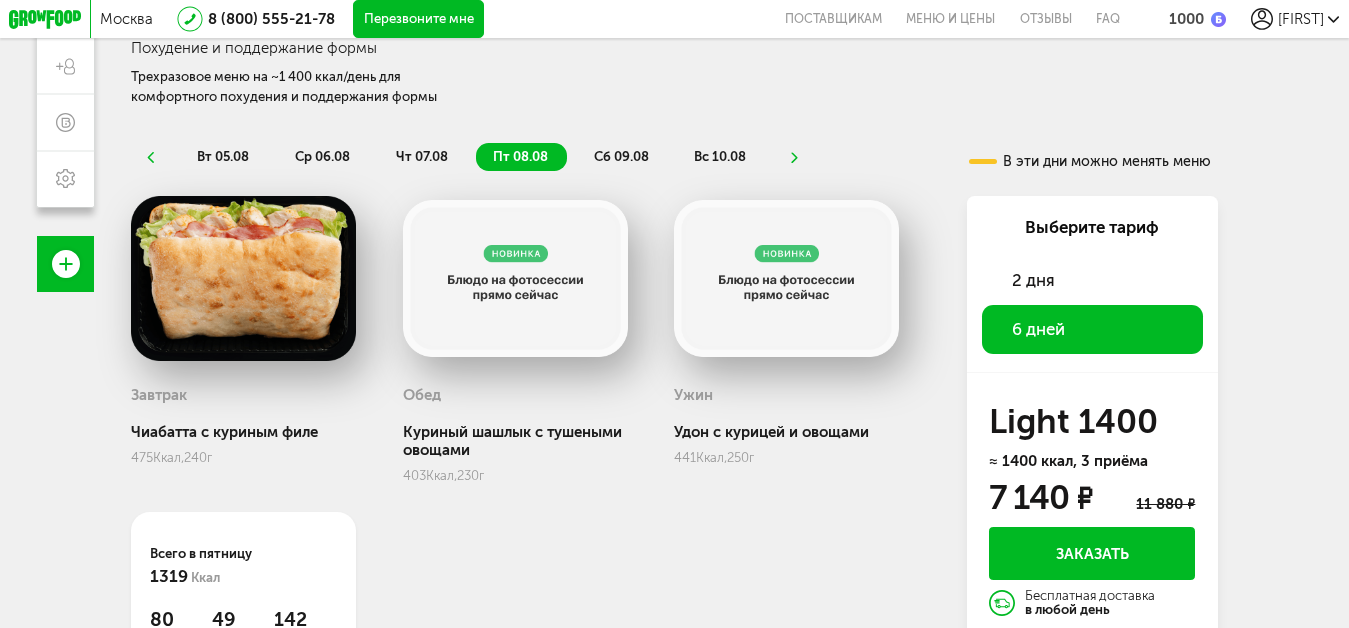 click on "сб 09.08" at bounding box center [621, 156] 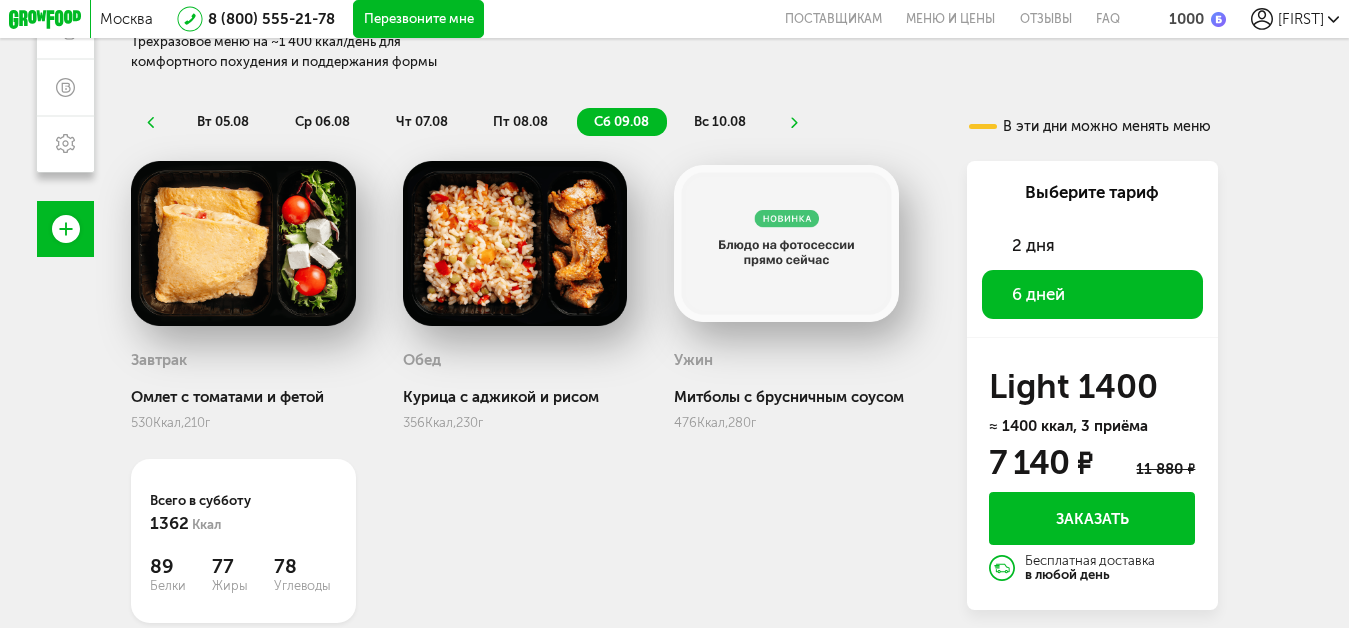 scroll, scrollTop: 314, scrollLeft: 0, axis: vertical 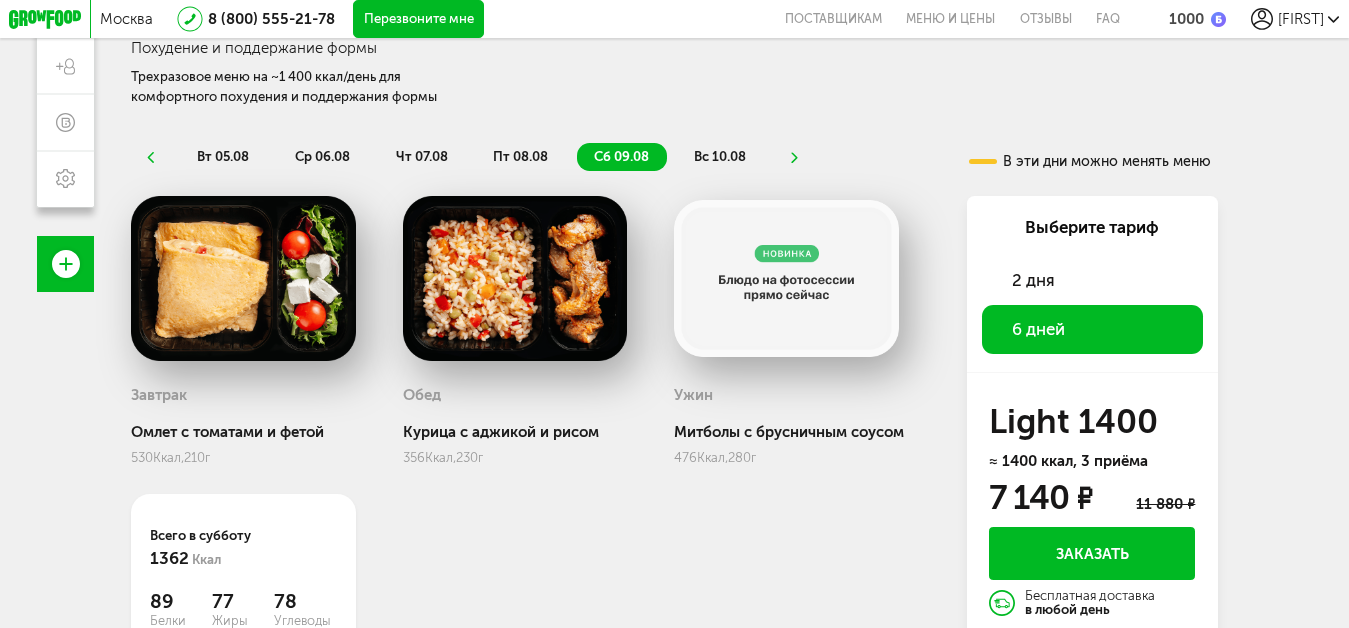 click on "вс 10.08" at bounding box center (720, 156) 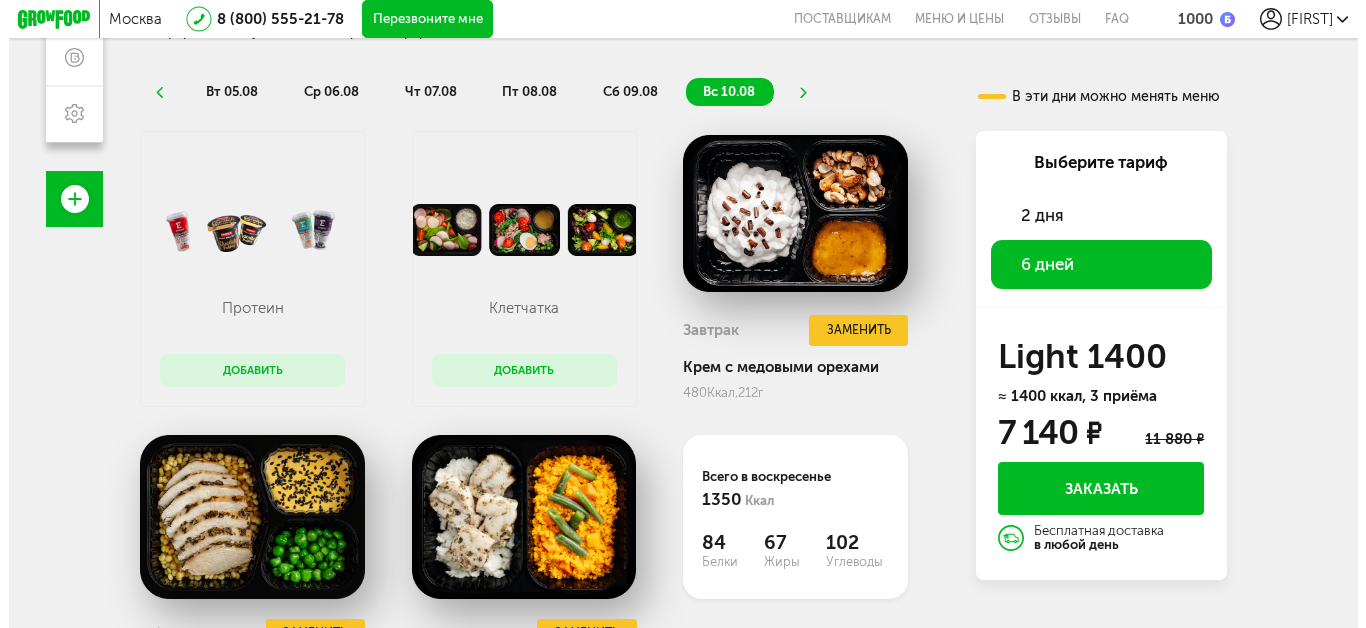 scroll, scrollTop: 414, scrollLeft: 0, axis: vertical 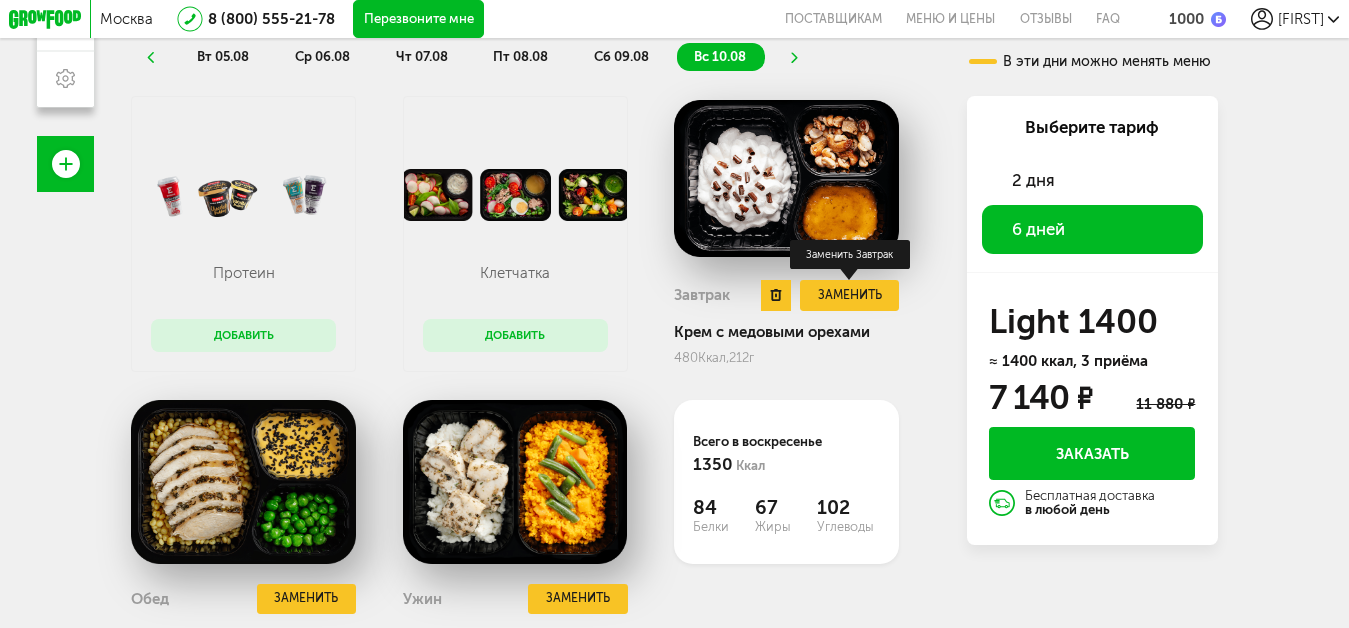 click on "Заменить" at bounding box center [849, 295] 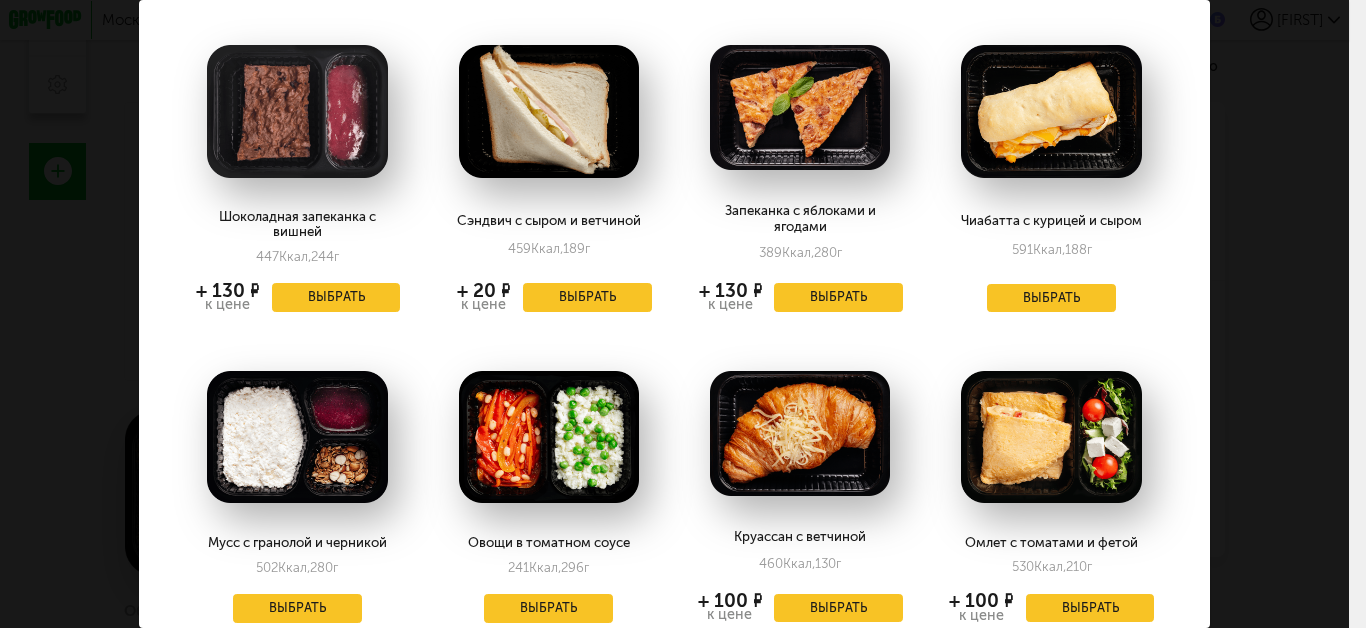 scroll, scrollTop: 100, scrollLeft: 0, axis: vertical 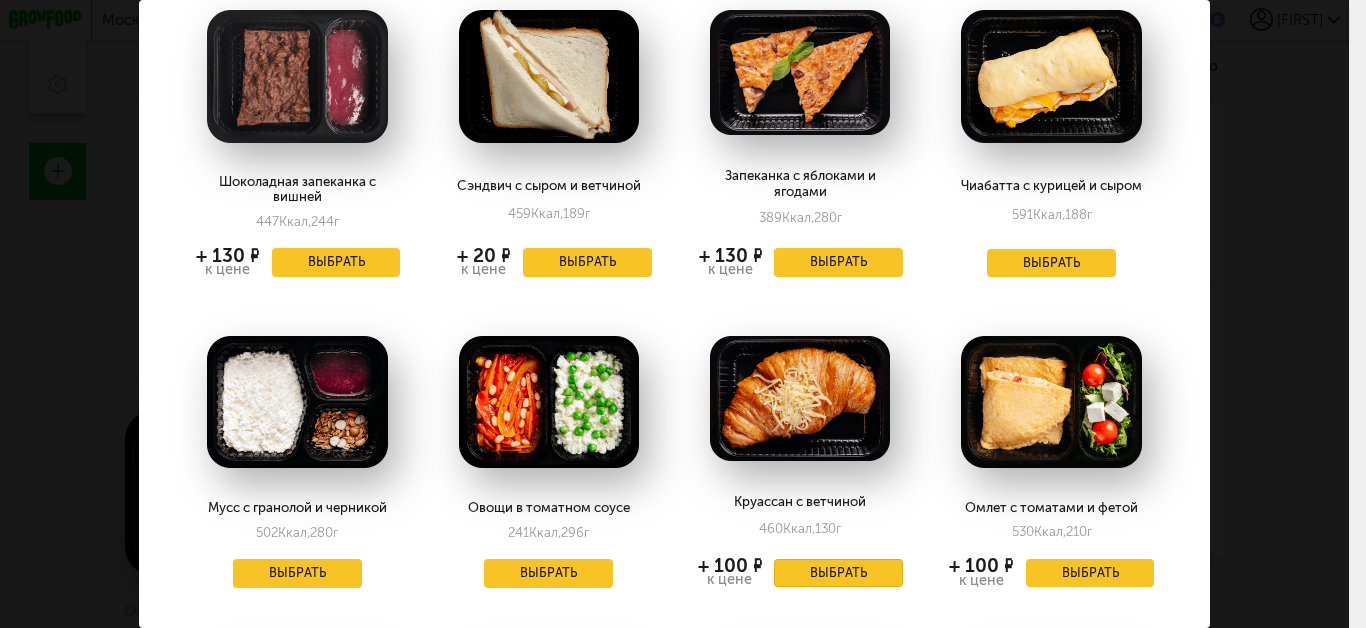 drag, startPoint x: 813, startPoint y: 577, endPoint x: 821, endPoint y: 591, distance: 16.124516 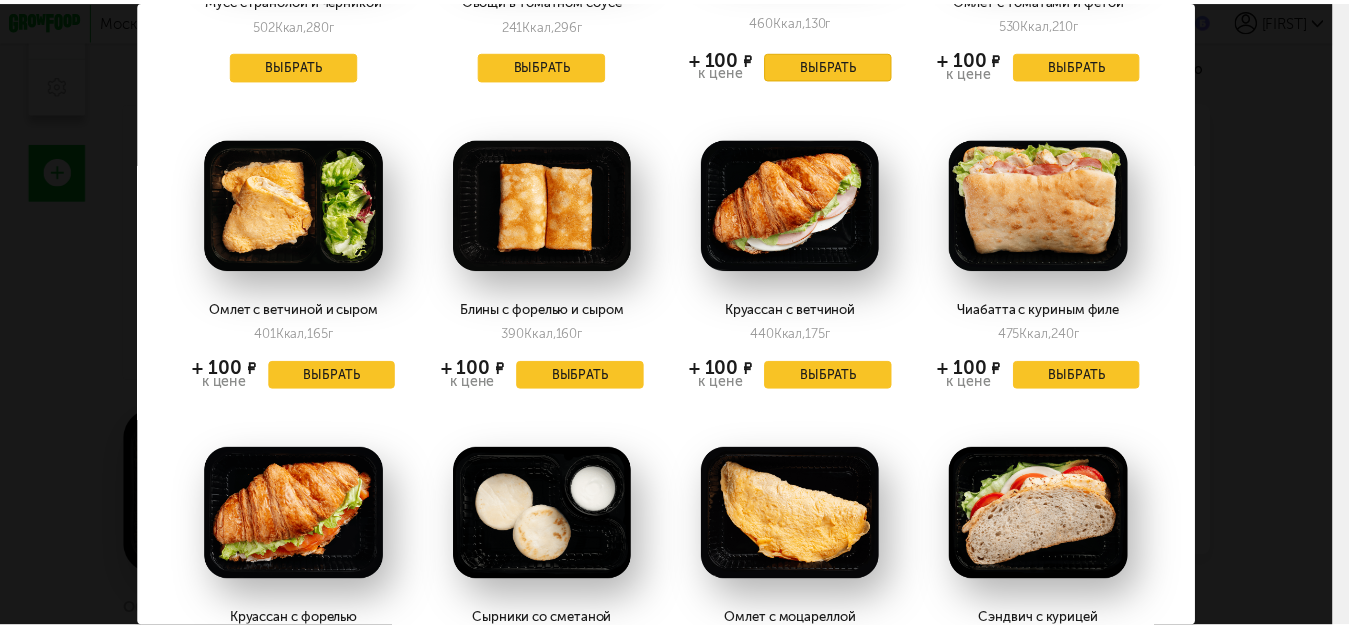 scroll, scrollTop: 700, scrollLeft: 0, axis: vertical 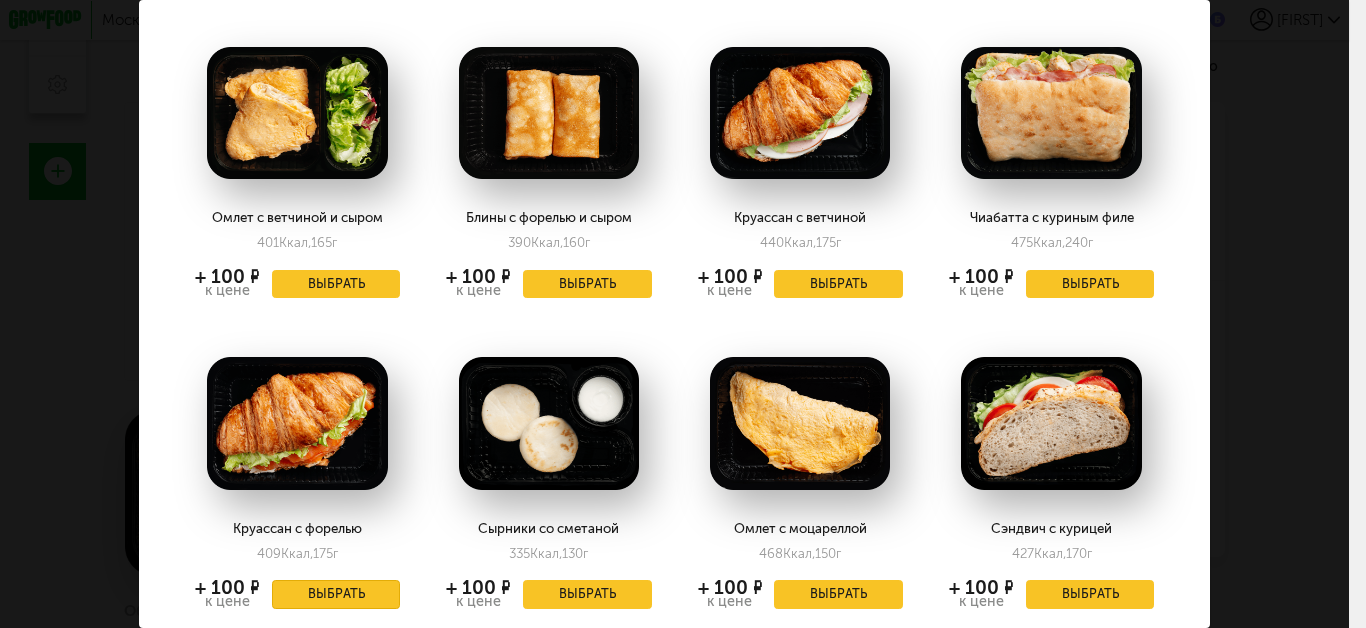 click on "Выбрать" at bounding box center [336, 594] 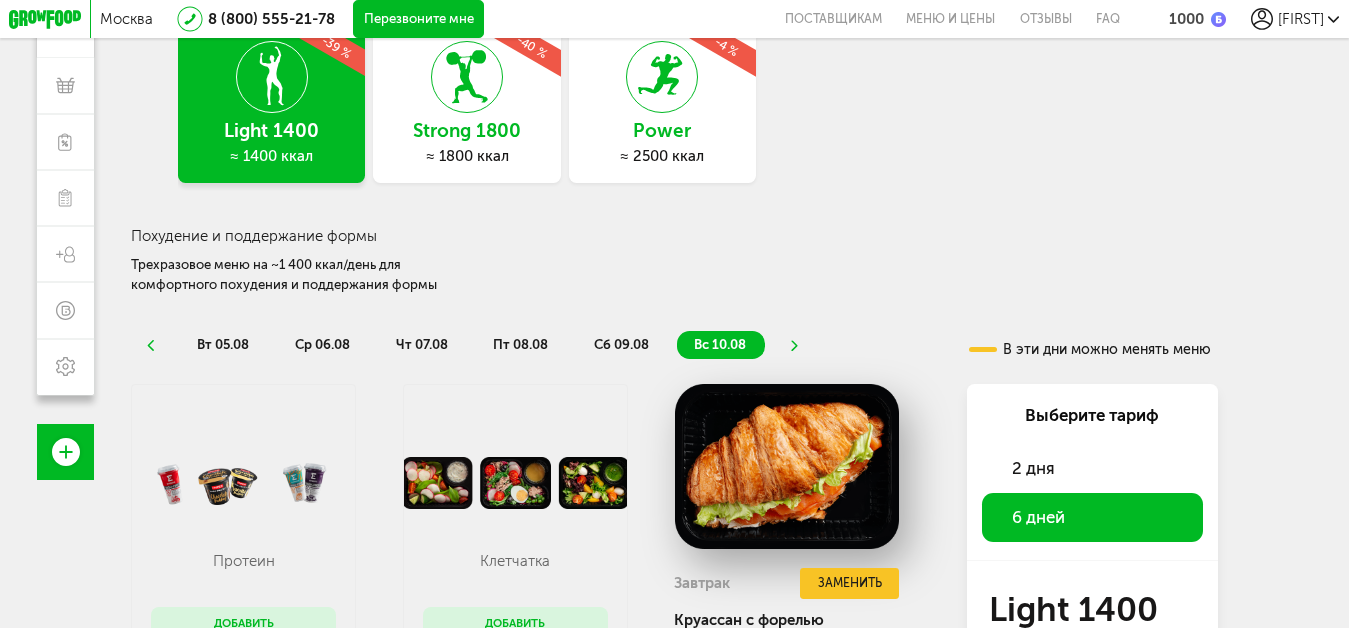 scroll, scrollTop: 526, scrollLeft: 0, axis: vertical 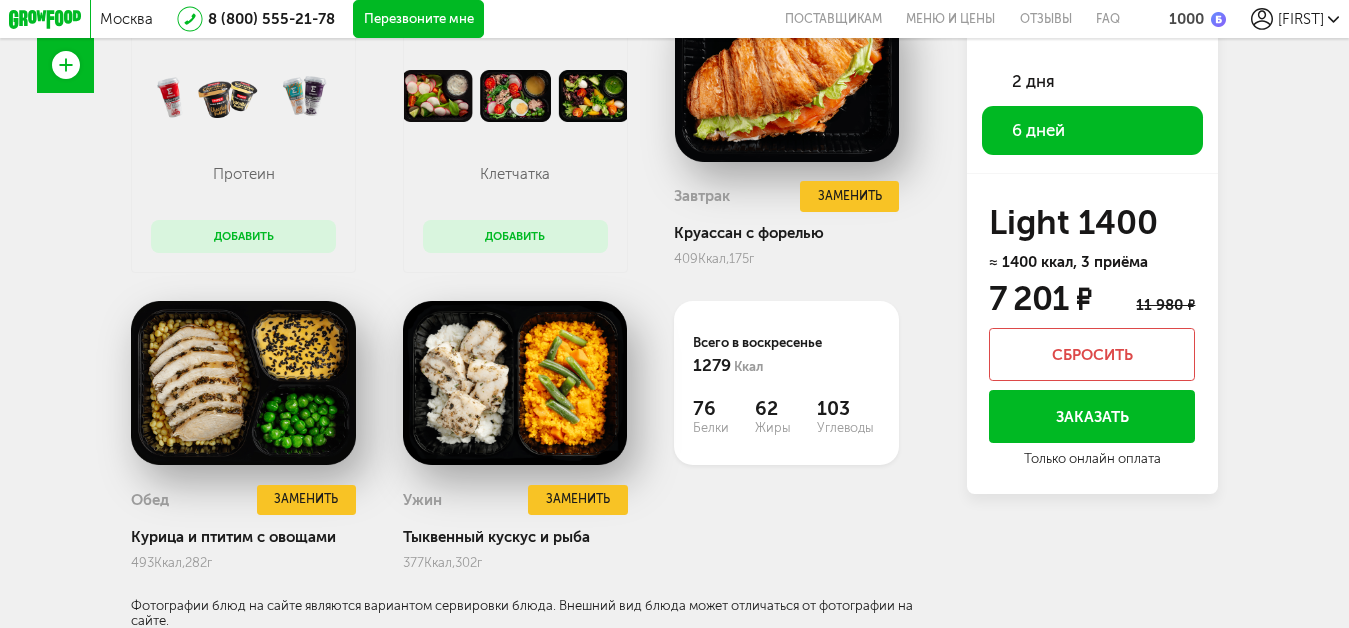 click on "Заказать" at bounding box center [1092, 416] 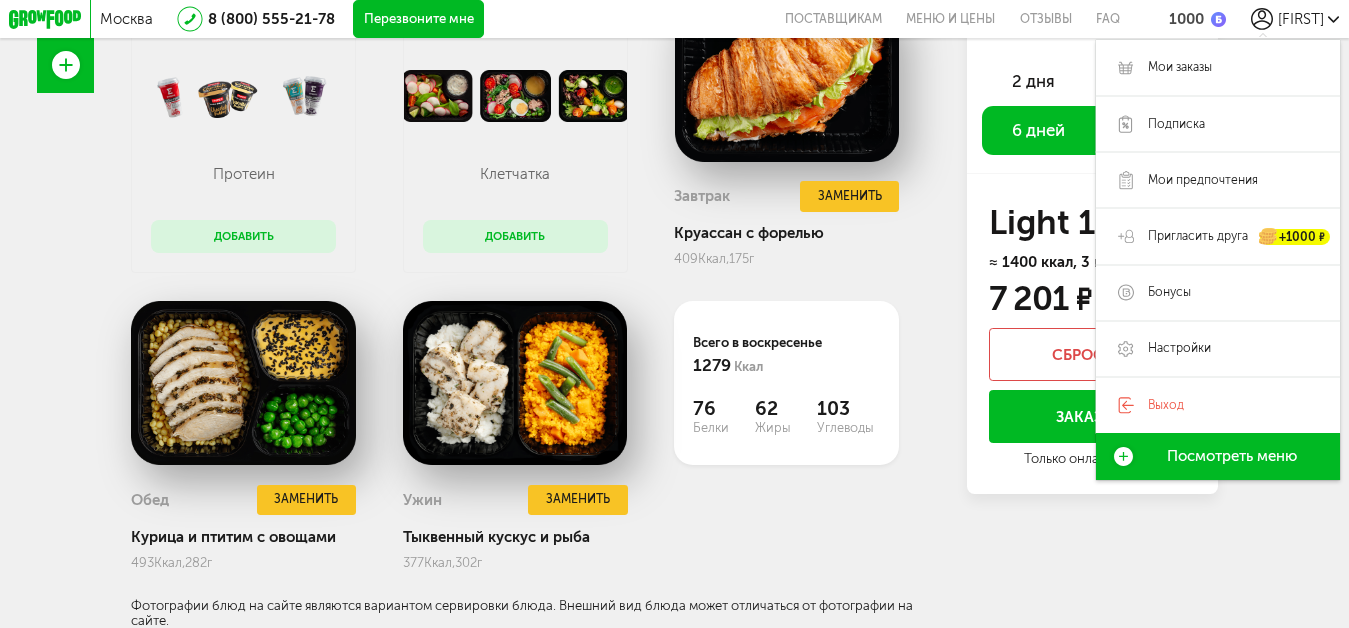 click on "1000" at bounding box center [1186, 19] 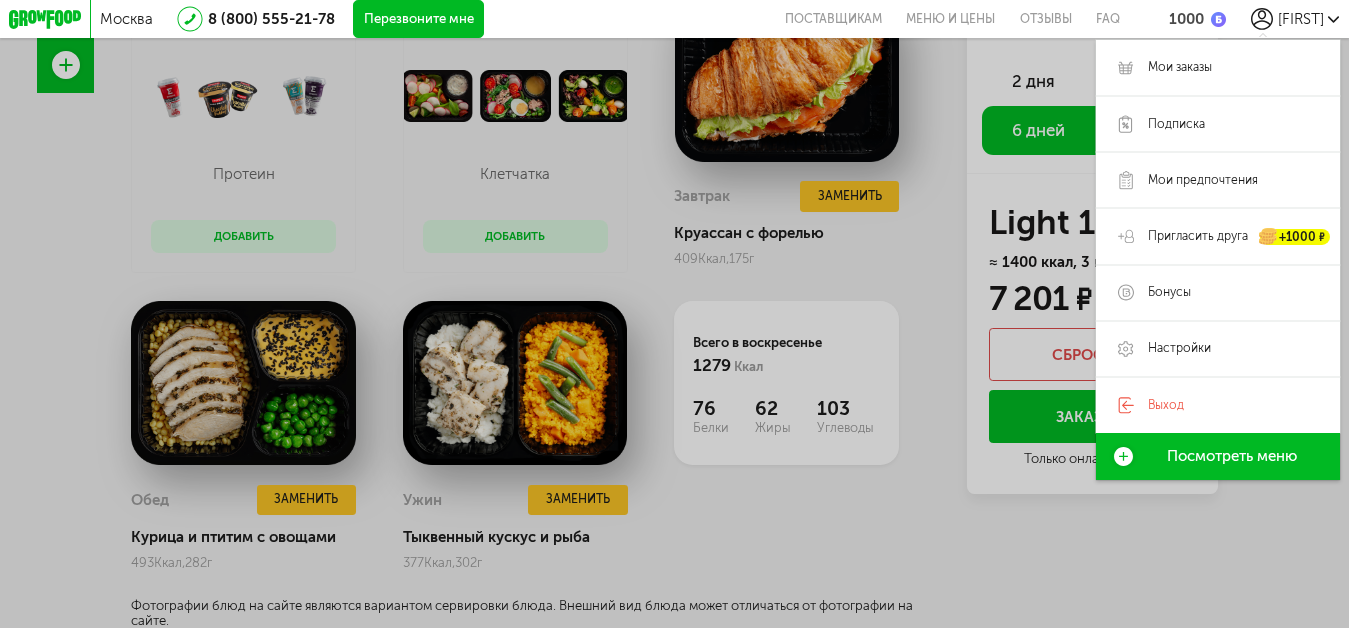 scroll, scrollTop: 167, scrollLeft: 0, axis: vertical 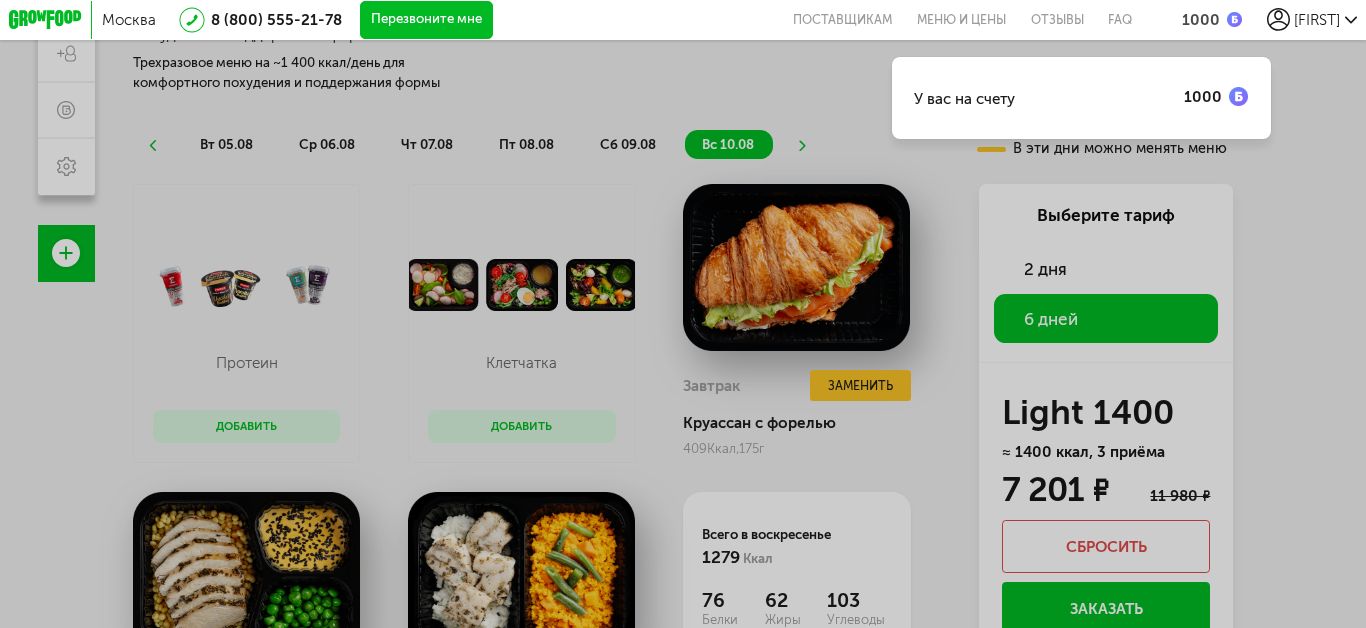 click at bounding box center [1234, 19] 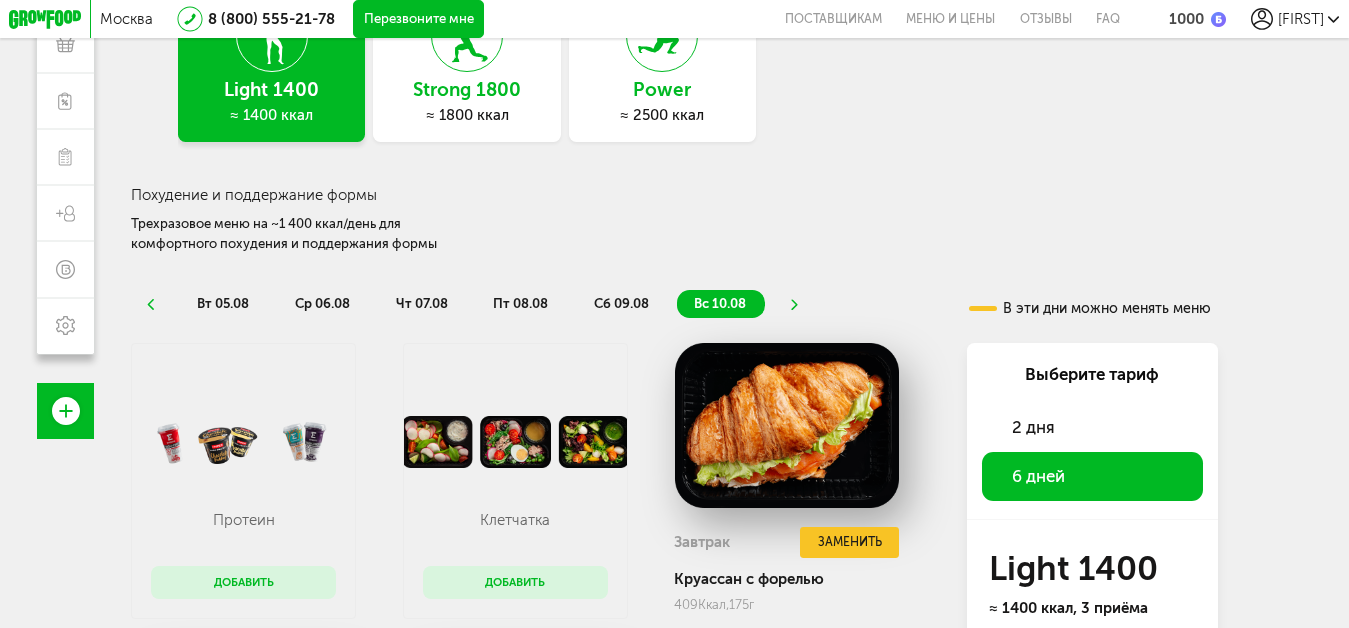 click at bounding box center [1218, 19] 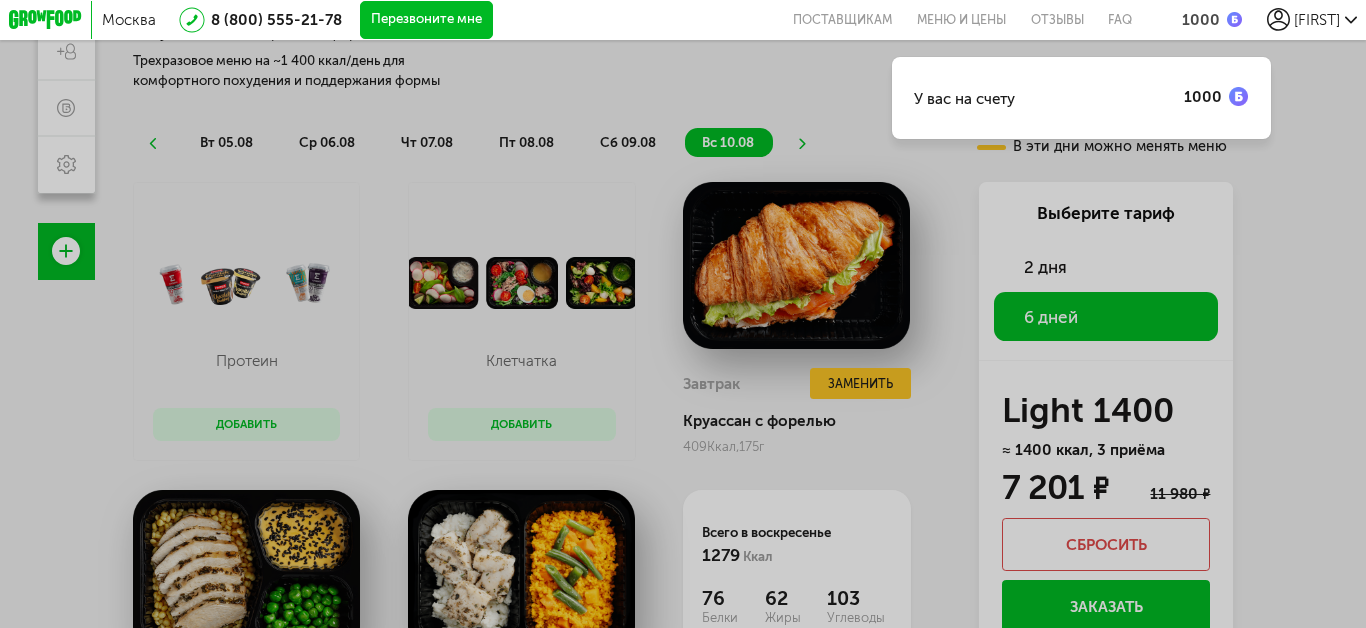 click on "1000" at bounding box center [1203, 97] 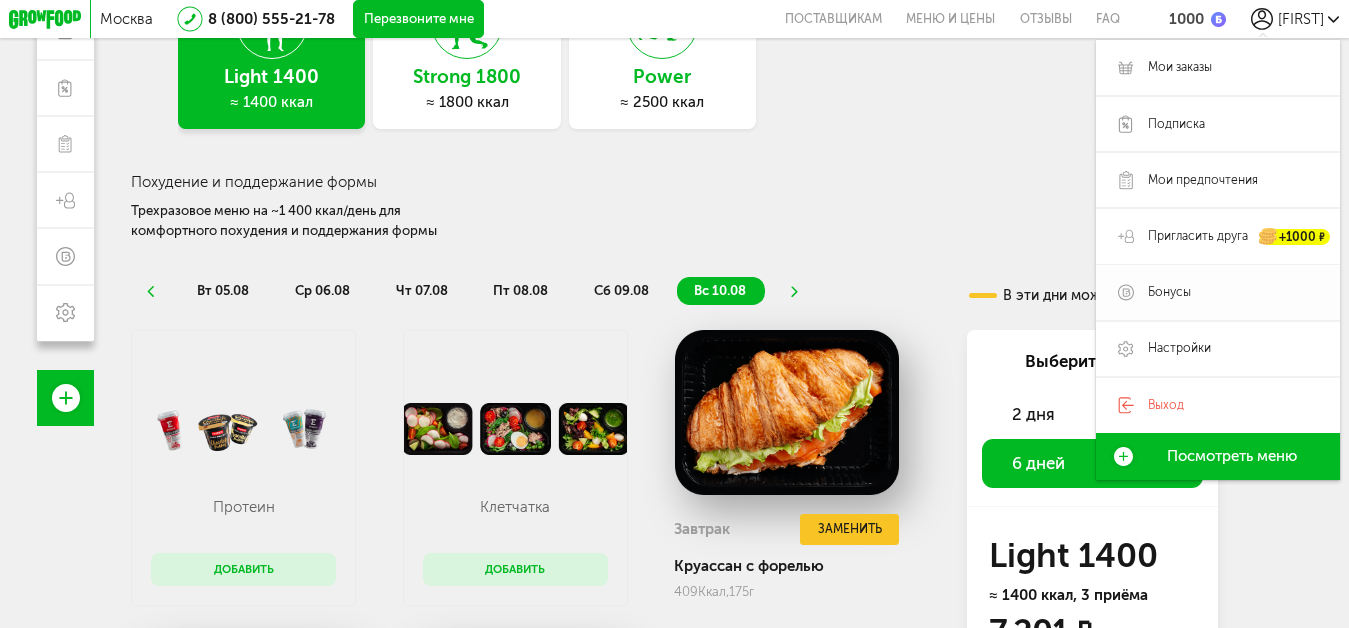 scroll, scrollTop: 267, scrollLeft: 0, axis: vertical 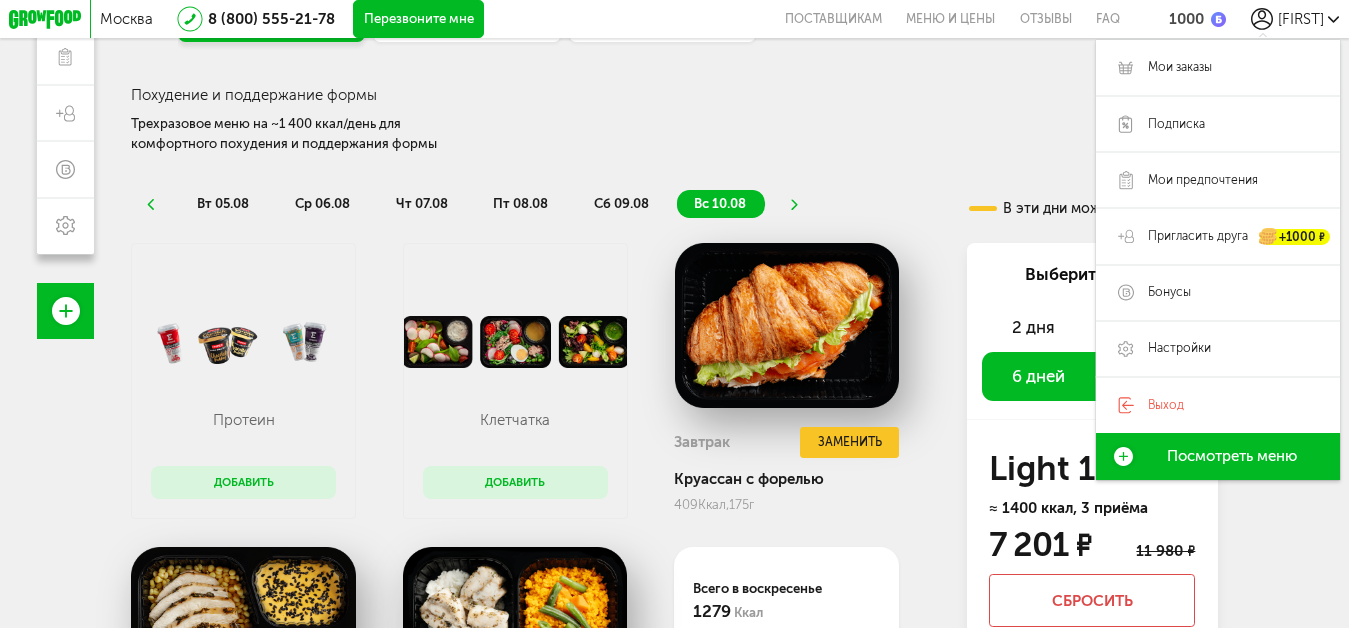 click on "Похудение и поддержание формы   Трехразовое меню на ~1 400 ккал/день для комфортного похудения и поддержания формы" at bounding box center (674, 119) 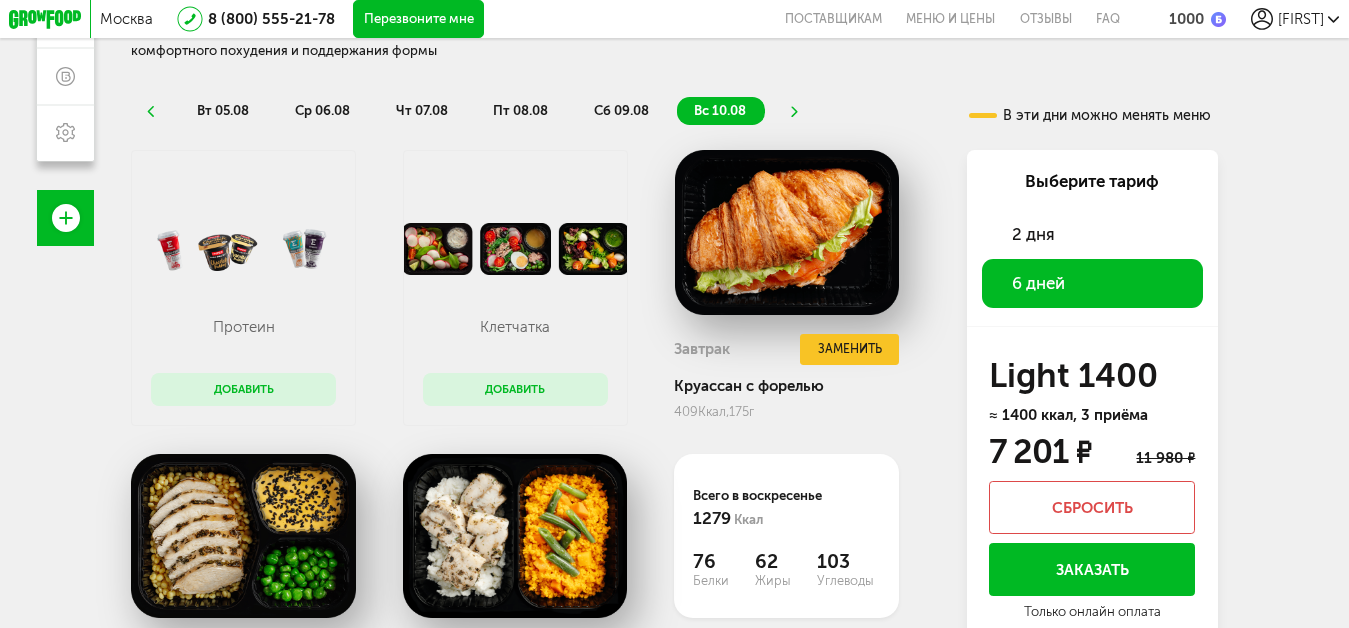 scroll, scrollTop: 526, scrollLeft: 0, axis: vertical 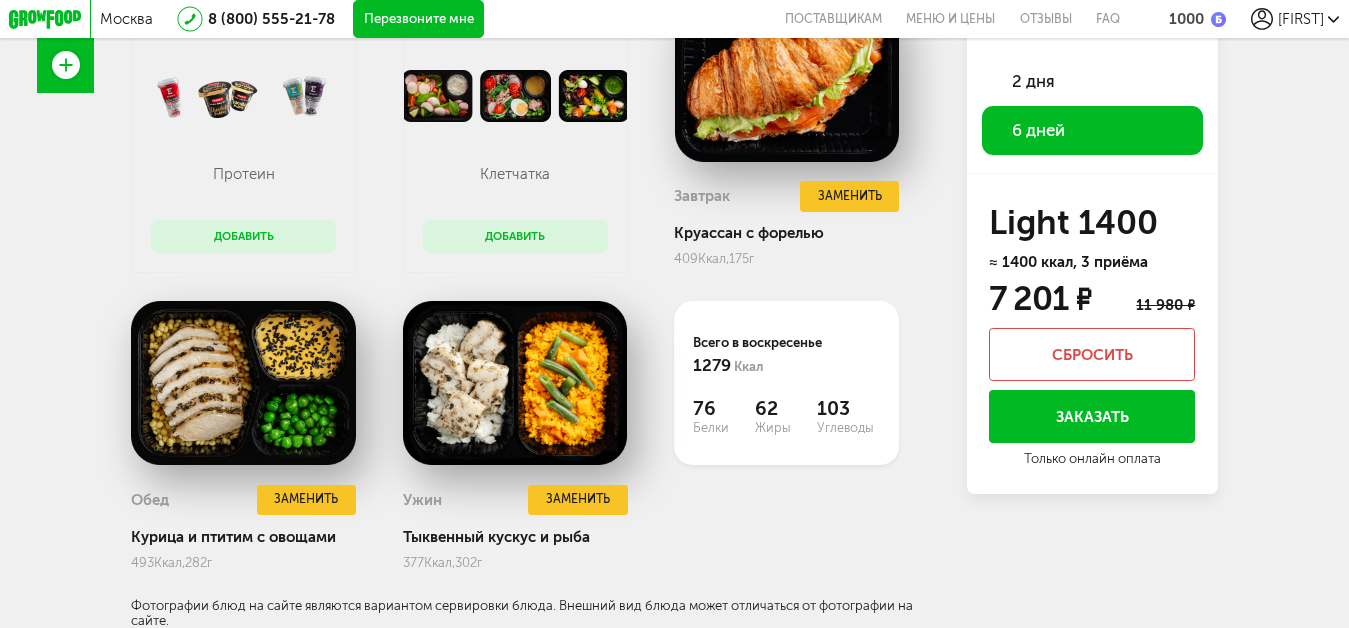 click on "Заказать" at bounding box center (1092, 416) 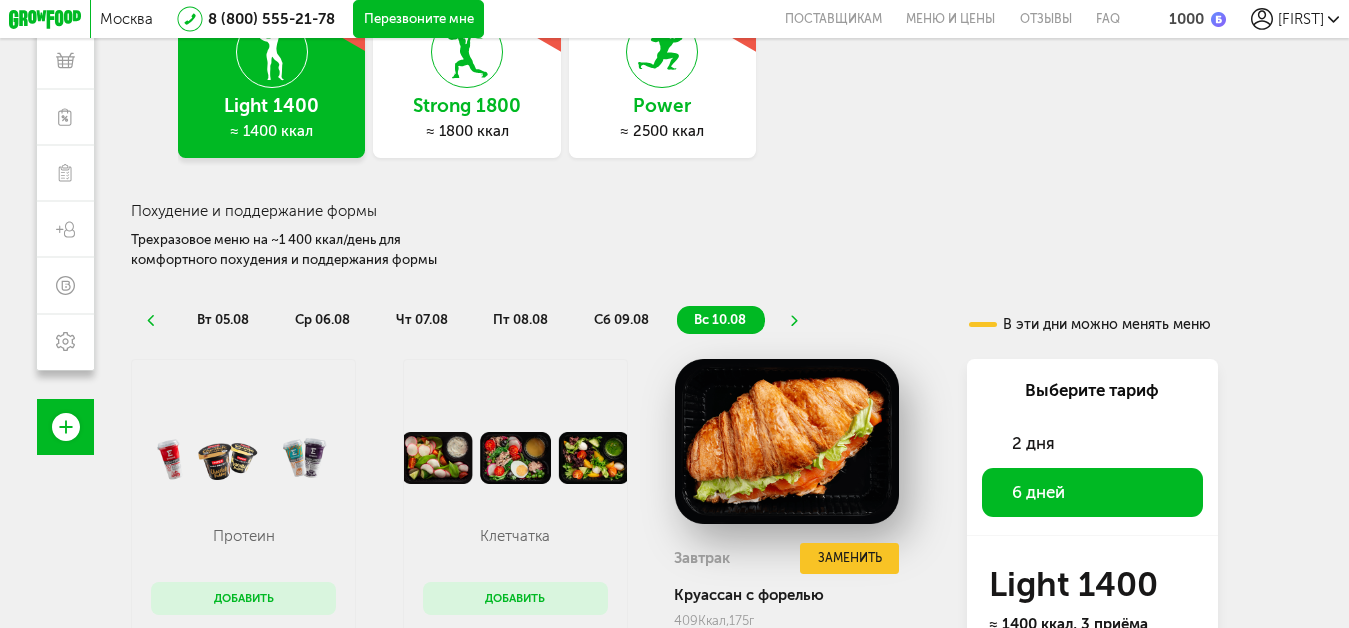 scroll, scrollTop: 26, scrollLeft: 0, axis: vertical 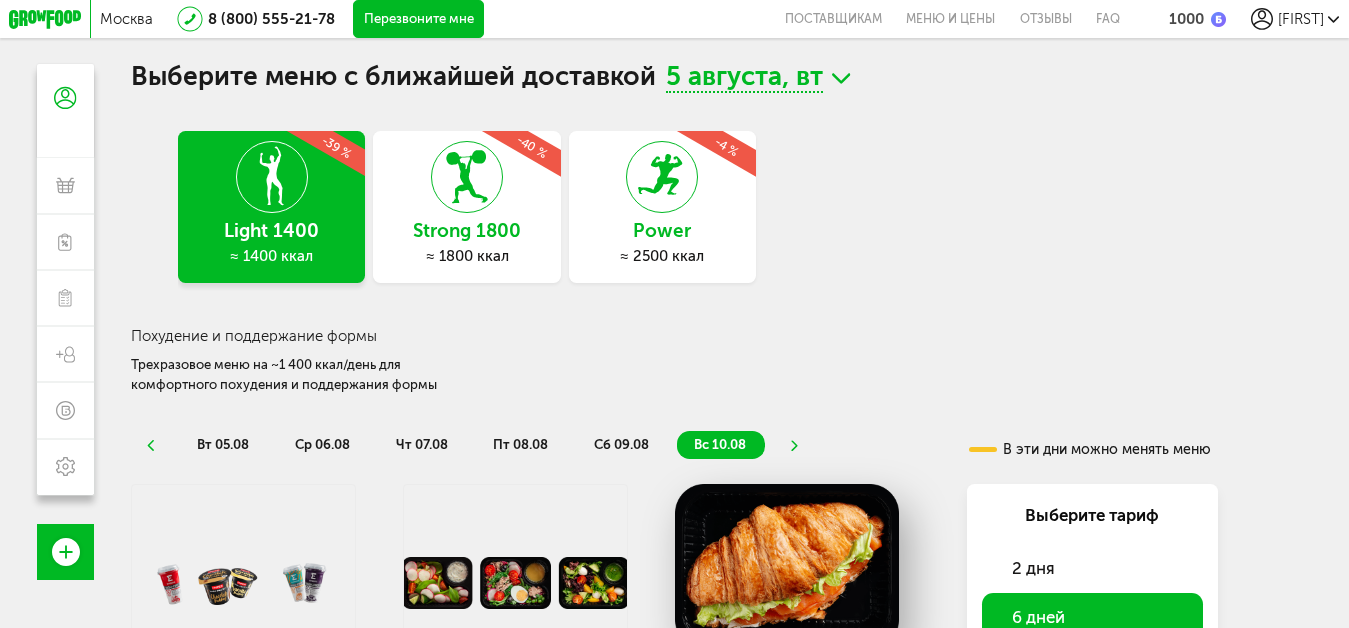 click on "ср 06.08" at bounding box center (322, 444) 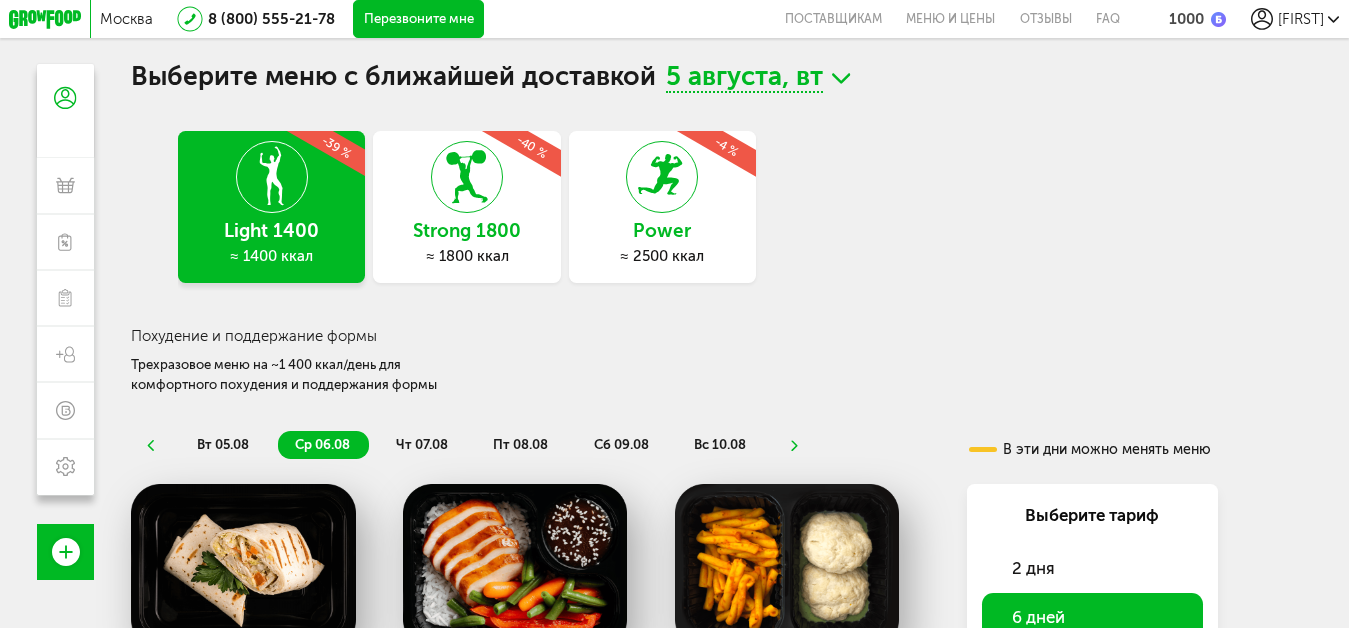 click 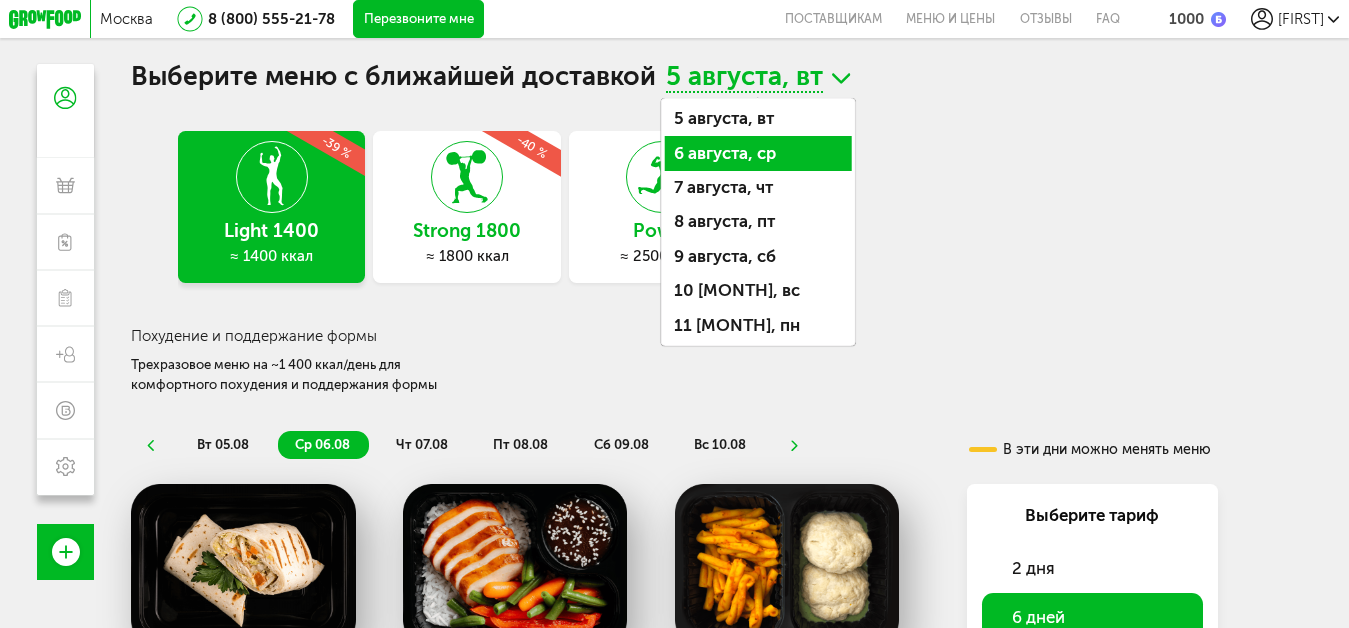 click on "6 августа, ср" at bounding box center (757, 153) 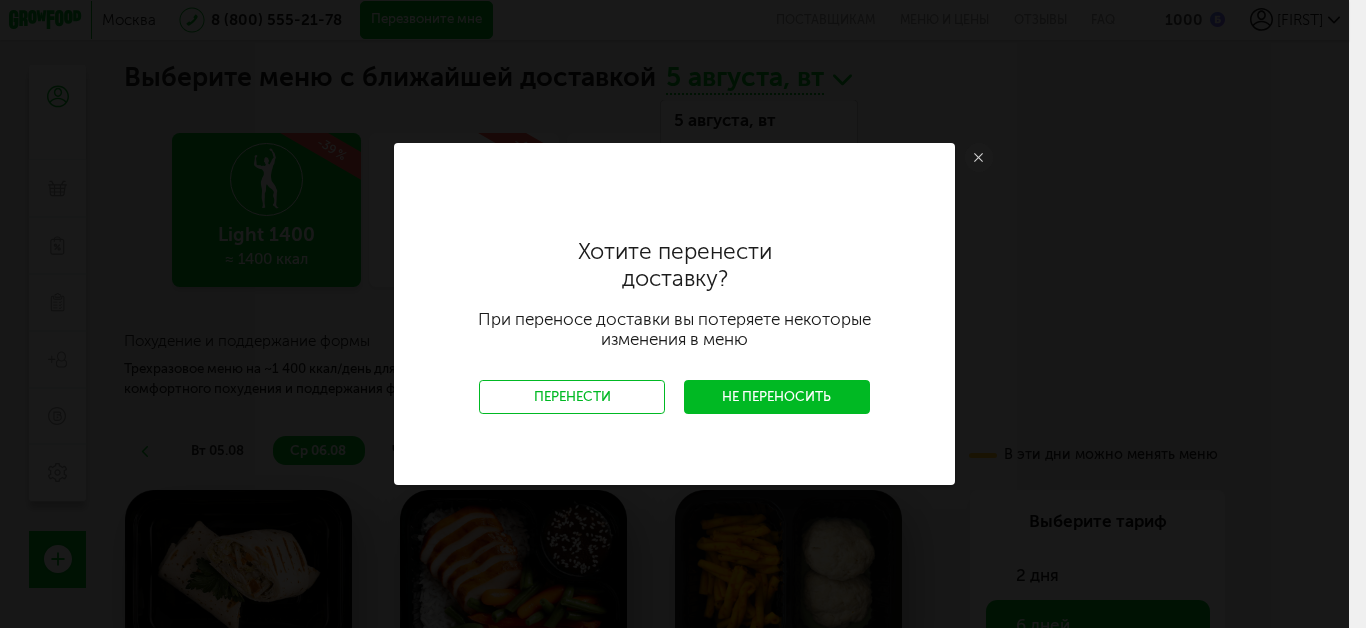 drag, startPoint x: 767, startPoint y: 390, endPoint x: 775, endPoint y: 382, distance: 11.313708 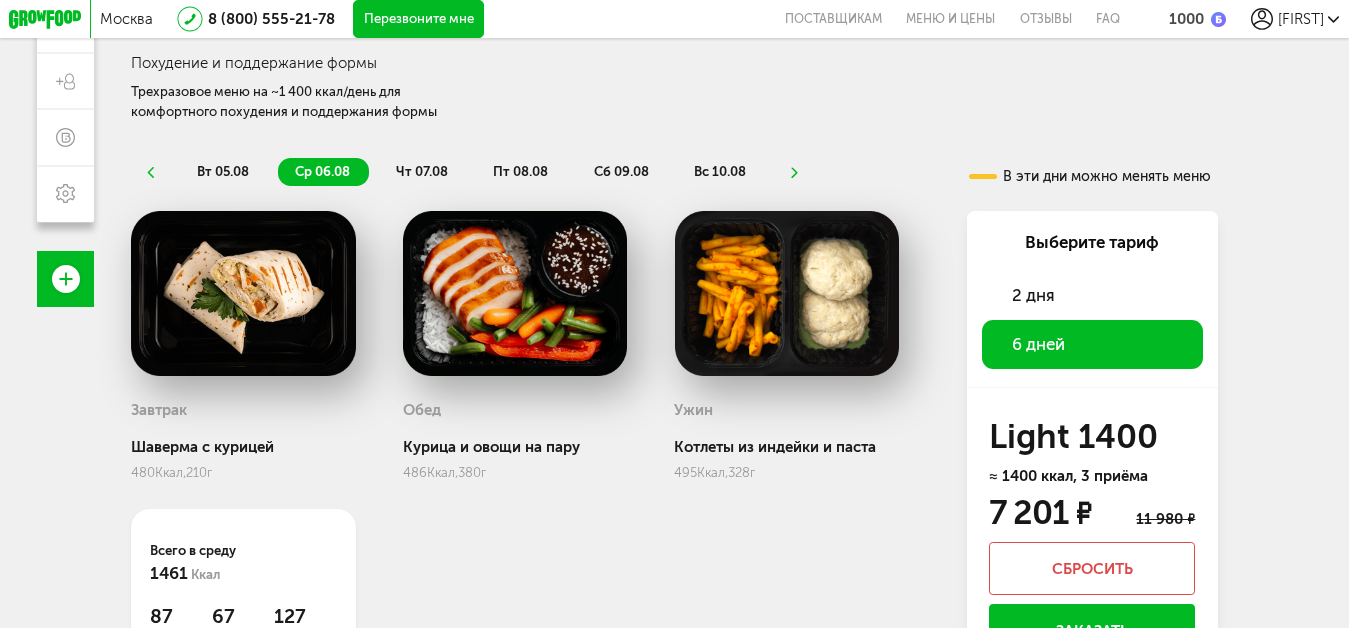 scroll, scrollTop: 414, scrollLeft: 0, axis: vertical 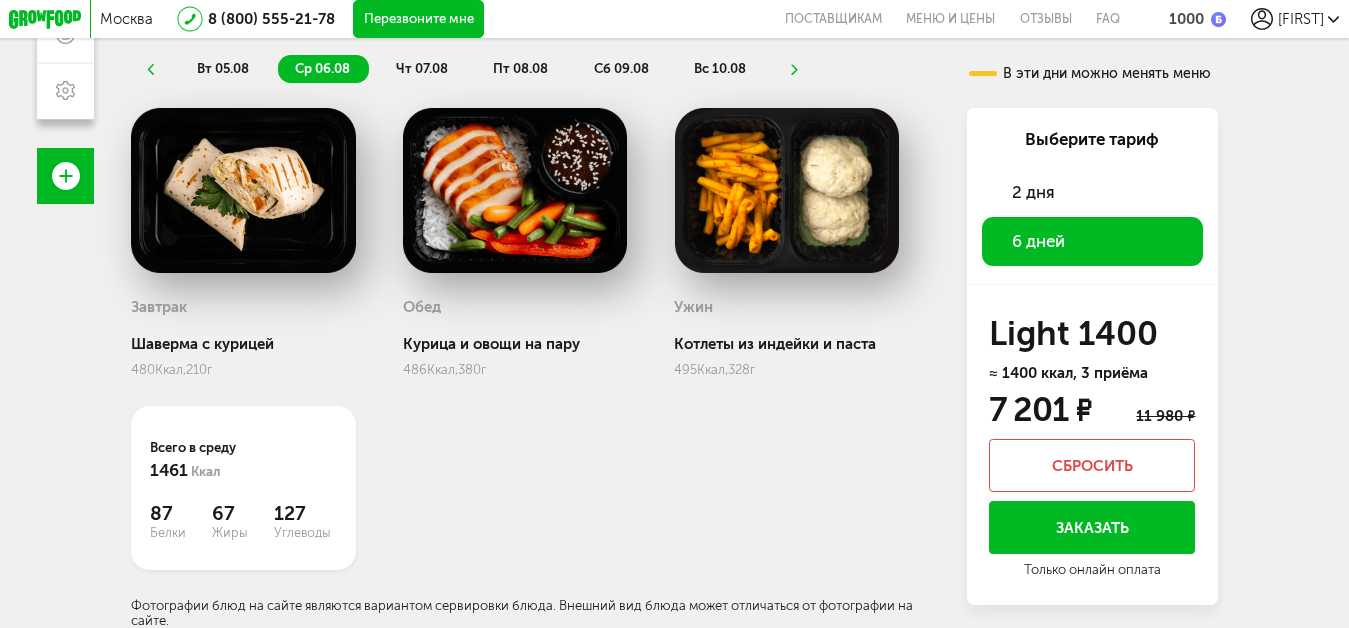 click on "Заказать" at bounding box center [1092, 527] 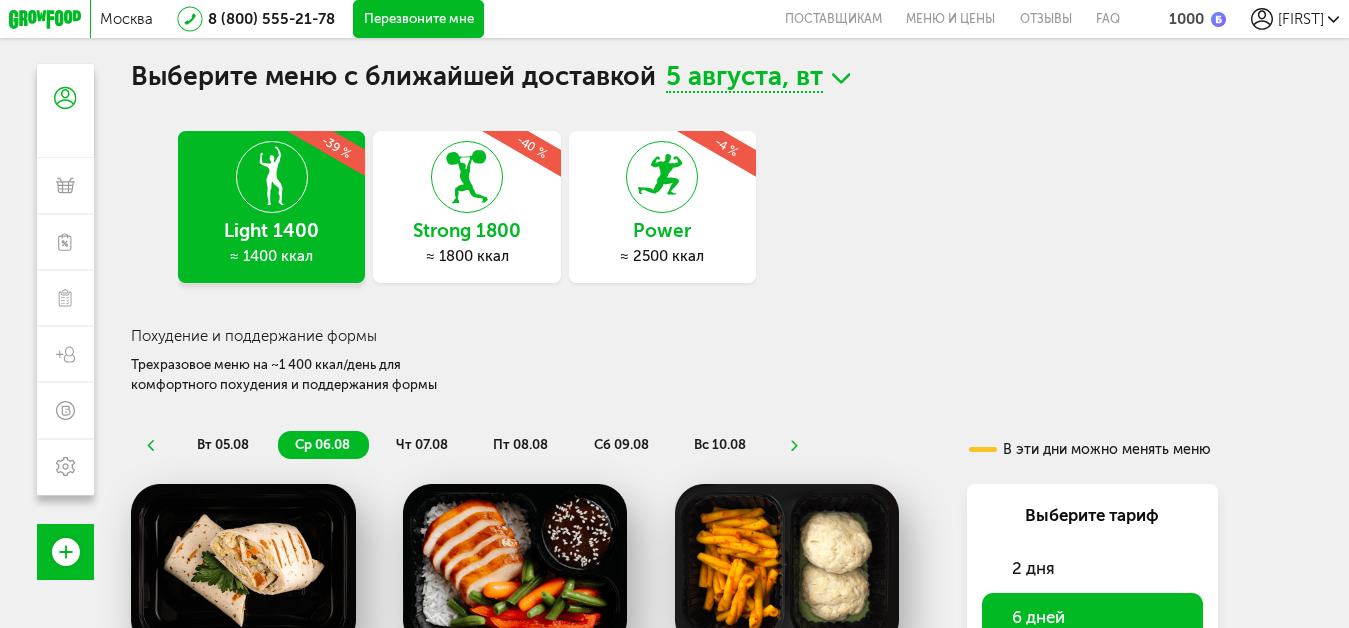 scroll, scrollTop: 0, scrollLeft: 0, axis: both 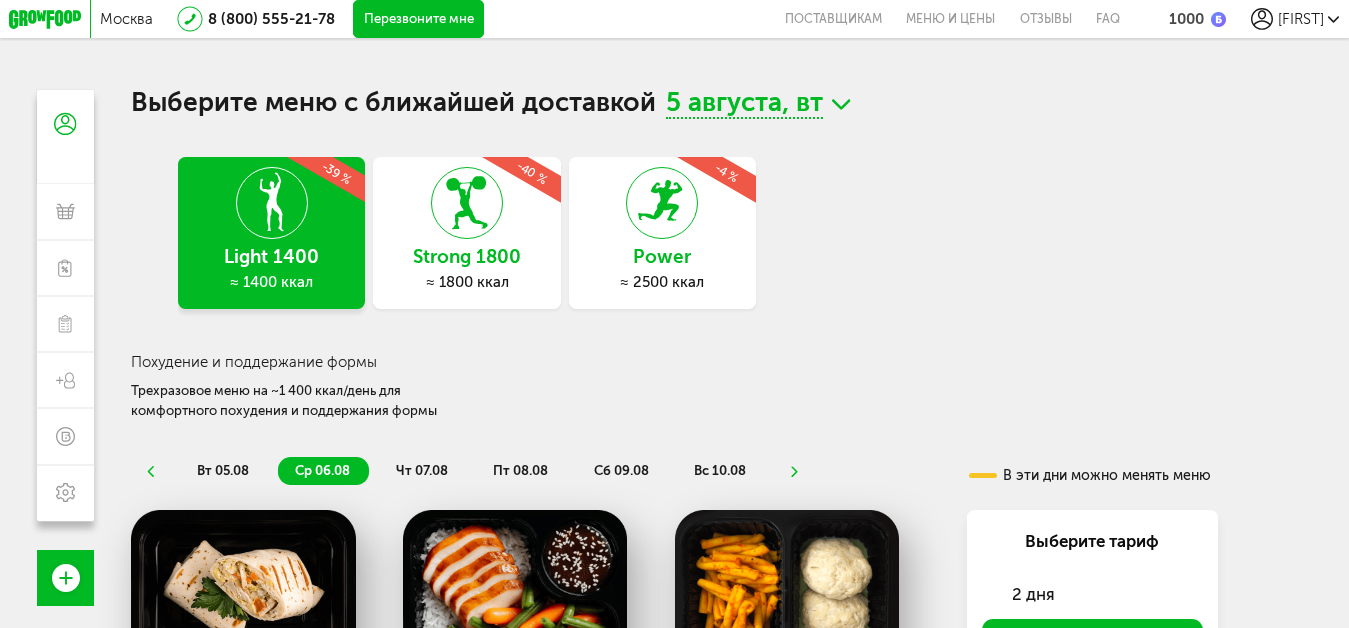 click on "5 августа, вт" at bounding box center [744, 104] 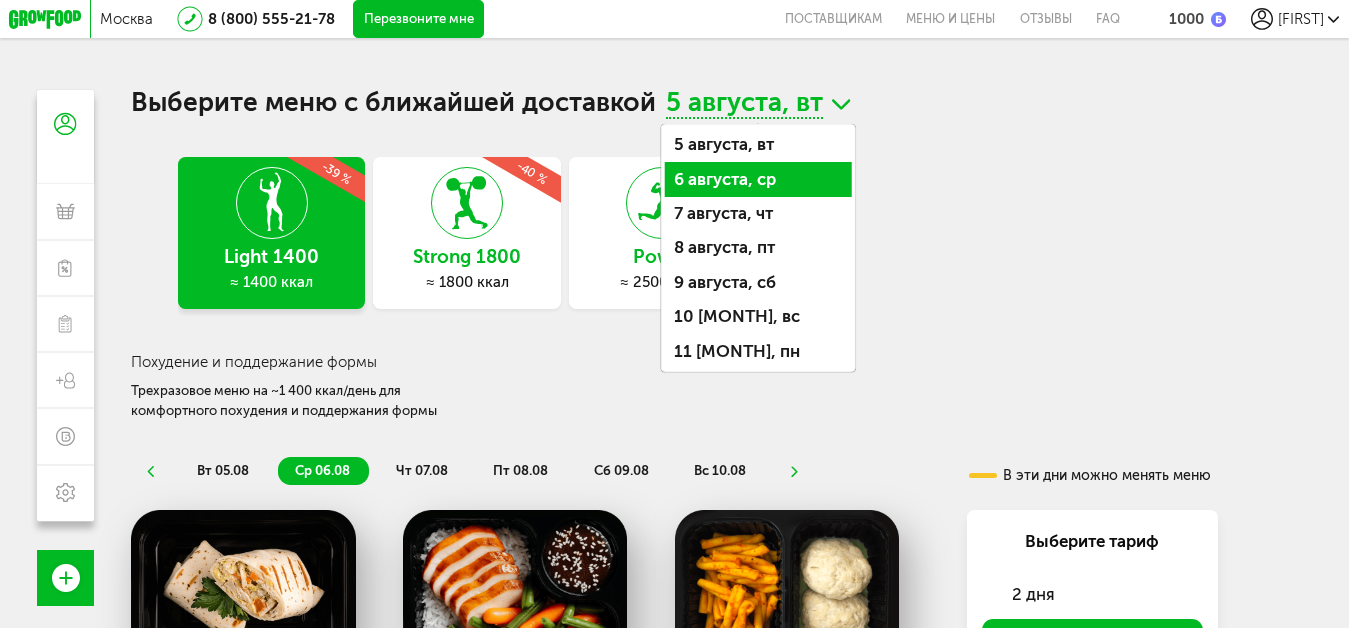 click on "6 августа, ср" at bounding box center [757, 179] 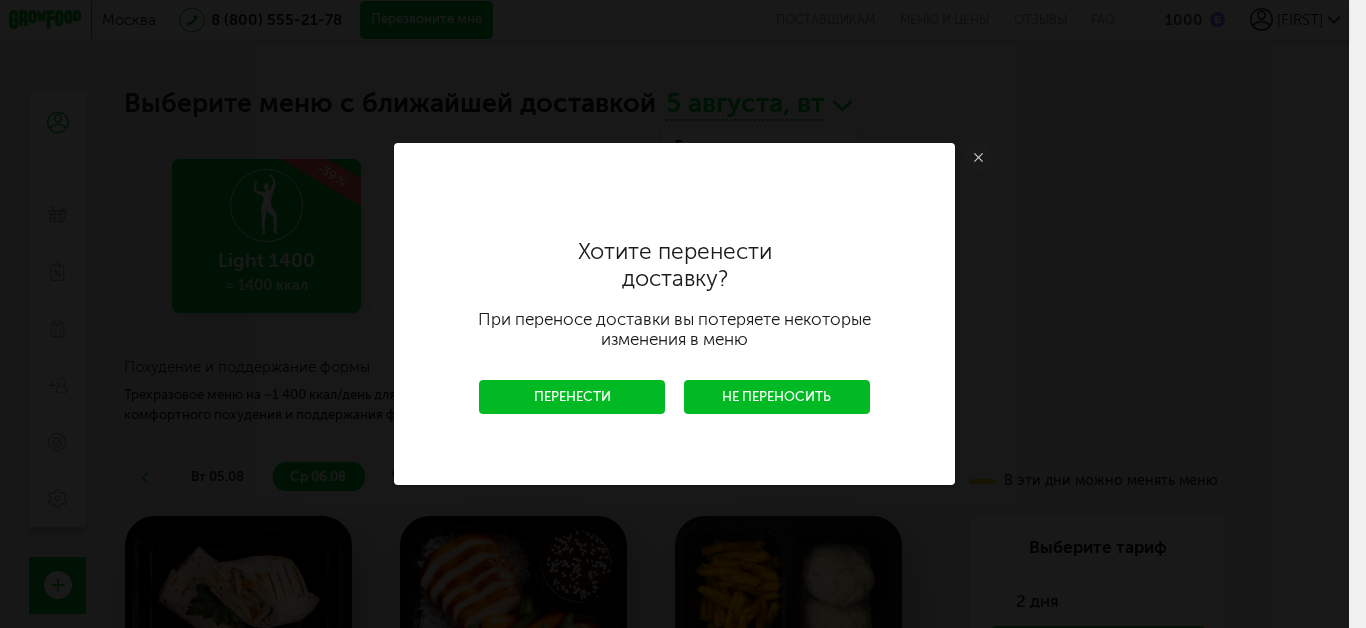 click on "Перенести" at bounding box center [572, 396] 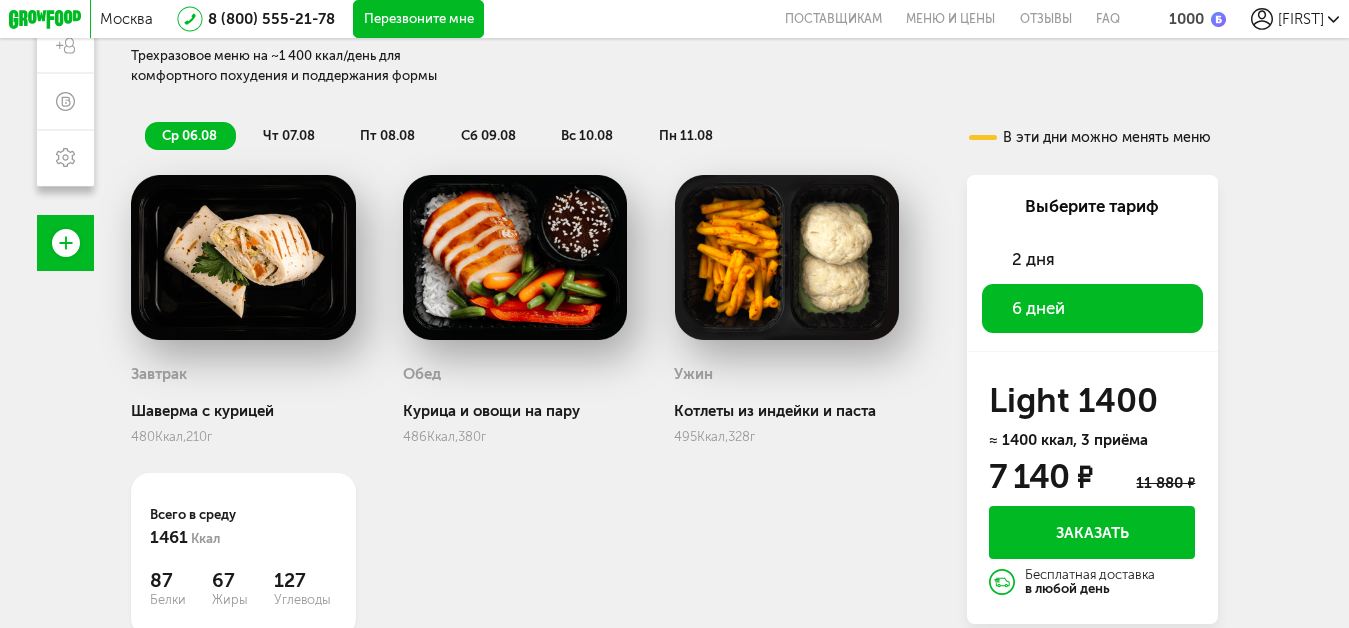 scroll, scrollTop: 300, scrollLeft: 0, axis: vertical 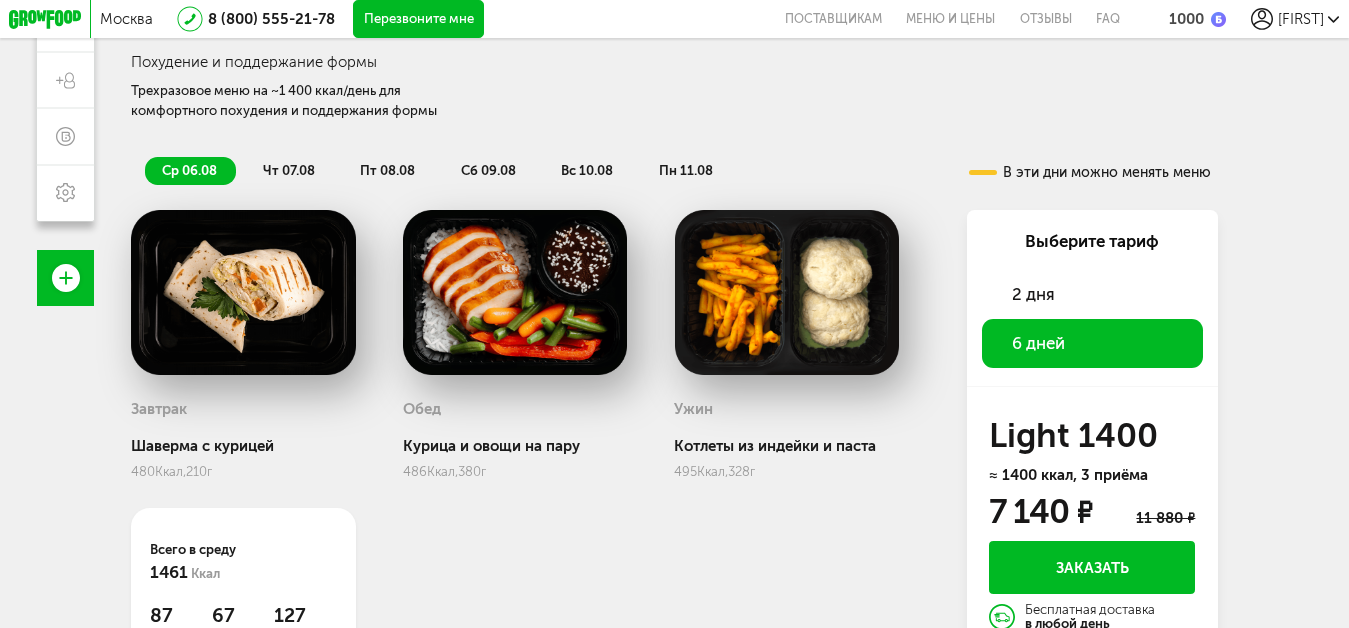 click on "чт 07.08" at bounding box center [289, 170] 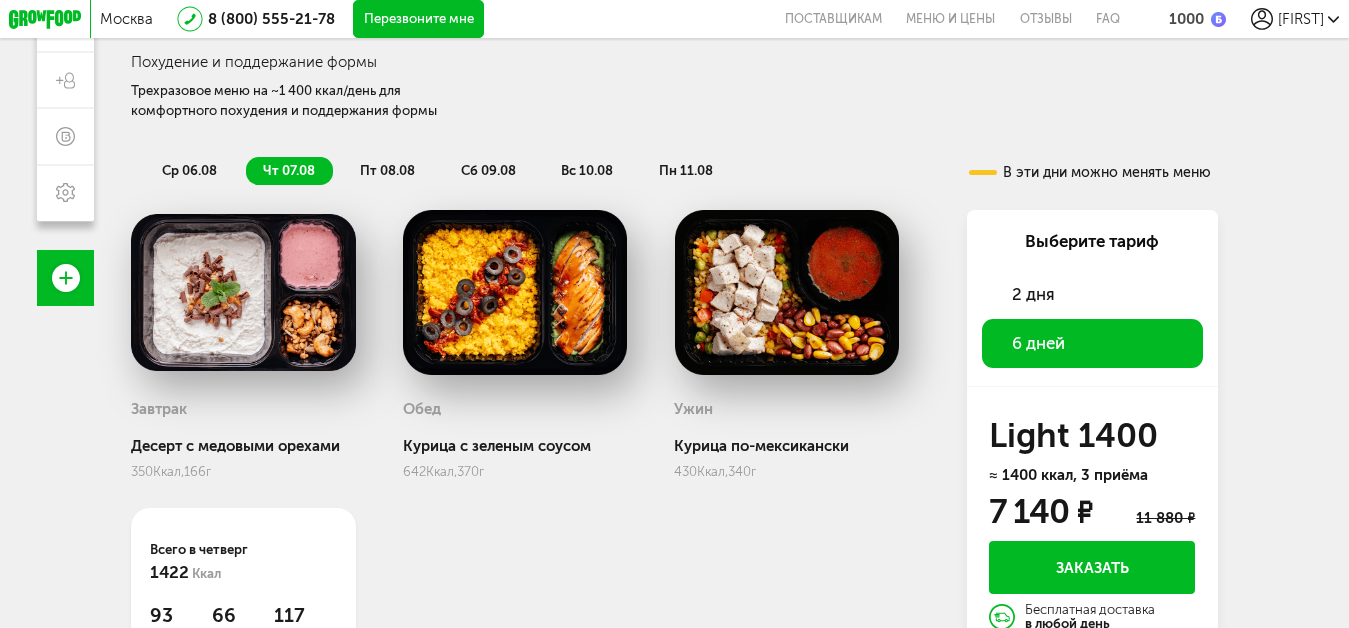 click on "пт 08.08" at bounding box center [387, 170] 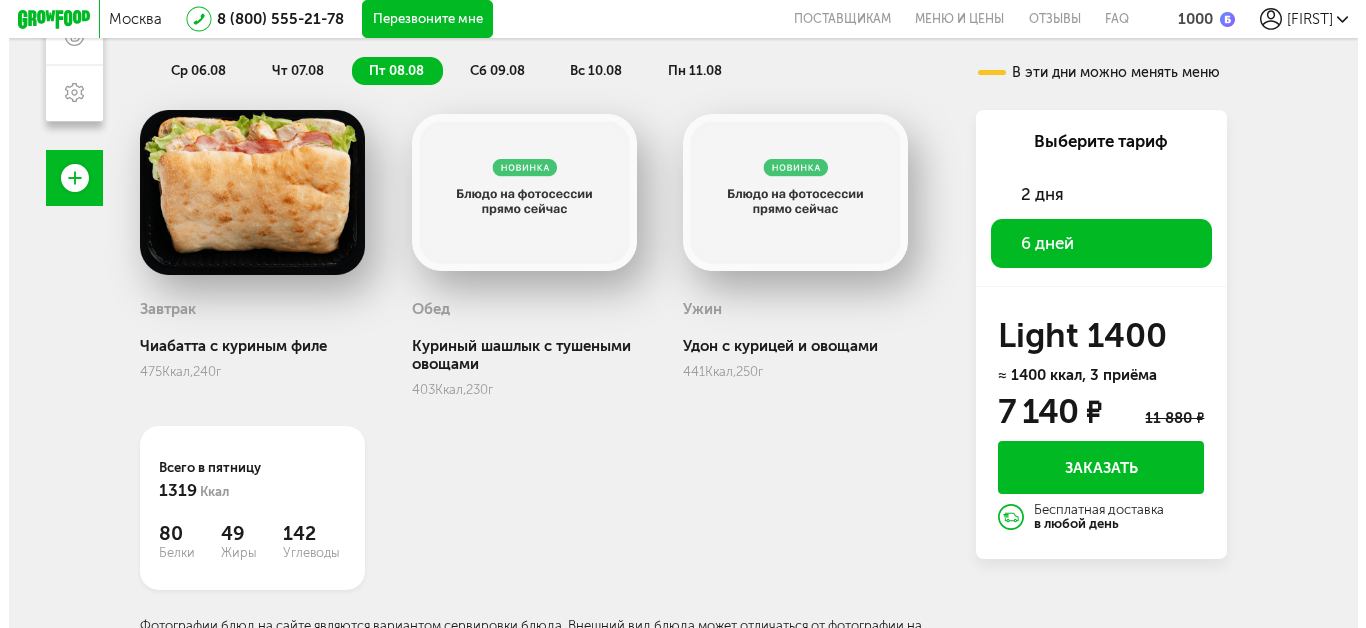 scroll, scrollTop: 300, scrollLeft: 0, axis: vertical 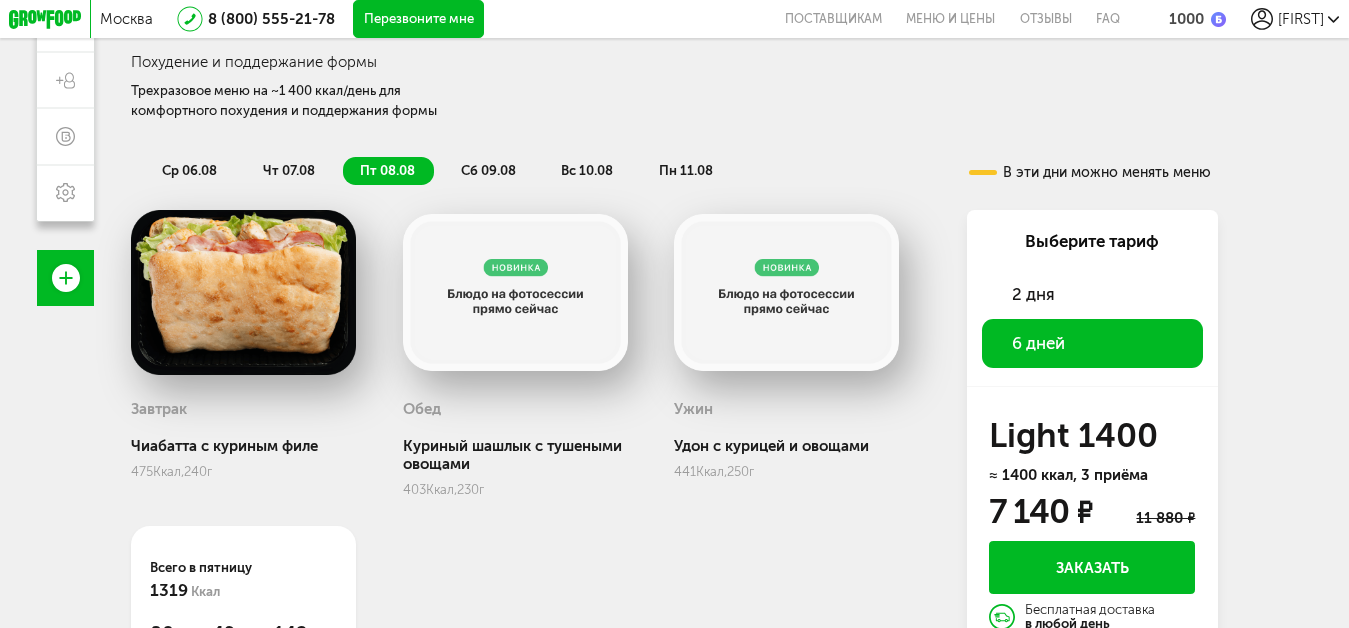 click on "сб 09.08" at bounding box center [488, 170] 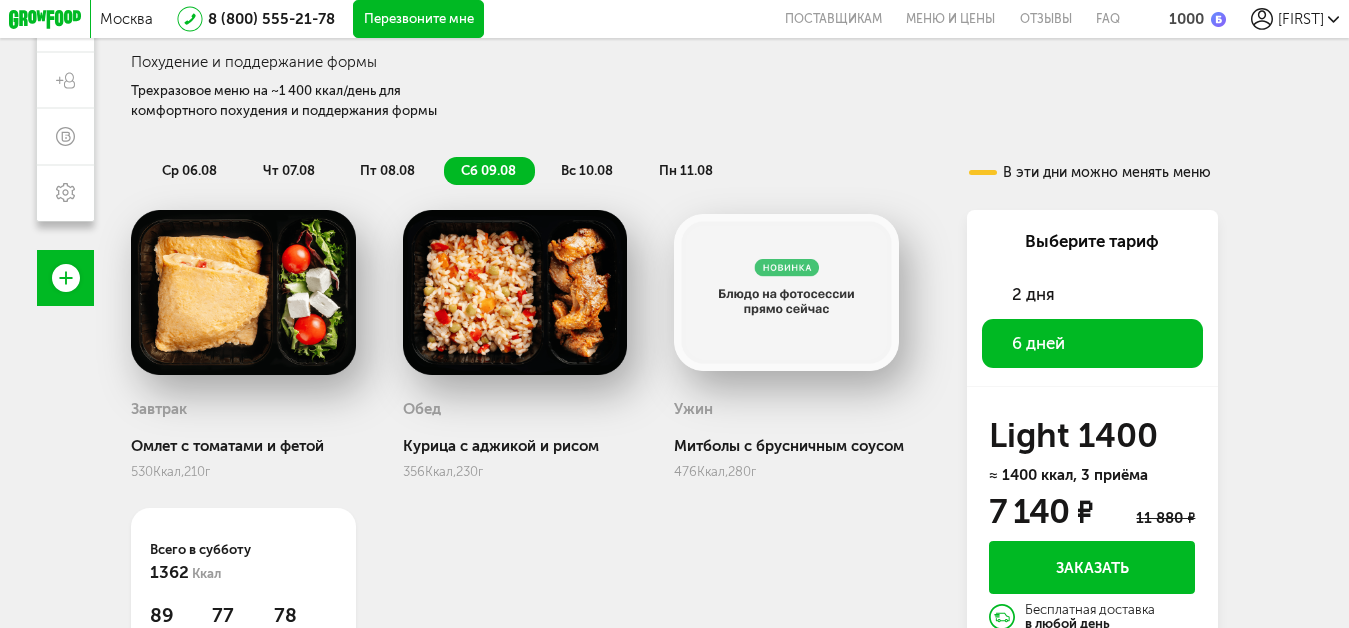 click on "вс 10.08" at bounding box center [587, 170] 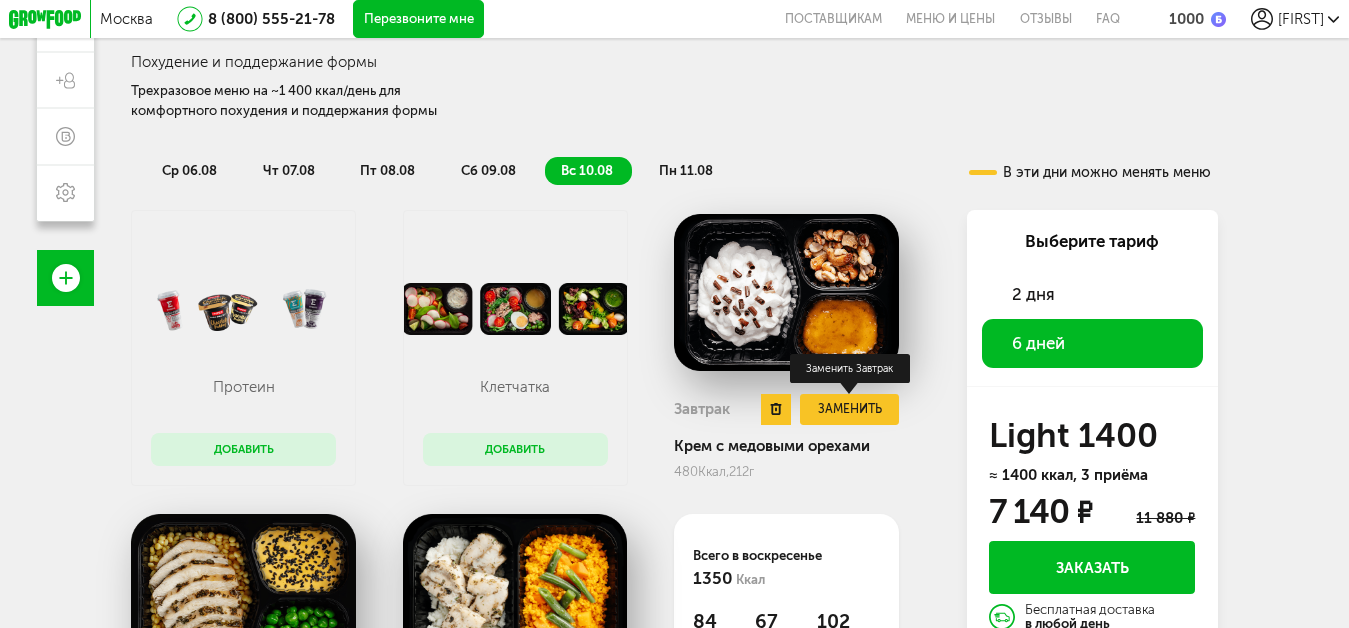 click on "Заменить" at bounding box center [849, 409] 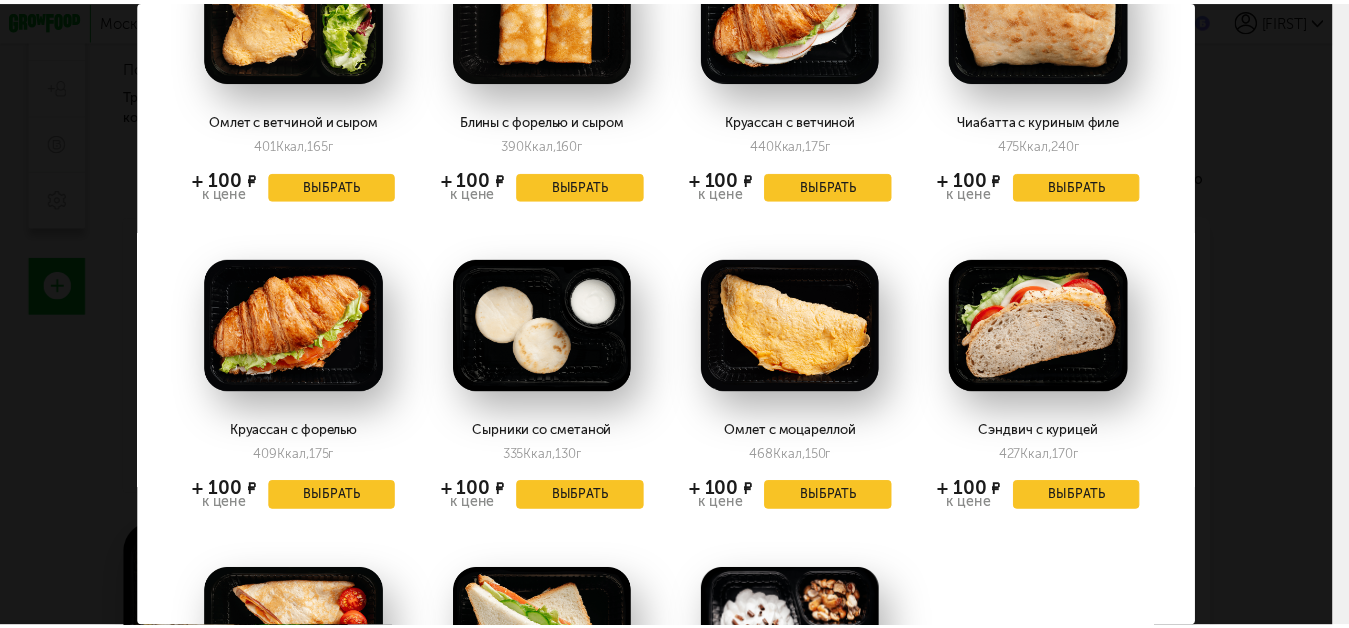 scroll, scrollTop: 800, scrollLeft: 0, axis: vertical 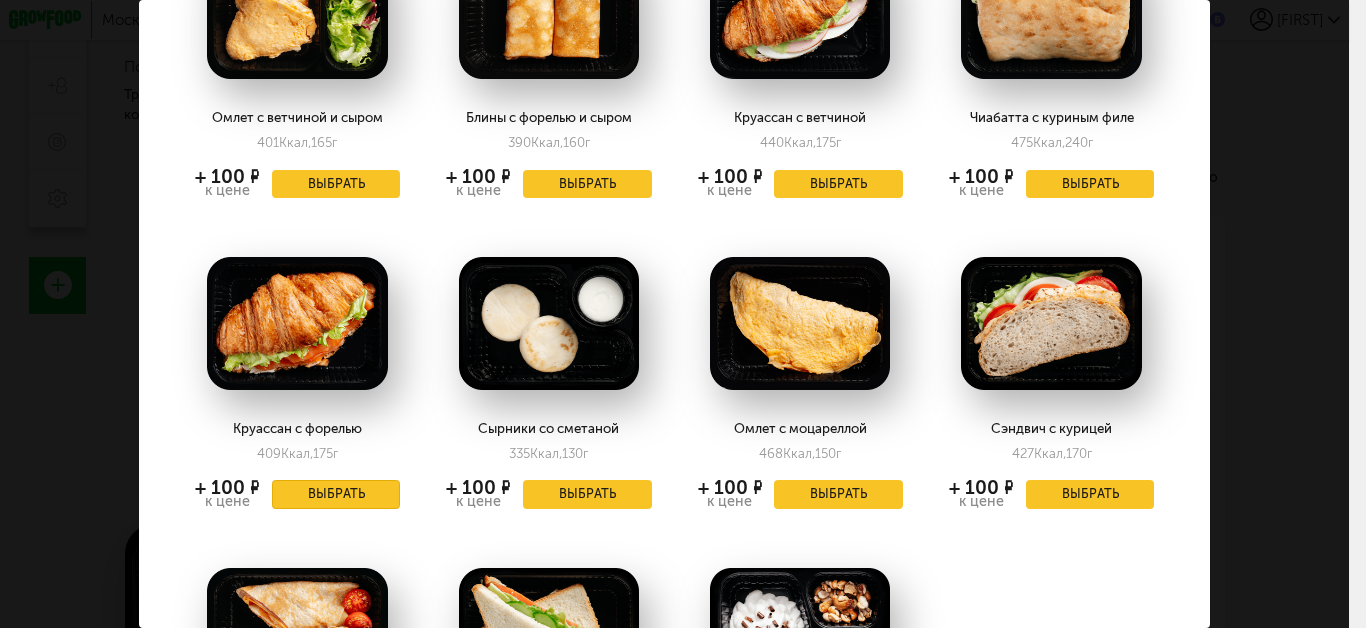 click on "Выбрать" at bounding box center [336, 494] 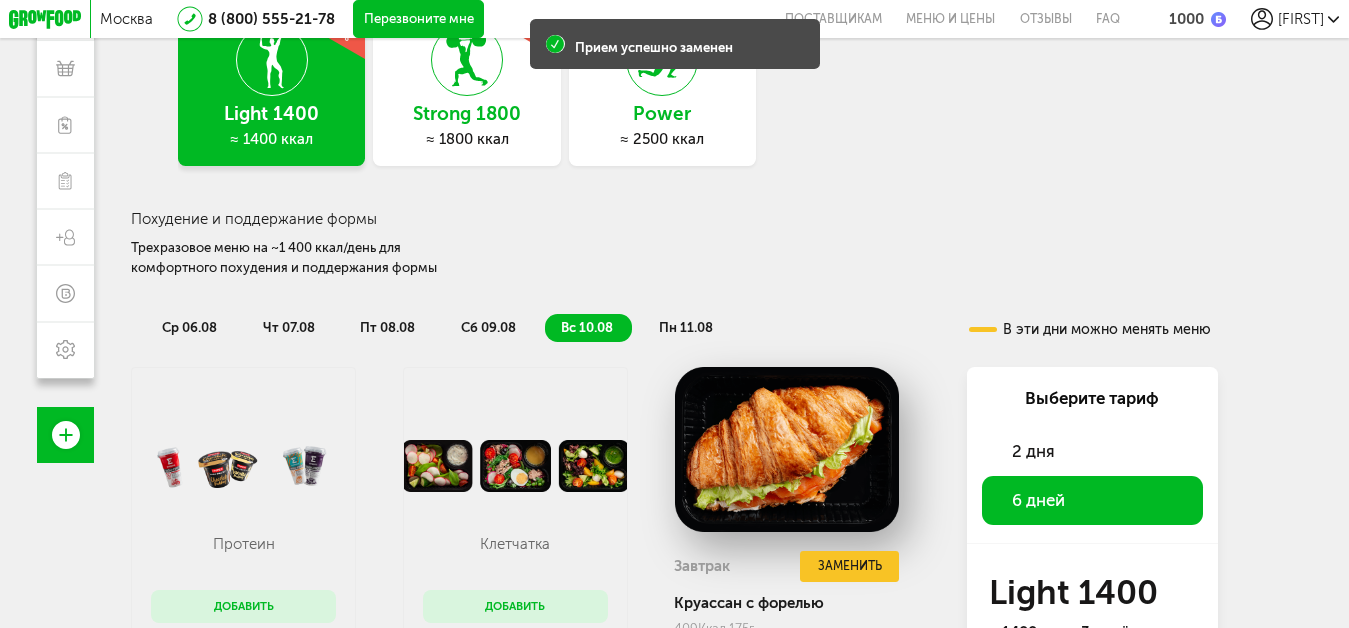 scroll, scrollTop: 126, scrollLeft: 0, axis: vertical 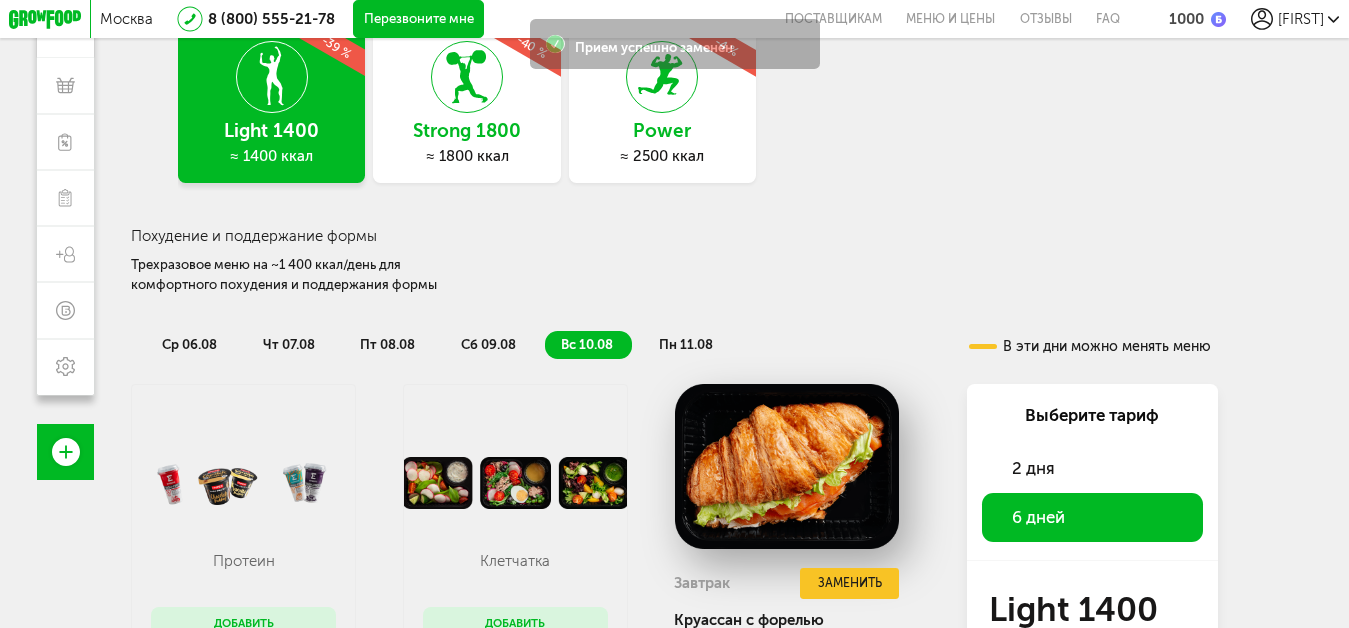 click on "пн 11.08" at bounding box center [686, 344] 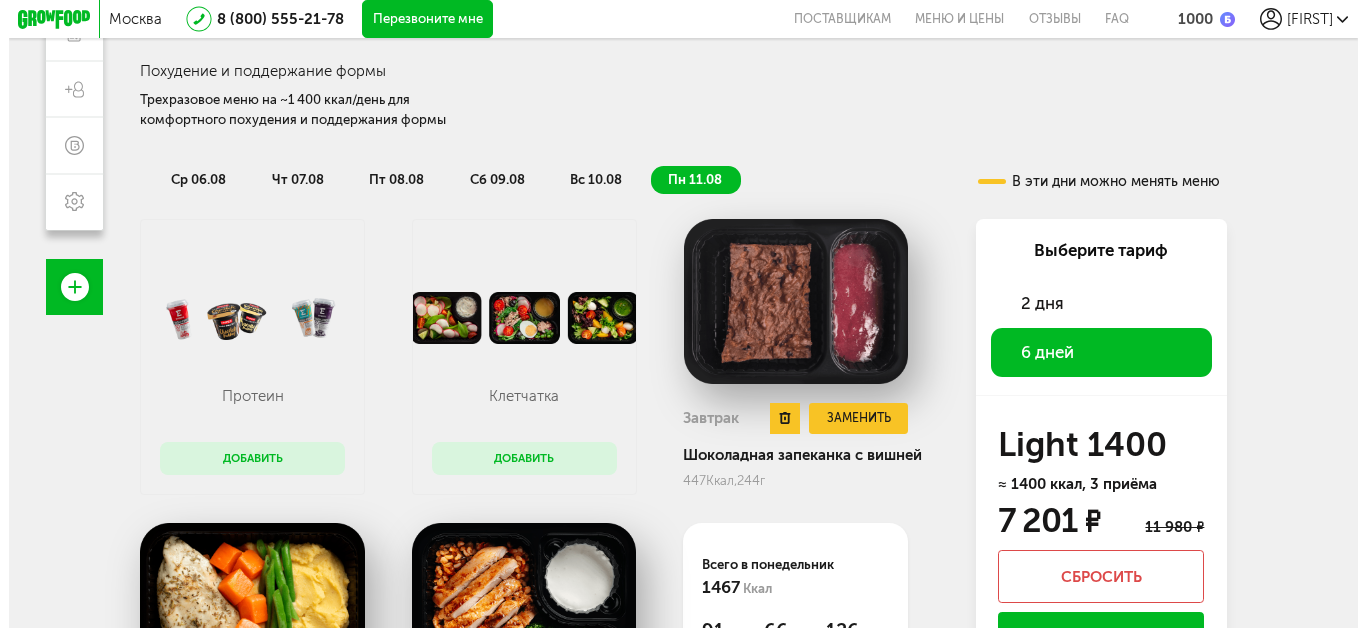 scroll, scrollTop: 326, scrollLeft: 0, axis: vertical 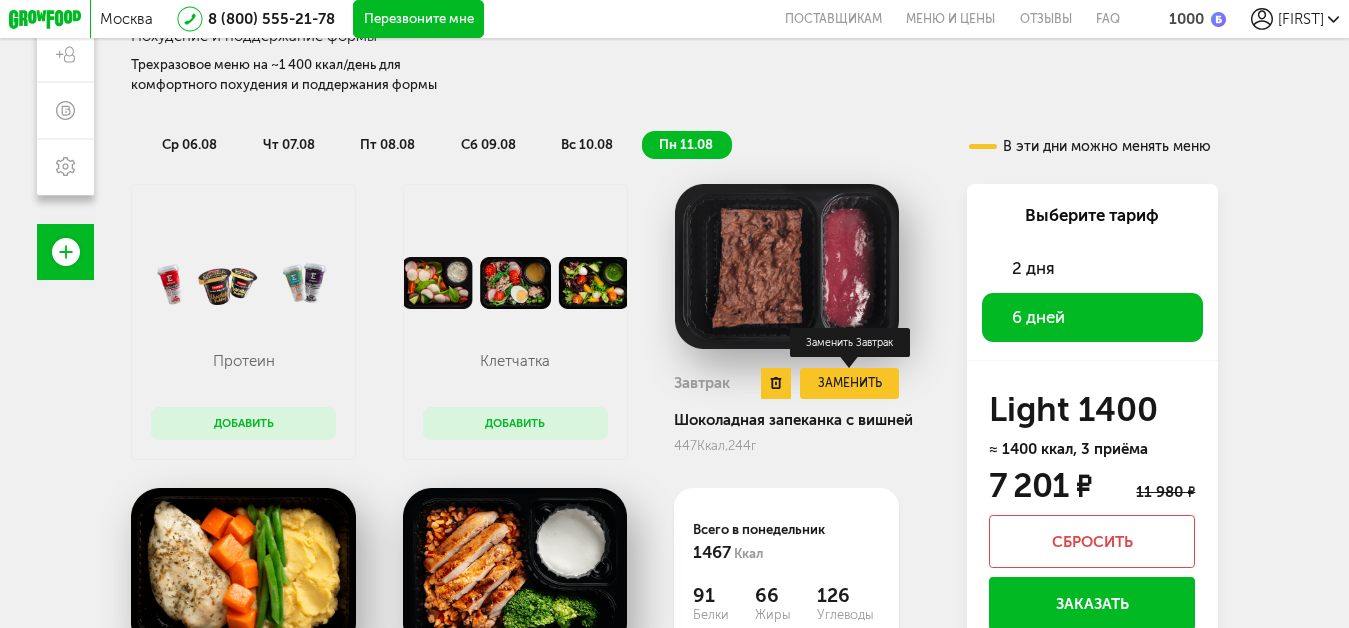 click on "Заменить" at bounding box center [849, 383] 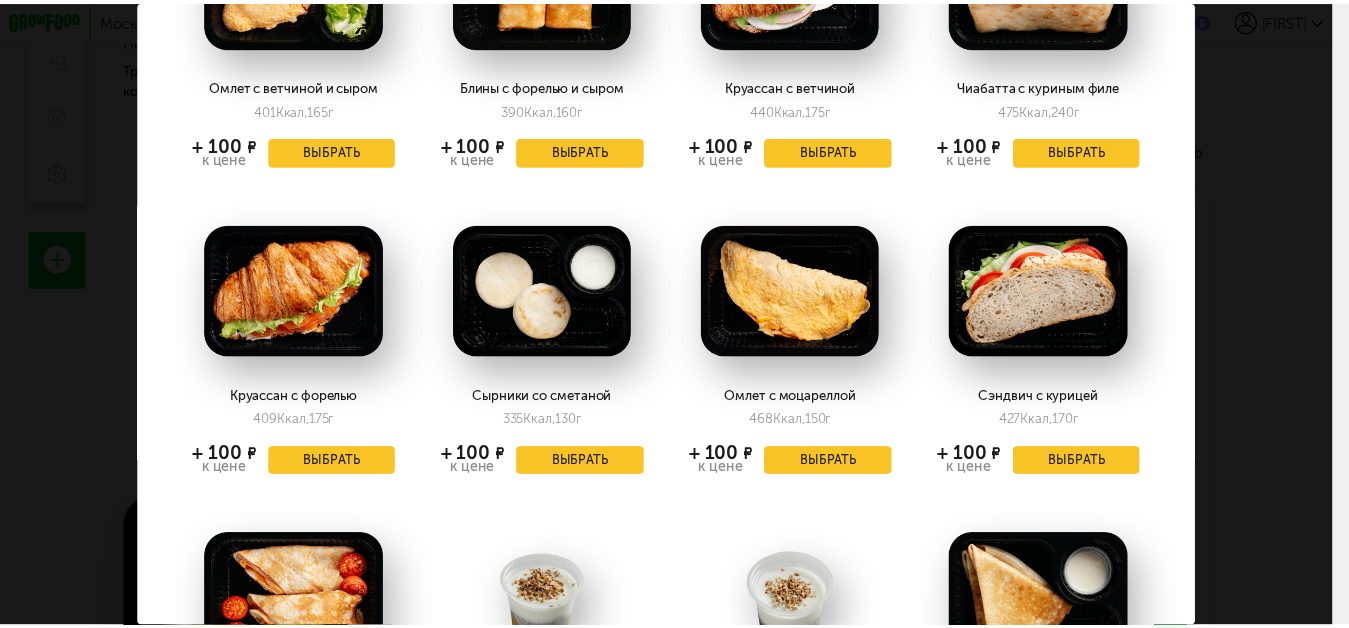 scroll, scrollTop: 800, scrollLeft: 0, axis: vertical 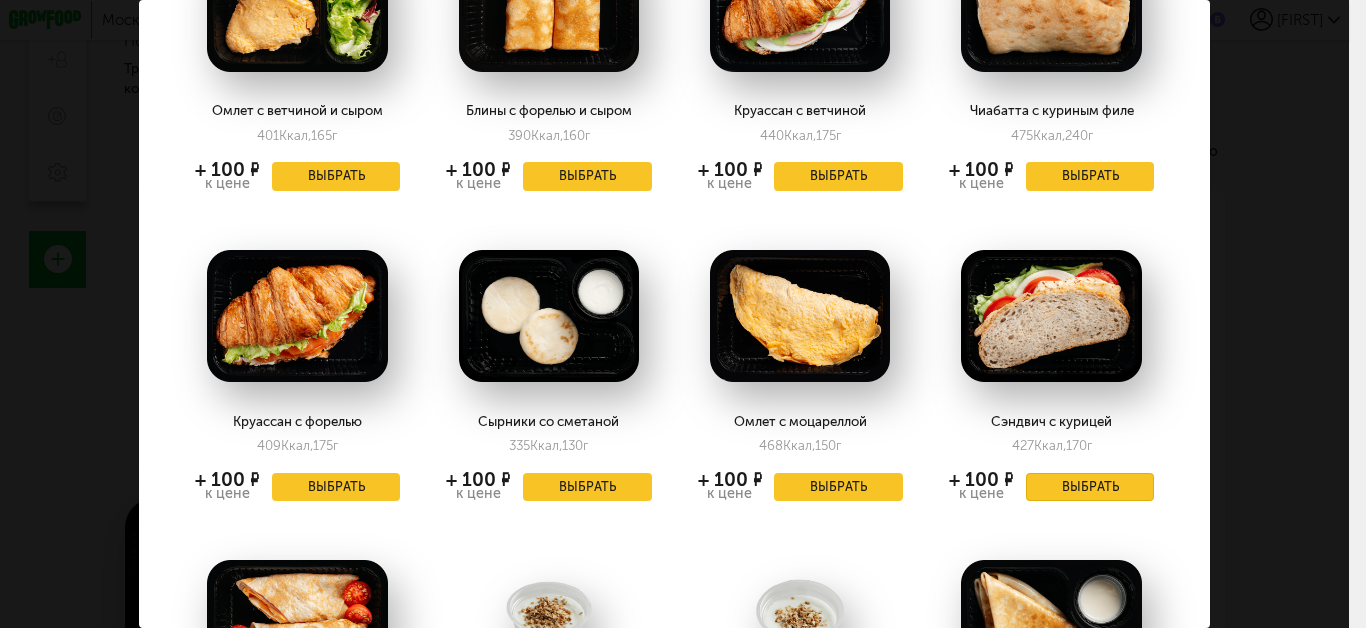 click on "Выбрать" at bounding box center (1090, 487) 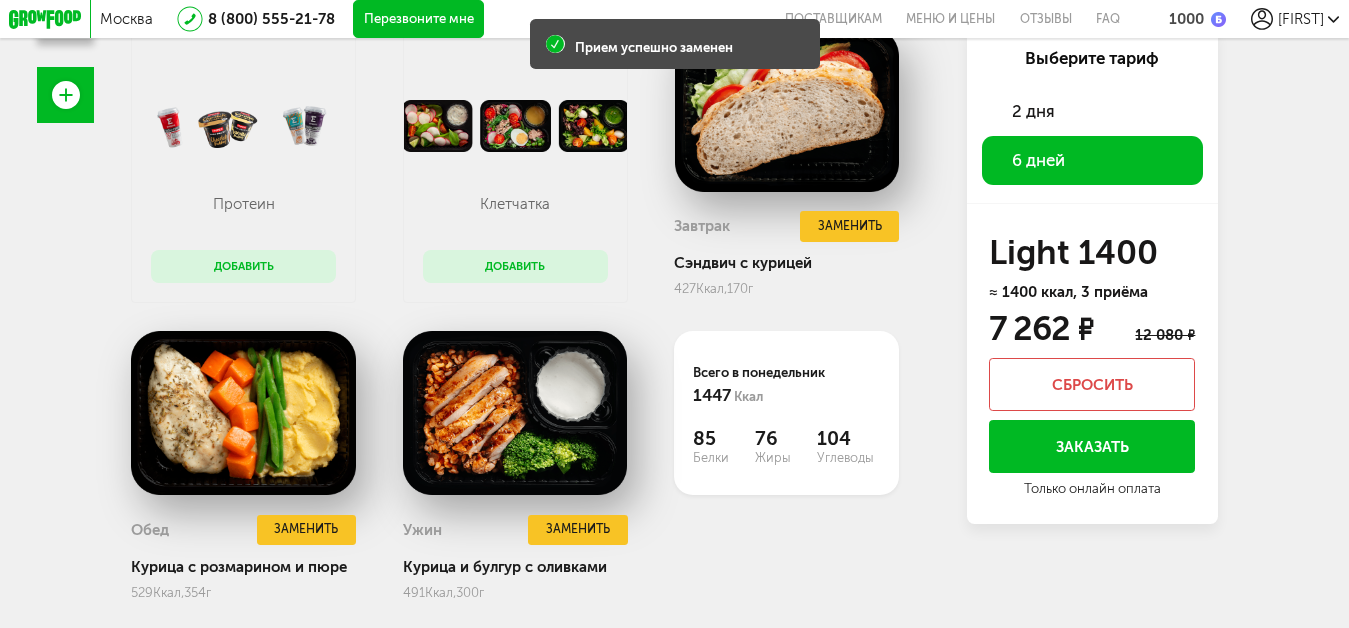 scroll, scrollTop: 526, scrollLeft: 0, axis: vertical 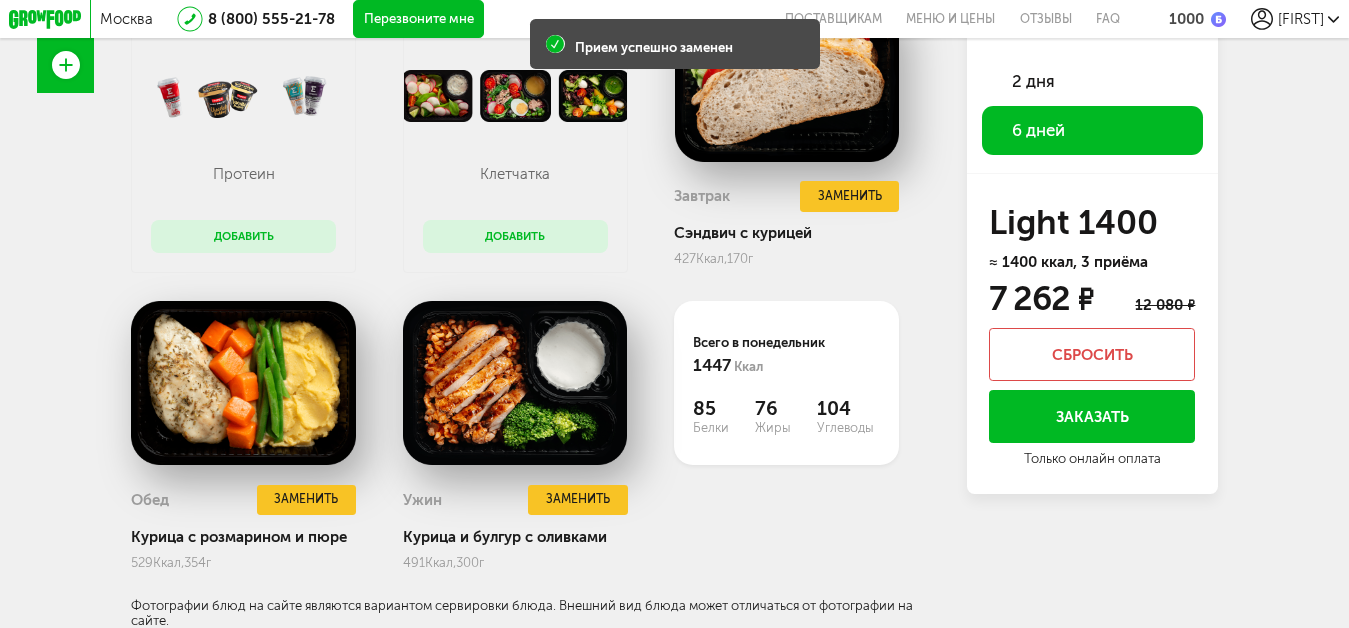 click on "Заказать" at bounding box center (1092, 416) 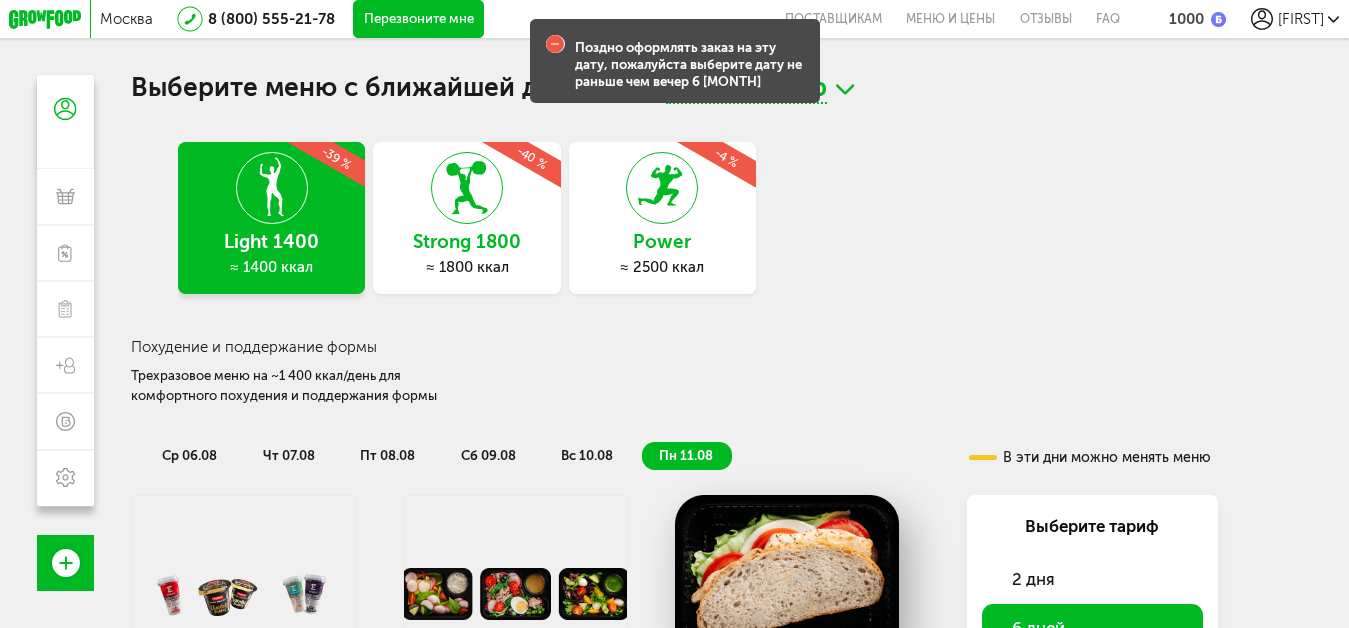 scroll, scrollTop: 0, scrollLeft: 0, axis: both 